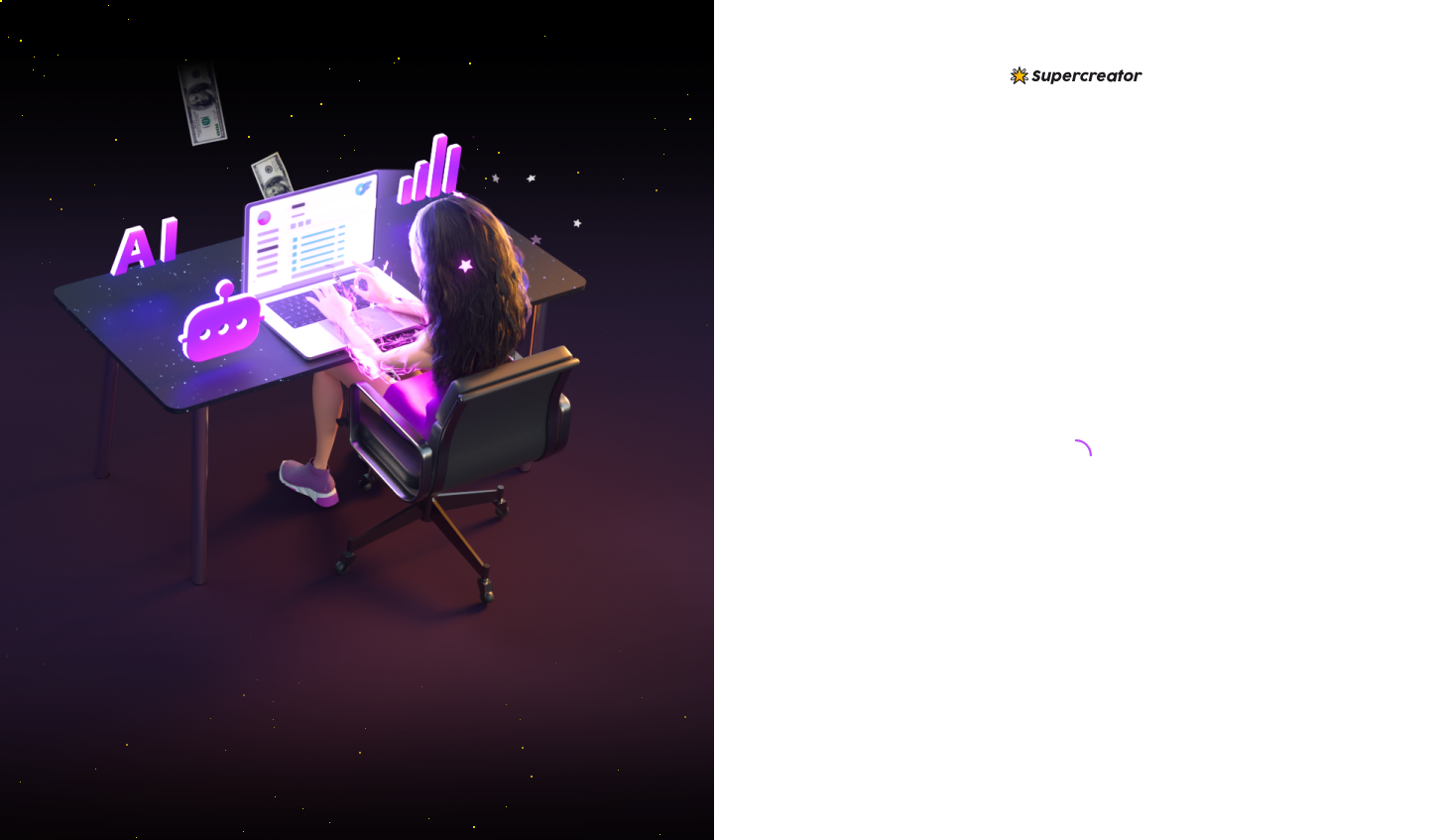 scroll, scrollTop: 0, scrollLeft: 0, axis: both 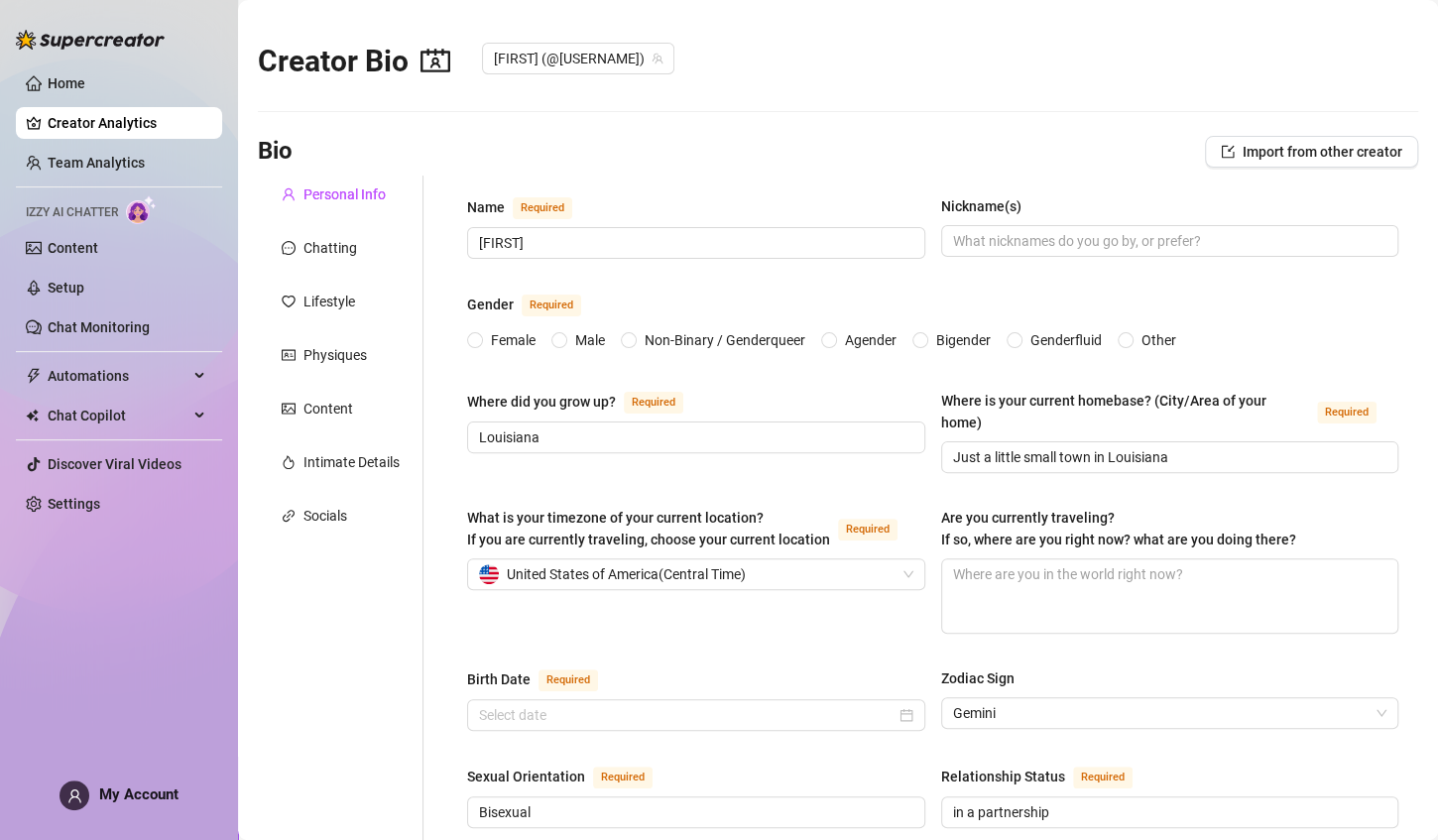radio on "true" 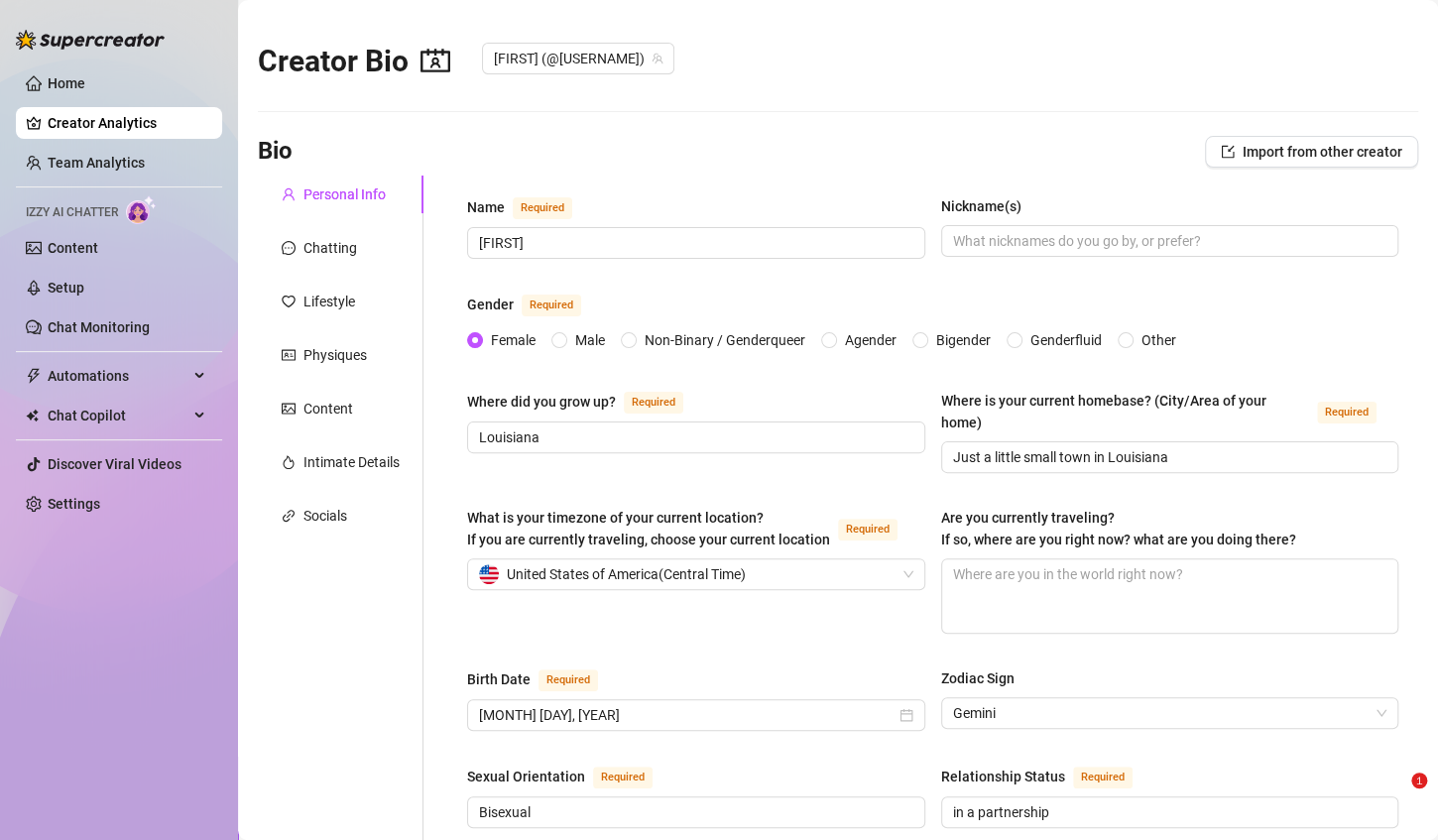 type 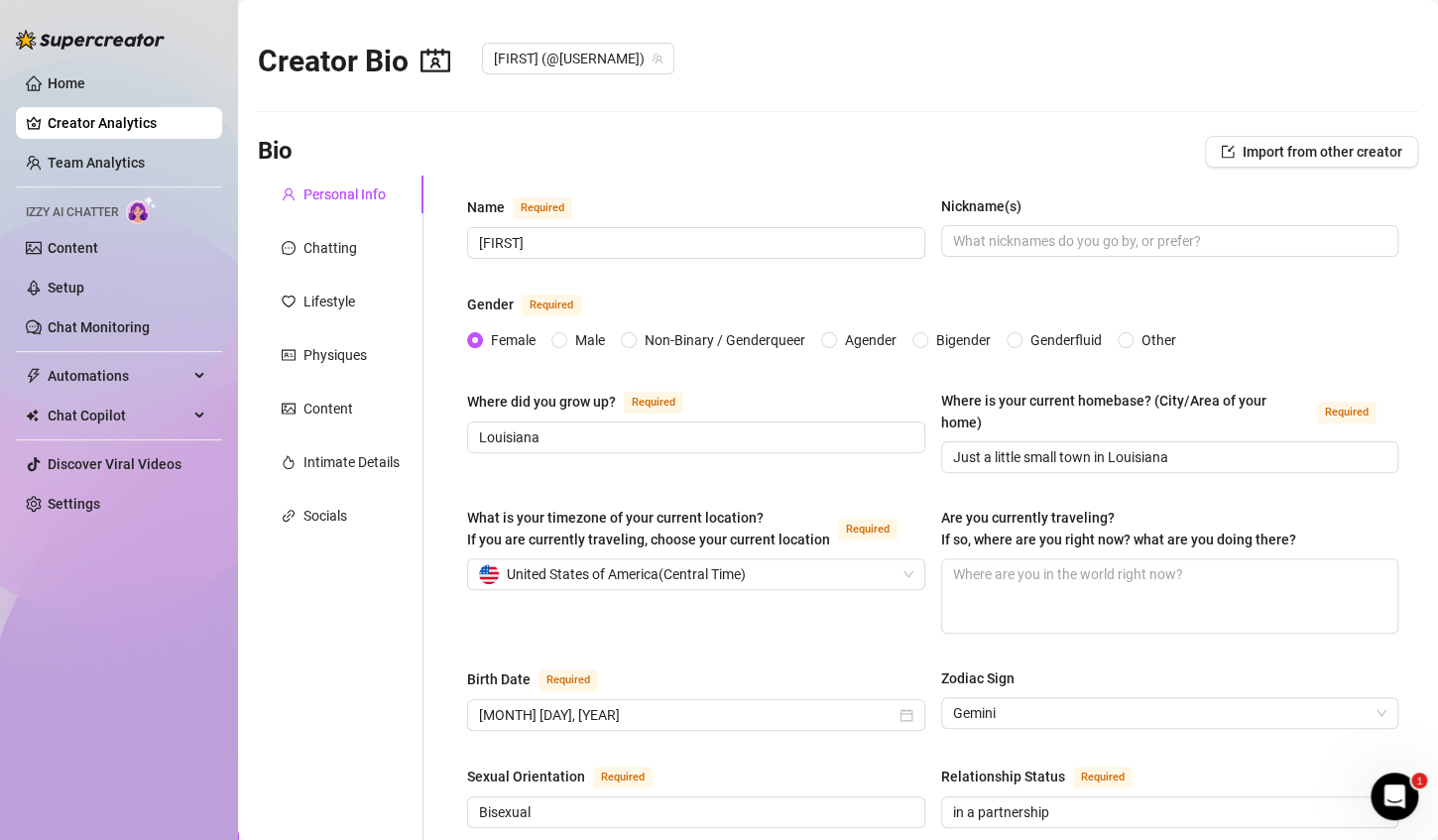 scroll, scrollTop: 0, scrollLeft: 0, axis: both 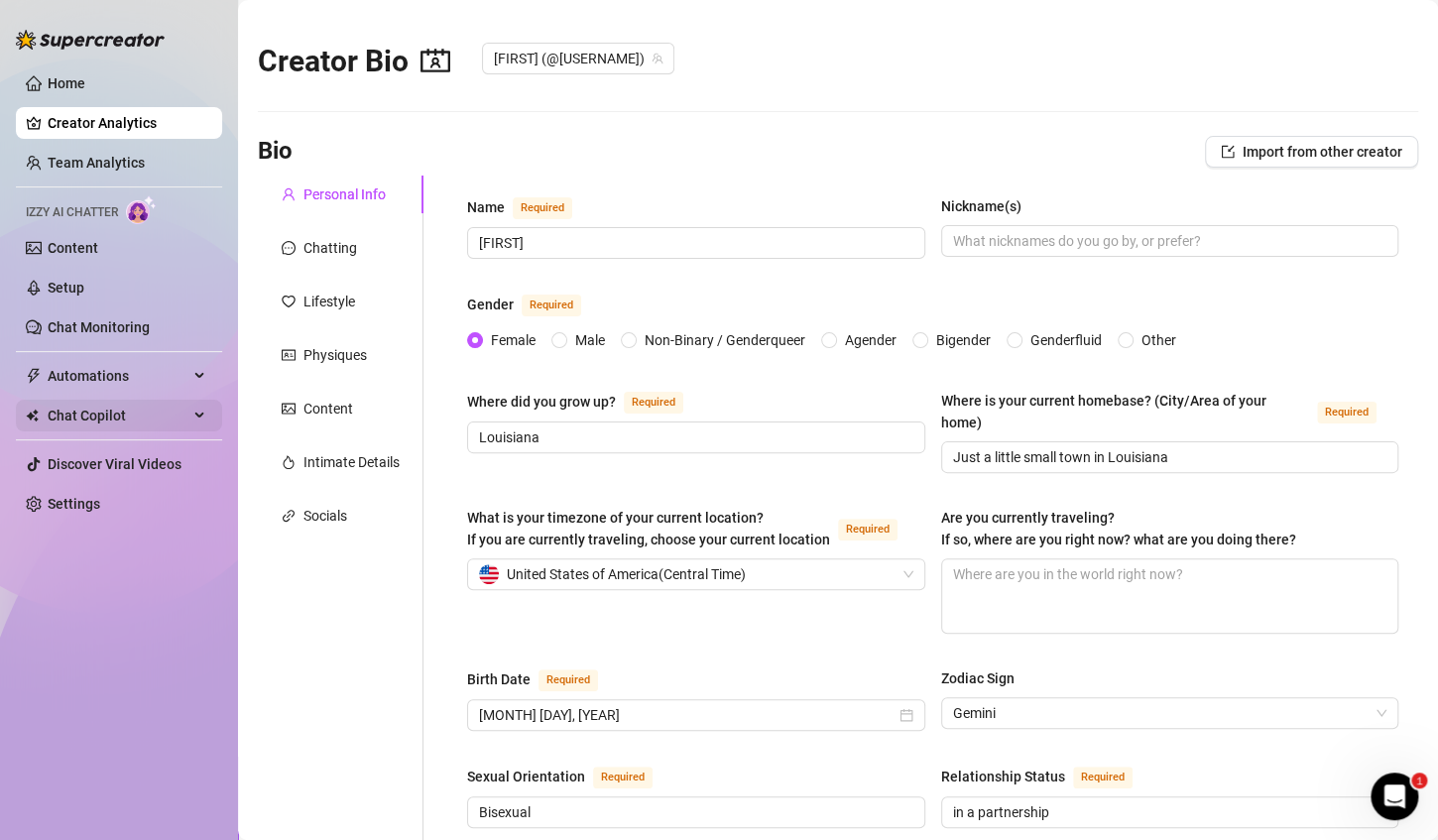 click on "Chat Copilot" at bounding box center (118, 416) 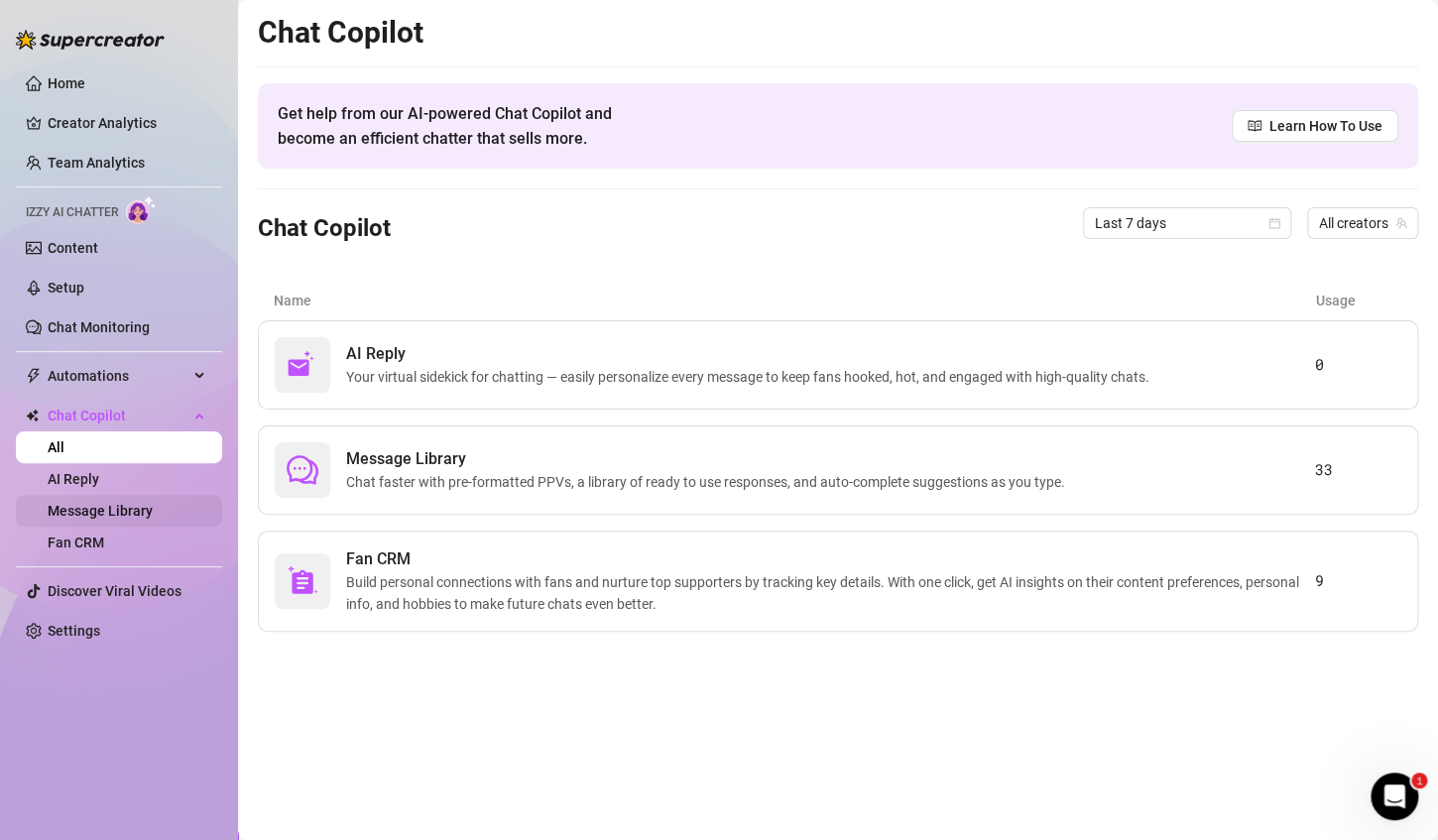 click on "Message Library" at bounding box center [100, 511] 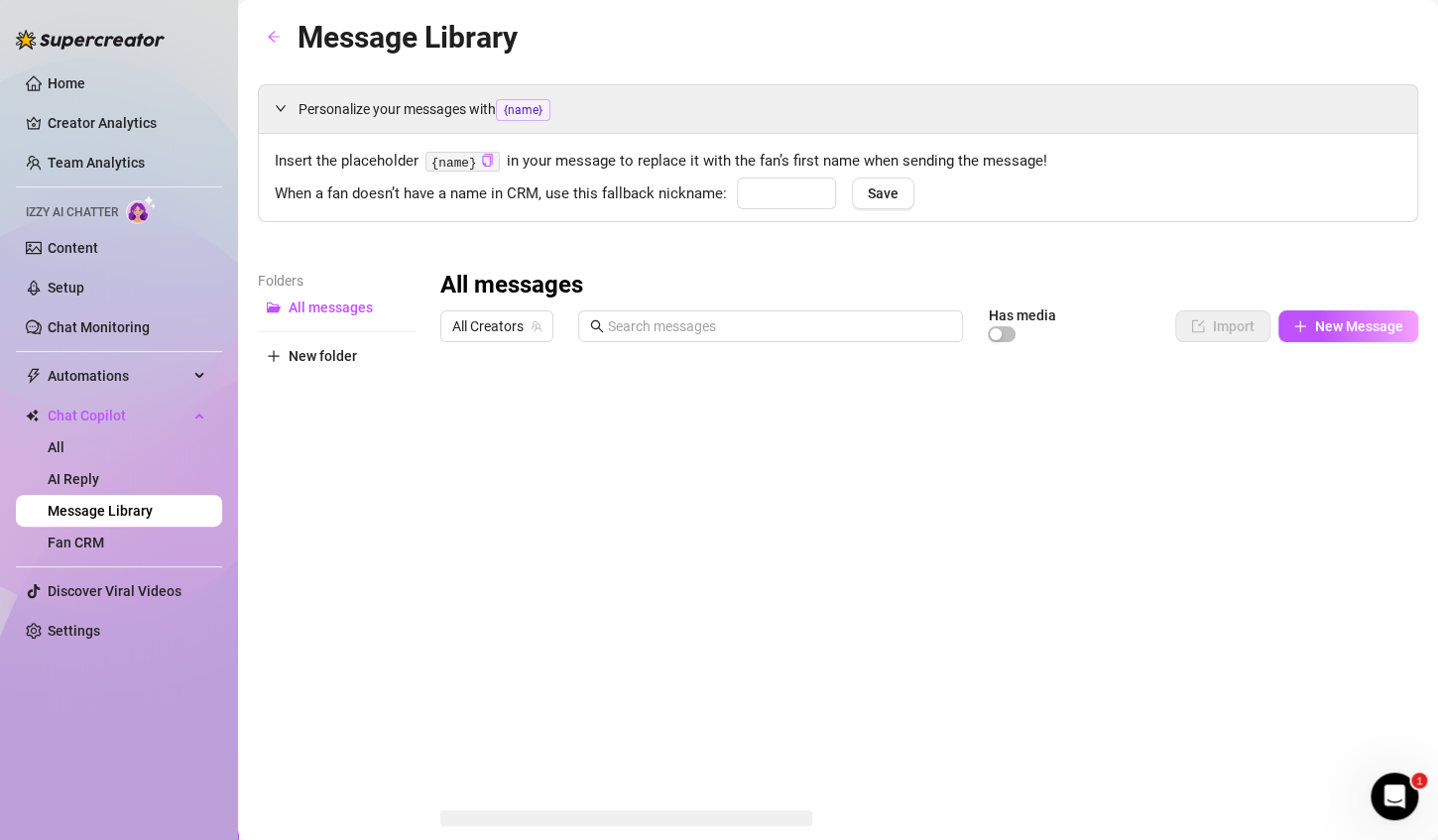 type on "bby" 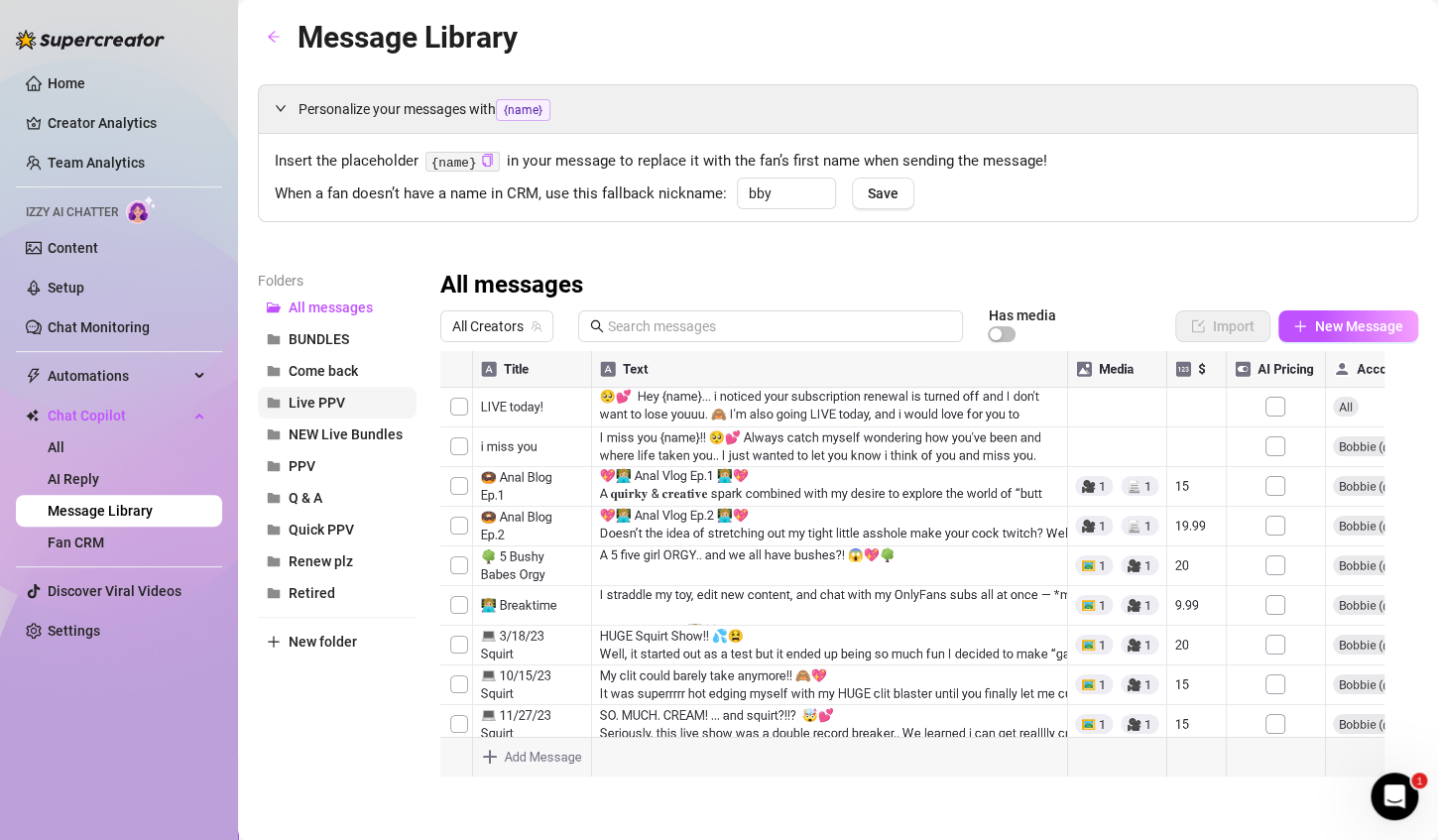 click on "Live PPV" at bounding box center (316, 403) 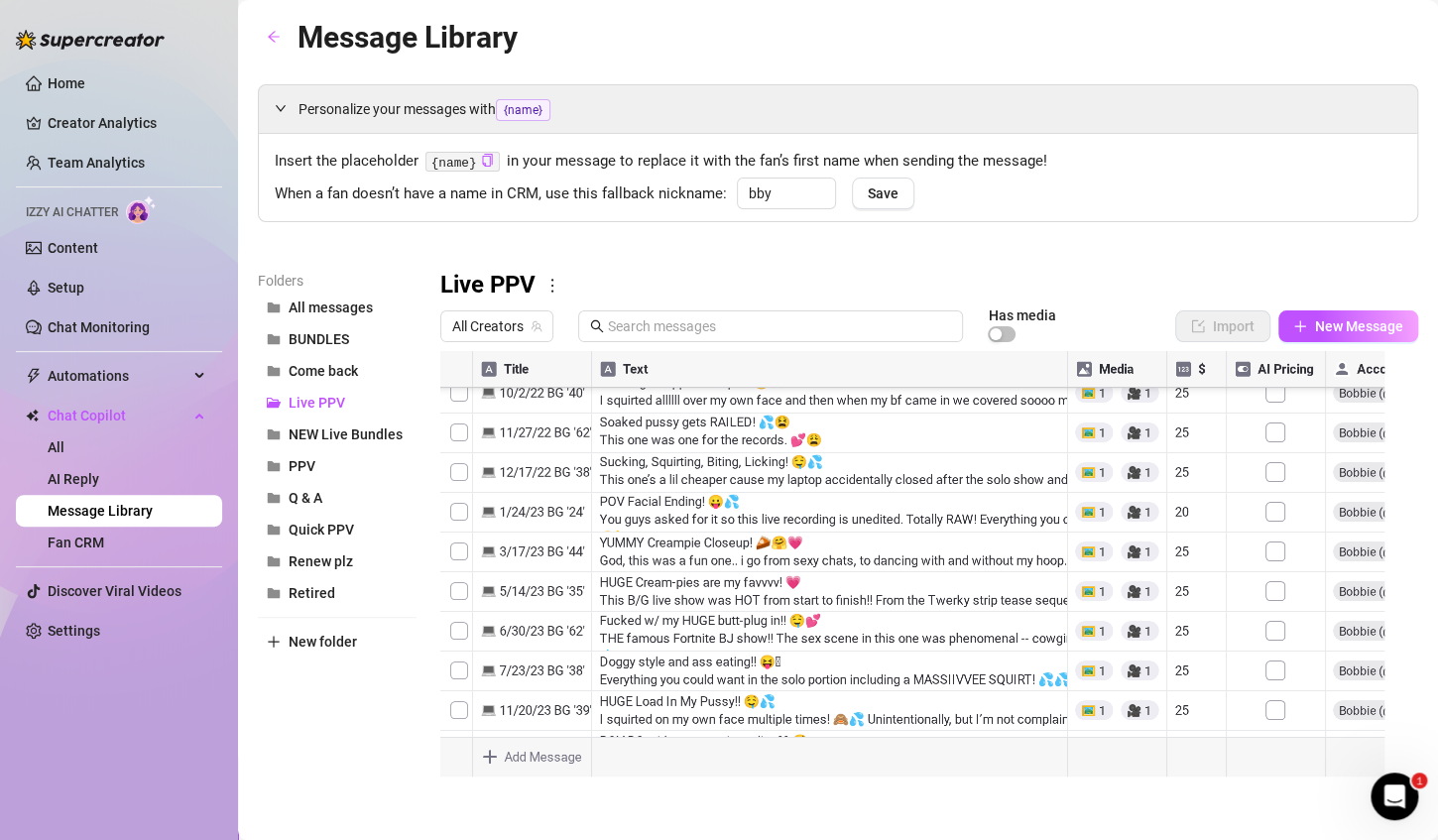scroll, scrollTop: 611, scrollLeft: 0, axis: vertical 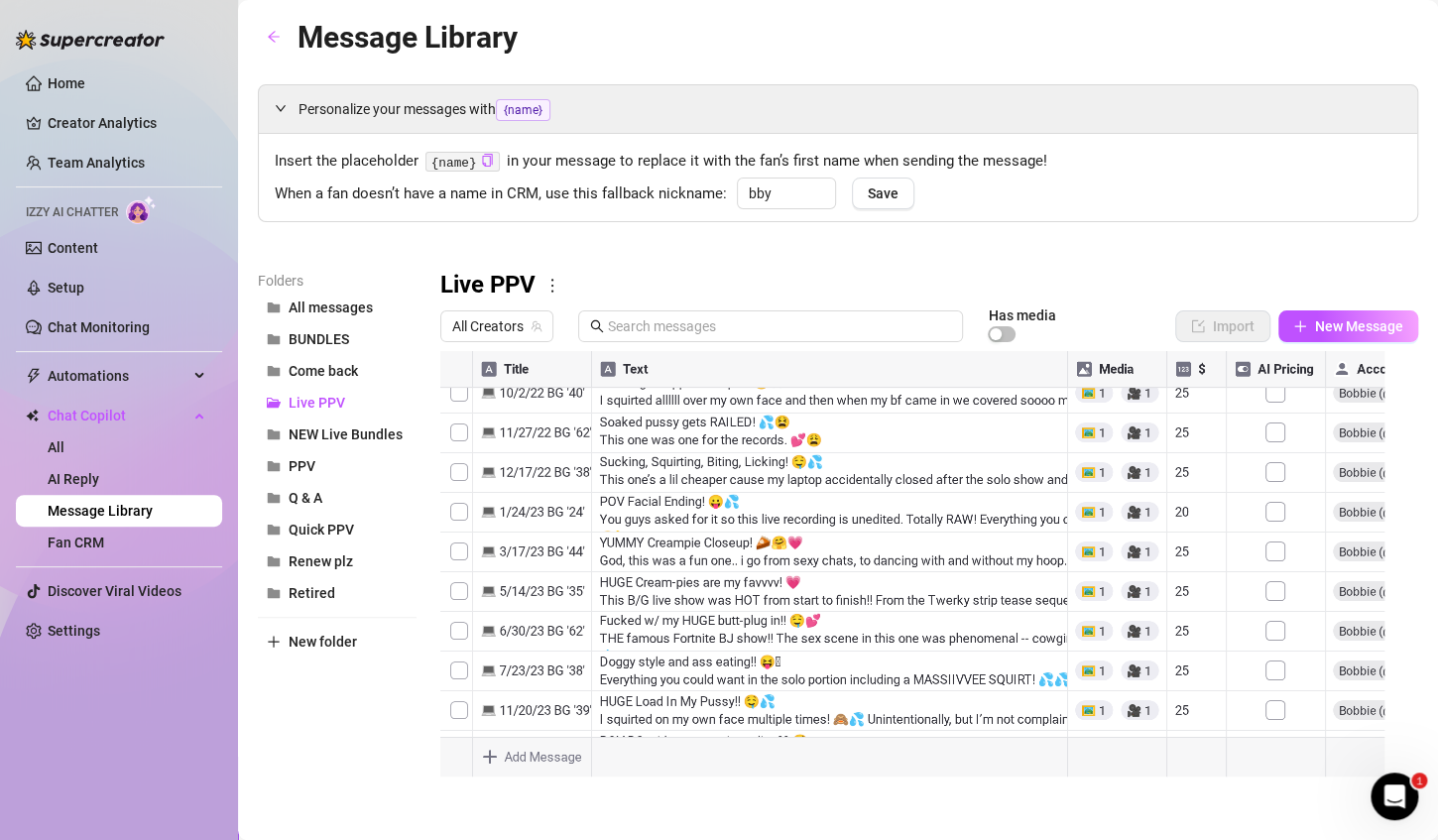 drag, startPoint x: 325, startPoint y: 397, endPoint x: 368, endPoint y: 267, distance: 136.92699 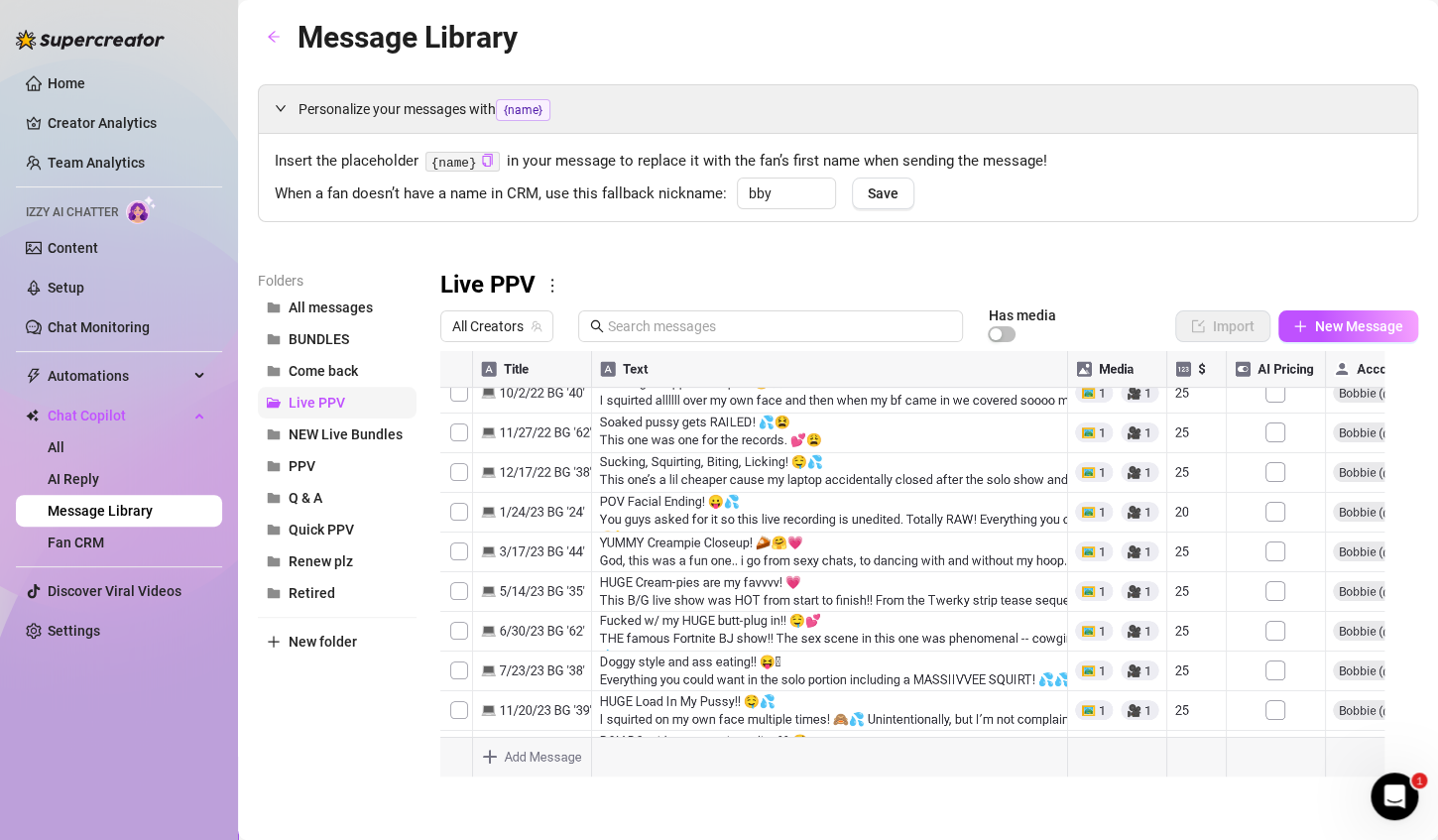 click on "Live PPV" at bounding box center (337, 403) 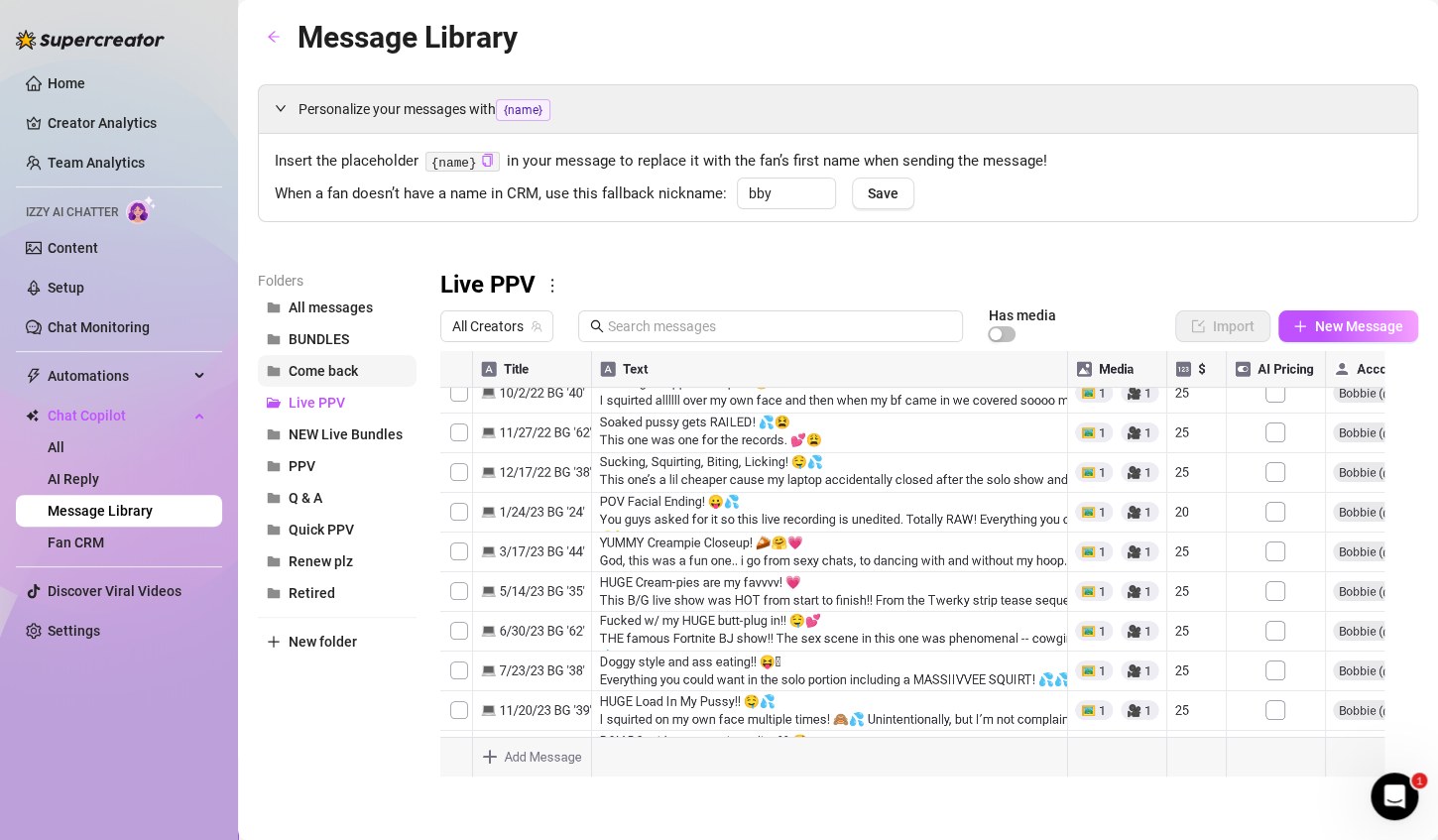 click on "Come back" at bounding box center [337, 371] 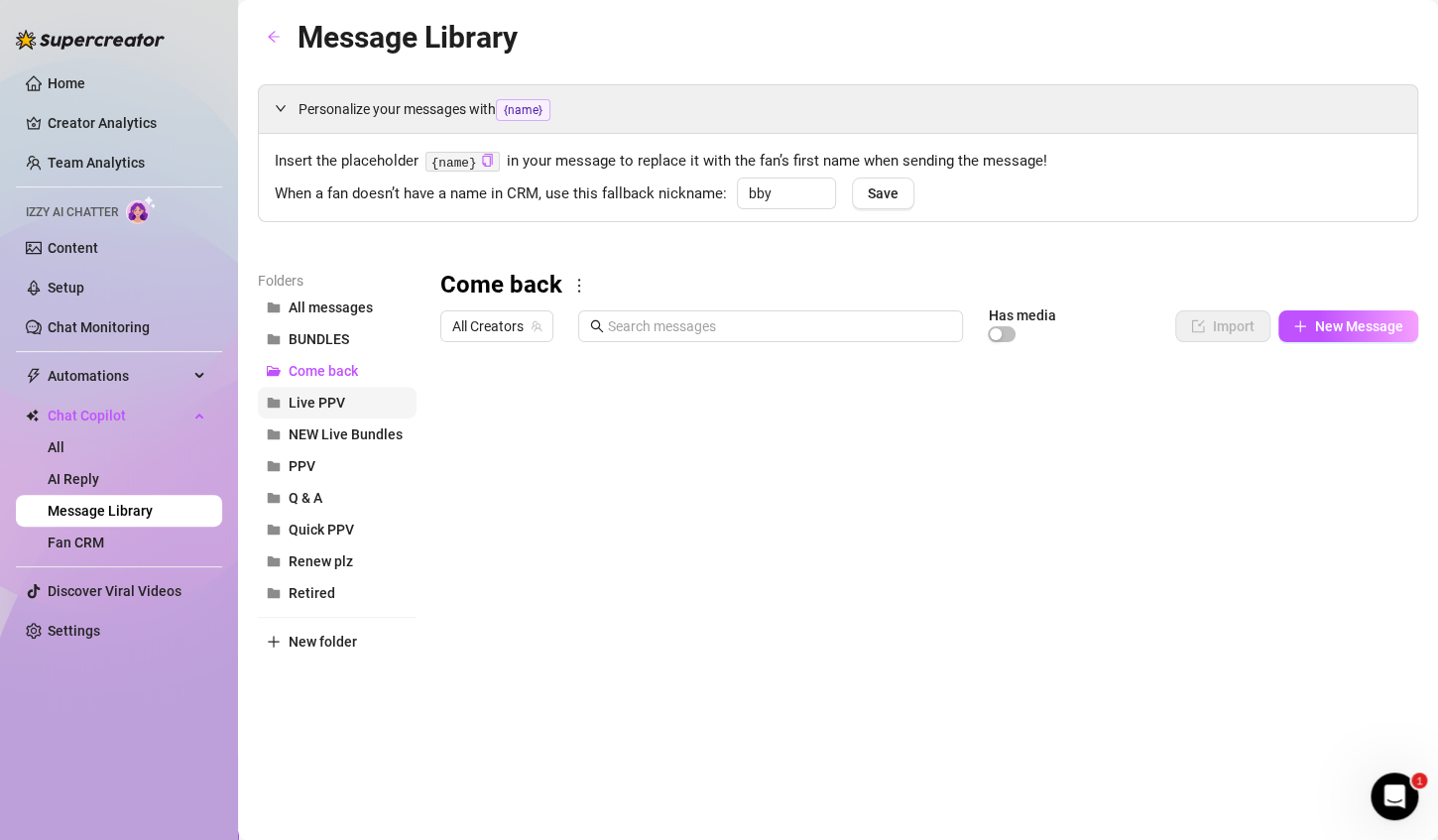 click on "Live PPV" at bounding box center (337, 403) 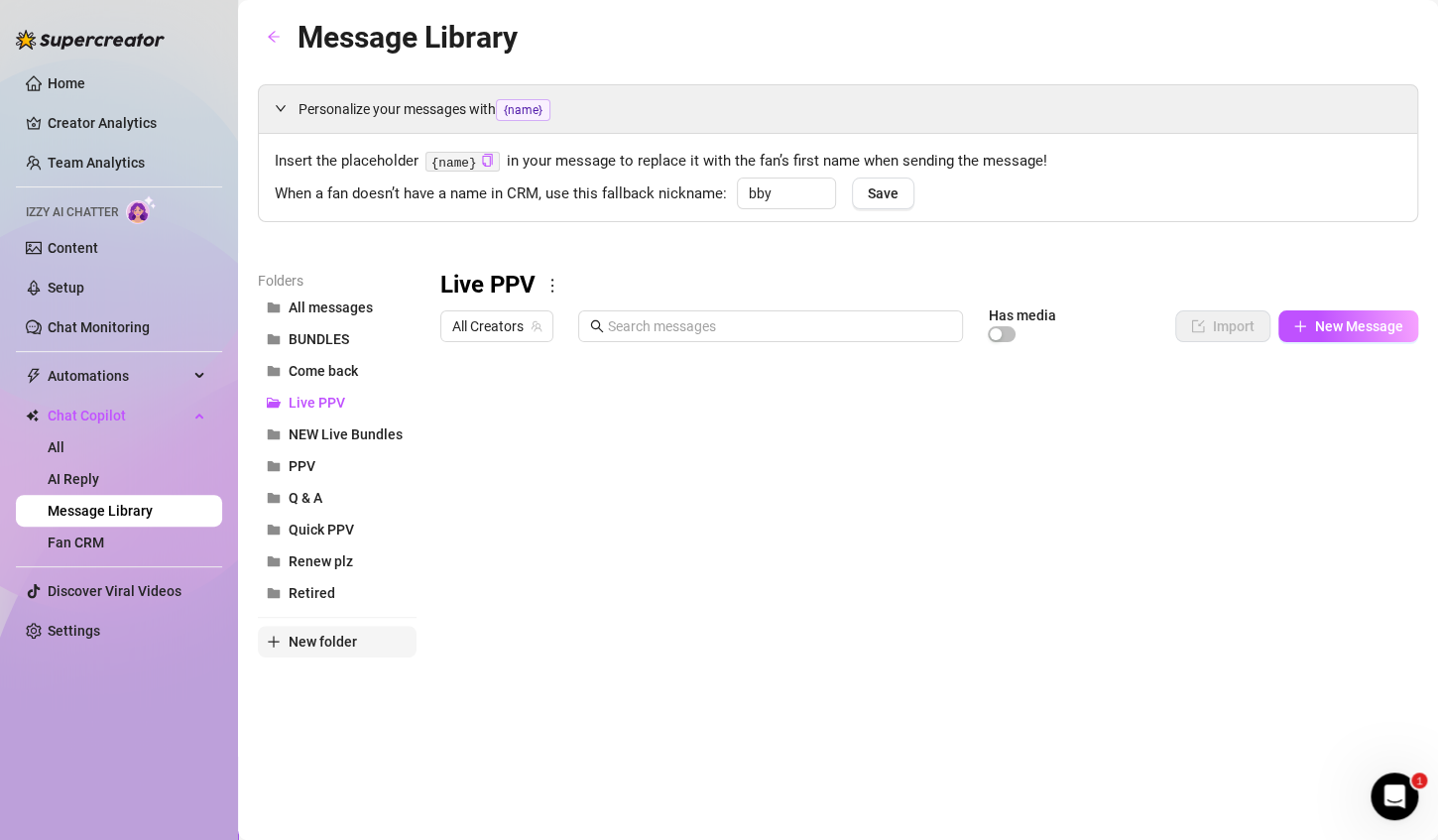 click on "New folder" at bounding box center (337, 642) 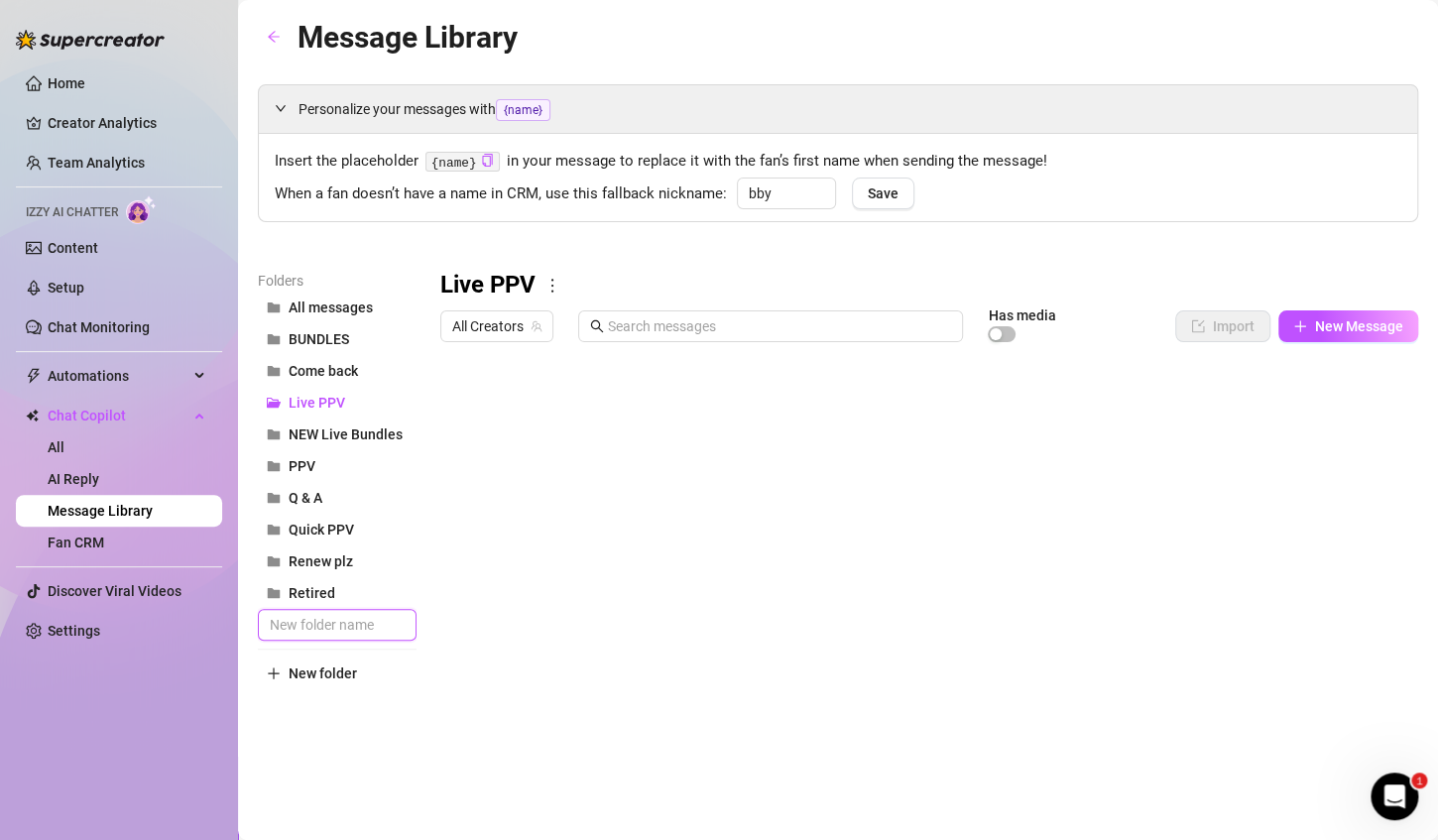 click at bounding box center [337, 625] 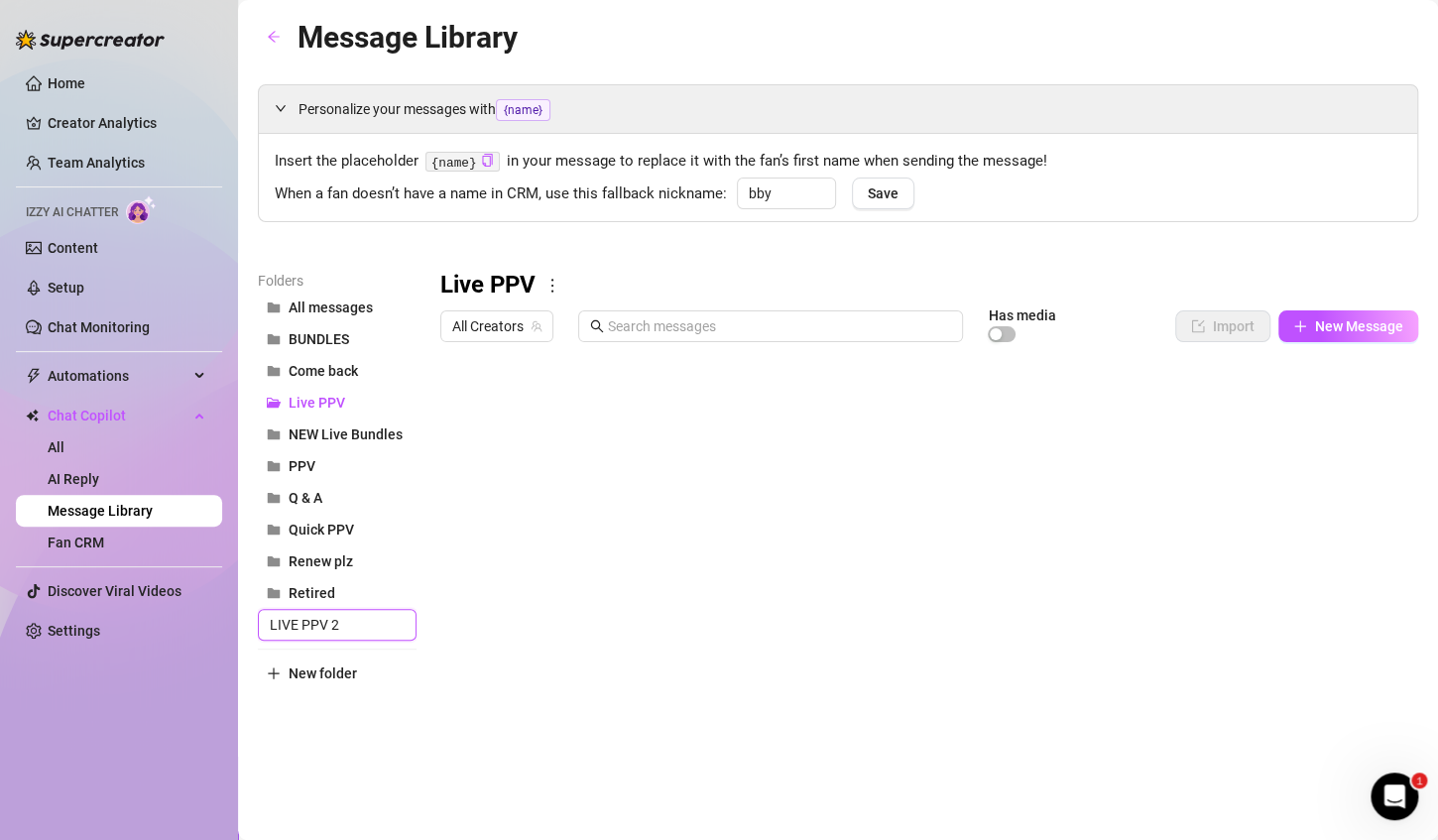 type on "LIVE PPV 2" 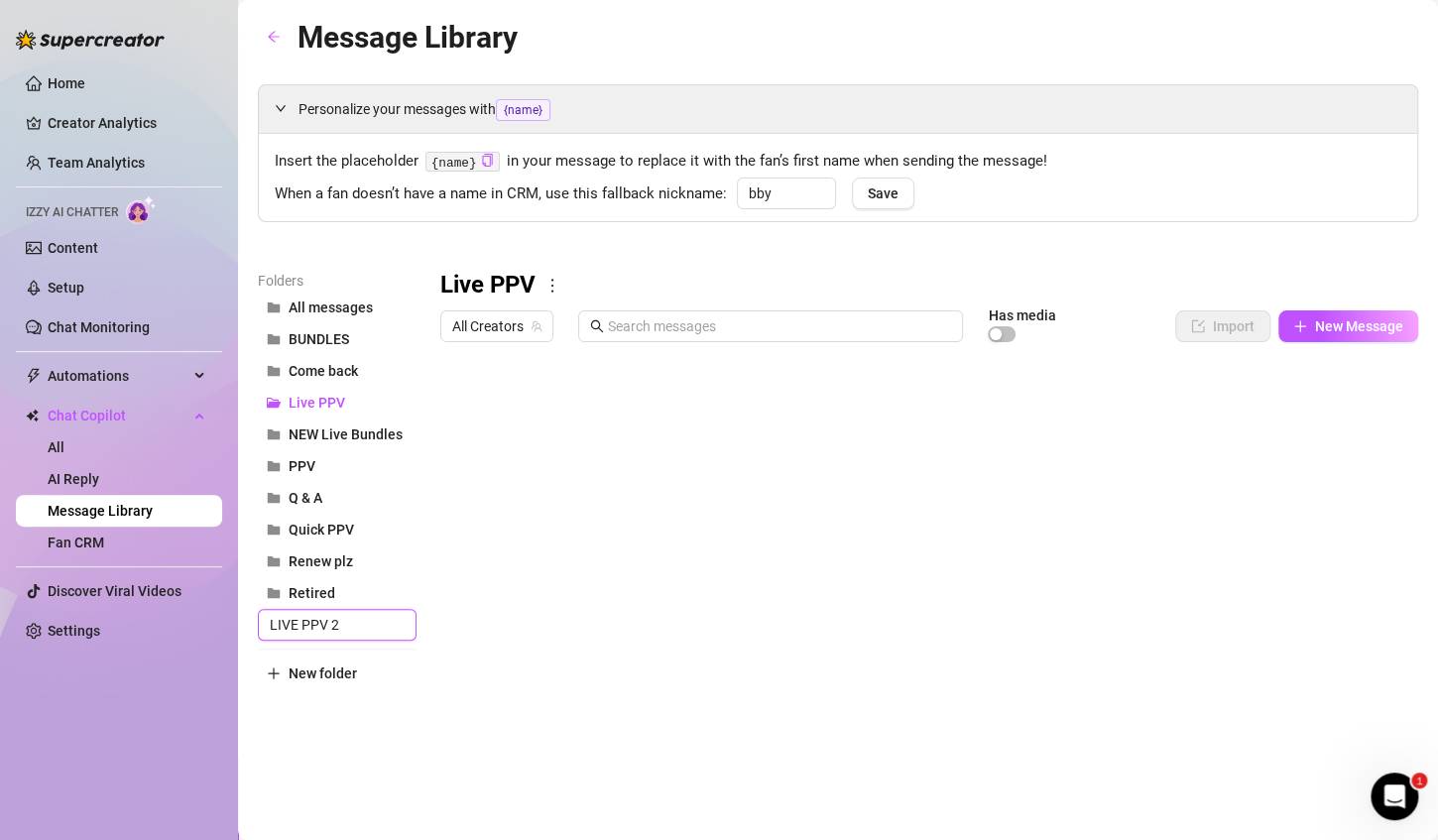 click on "LIVE PPV 2" at bounding box center [337, 625] 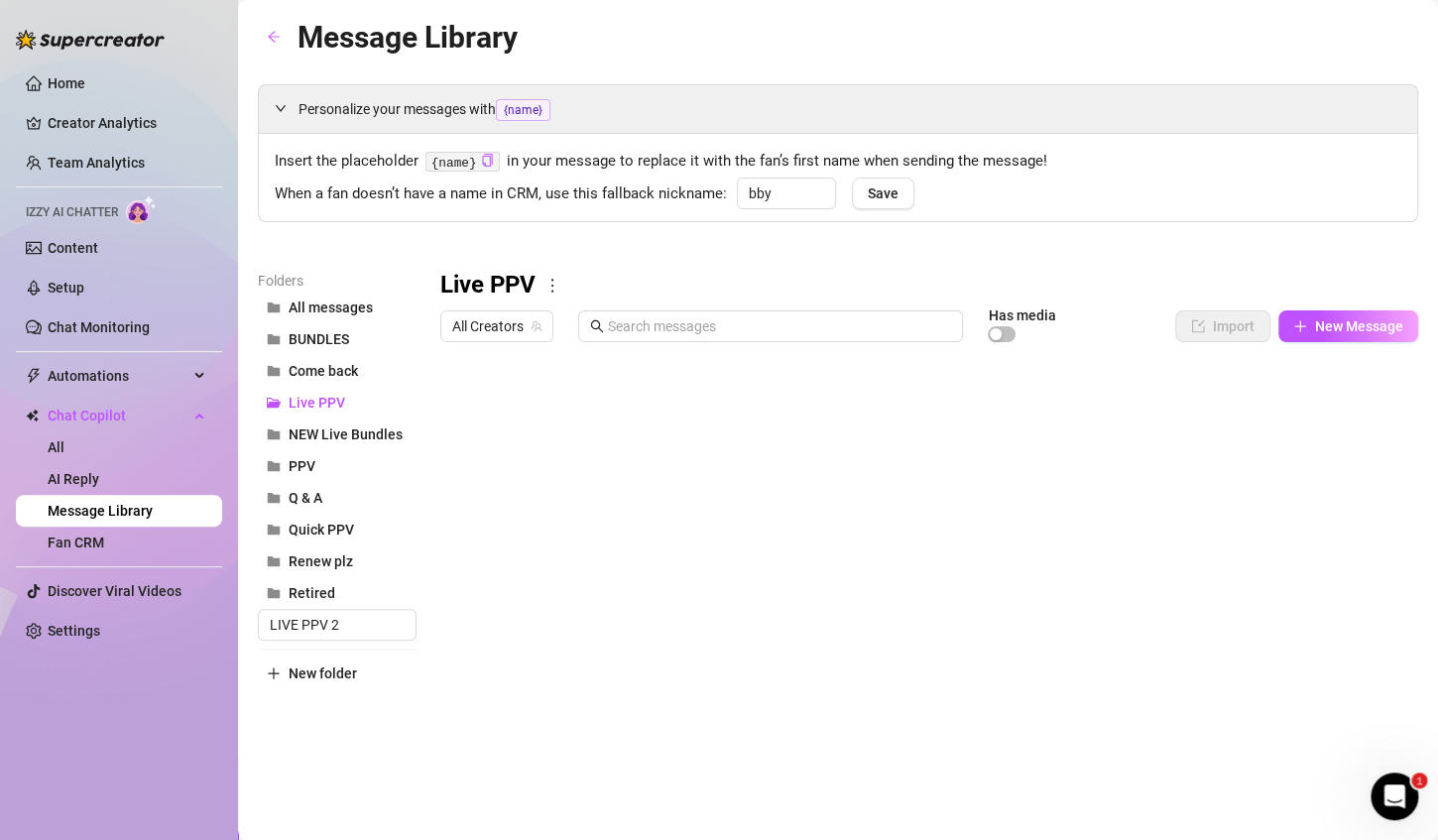 click on "Folders All messages BUNDLES Come back Live PPV NEW Live Bundles PPV Q & A Quick PPV Renew plz Retired LIVE PPV 2 New folder" at bounding box center (337, 532) 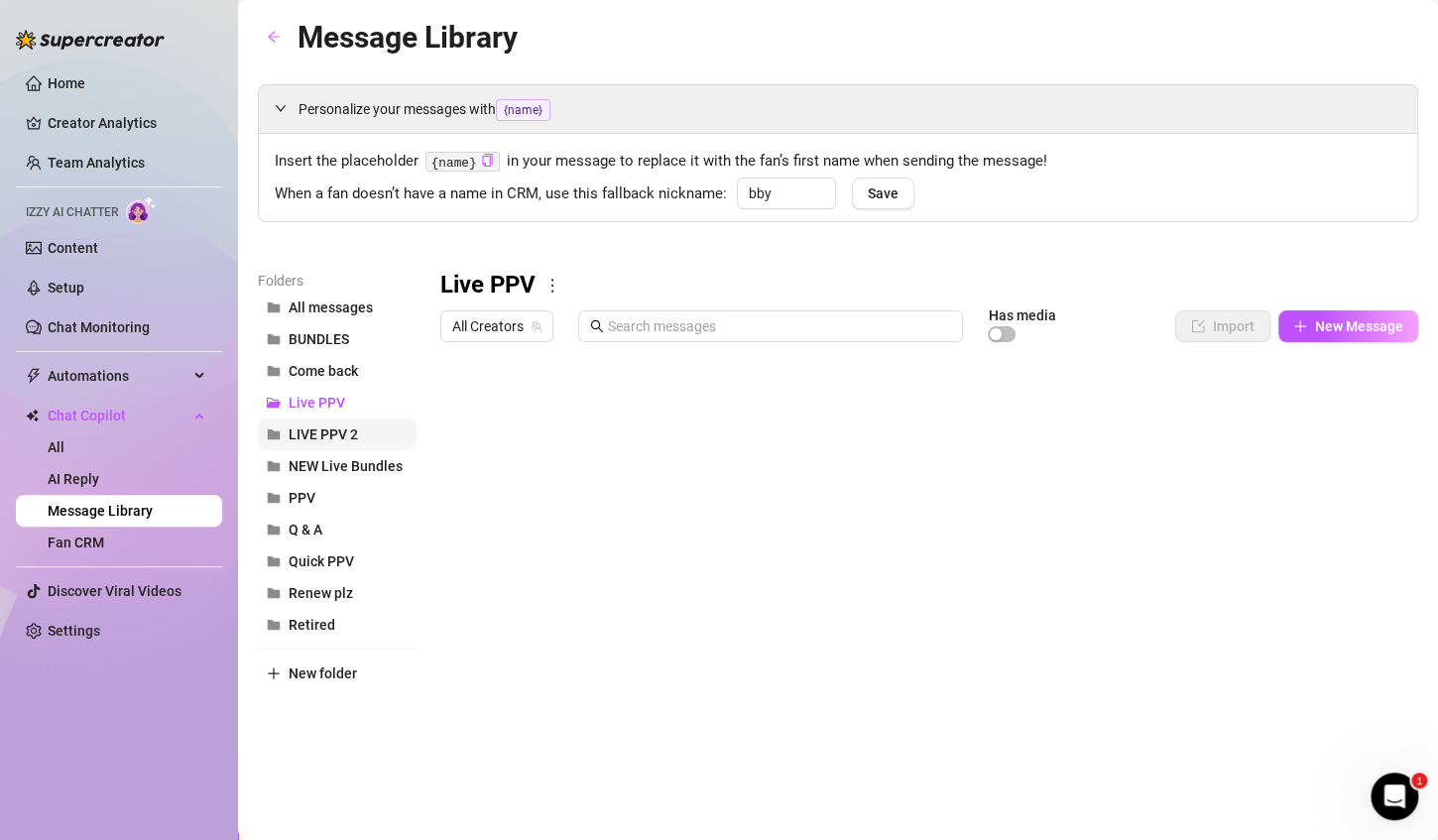 click on "LIVE PPV 2" at bounding box center [323, 434] 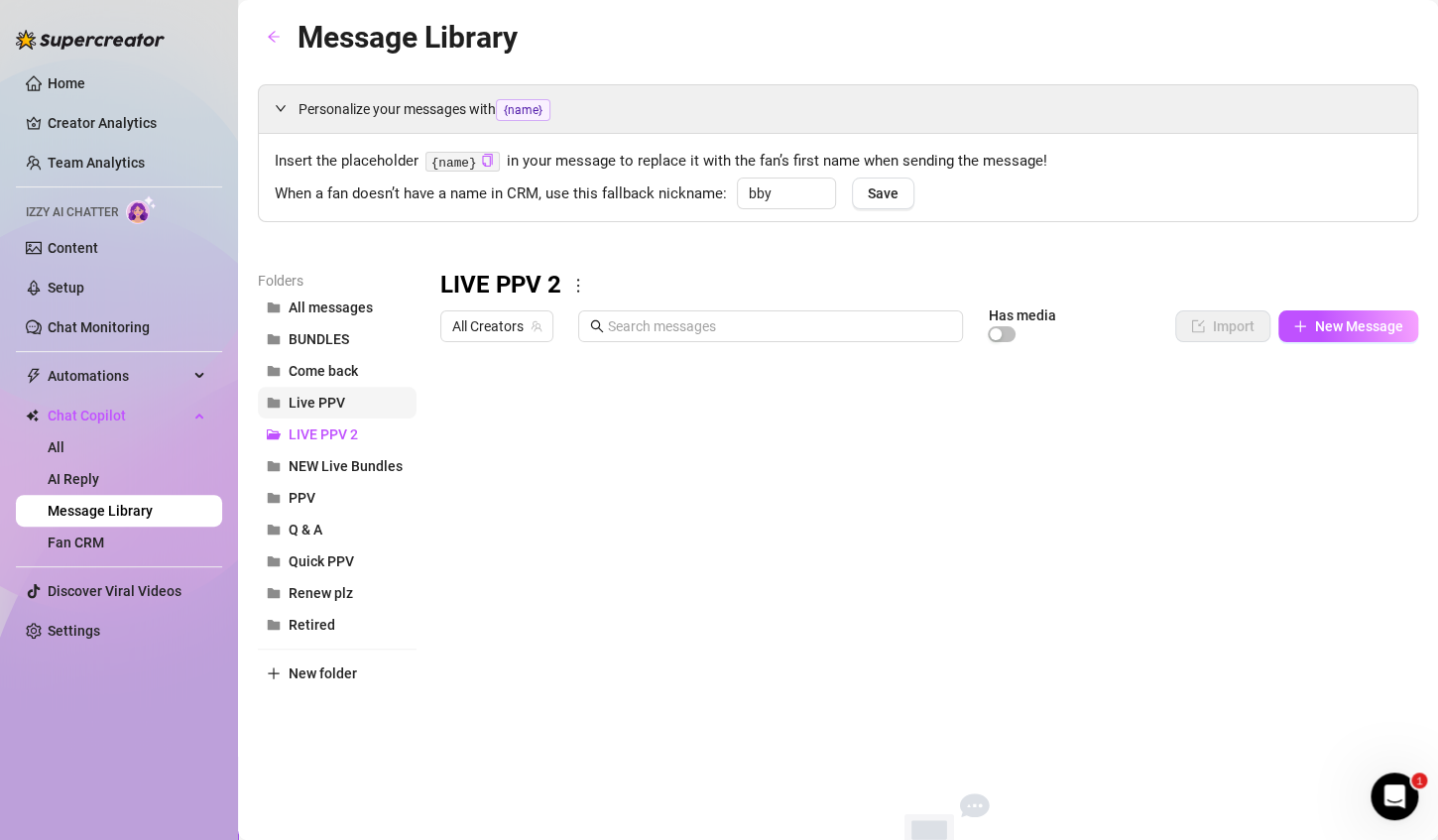 click on "Live PPV" at bounding box center [316, 403] 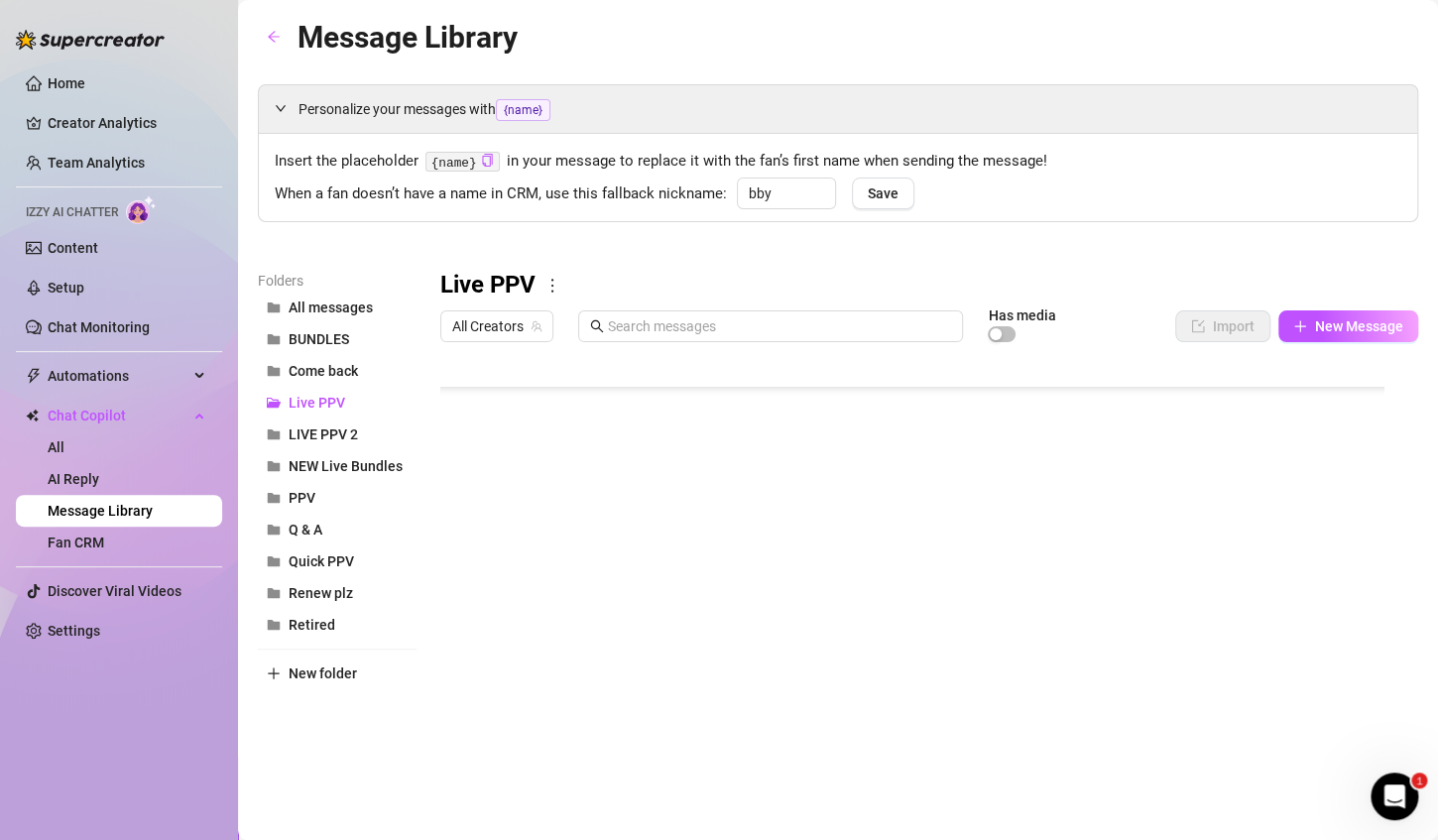 scroll, scrollTop: 611, scrollLeft: 0, axis: vertical 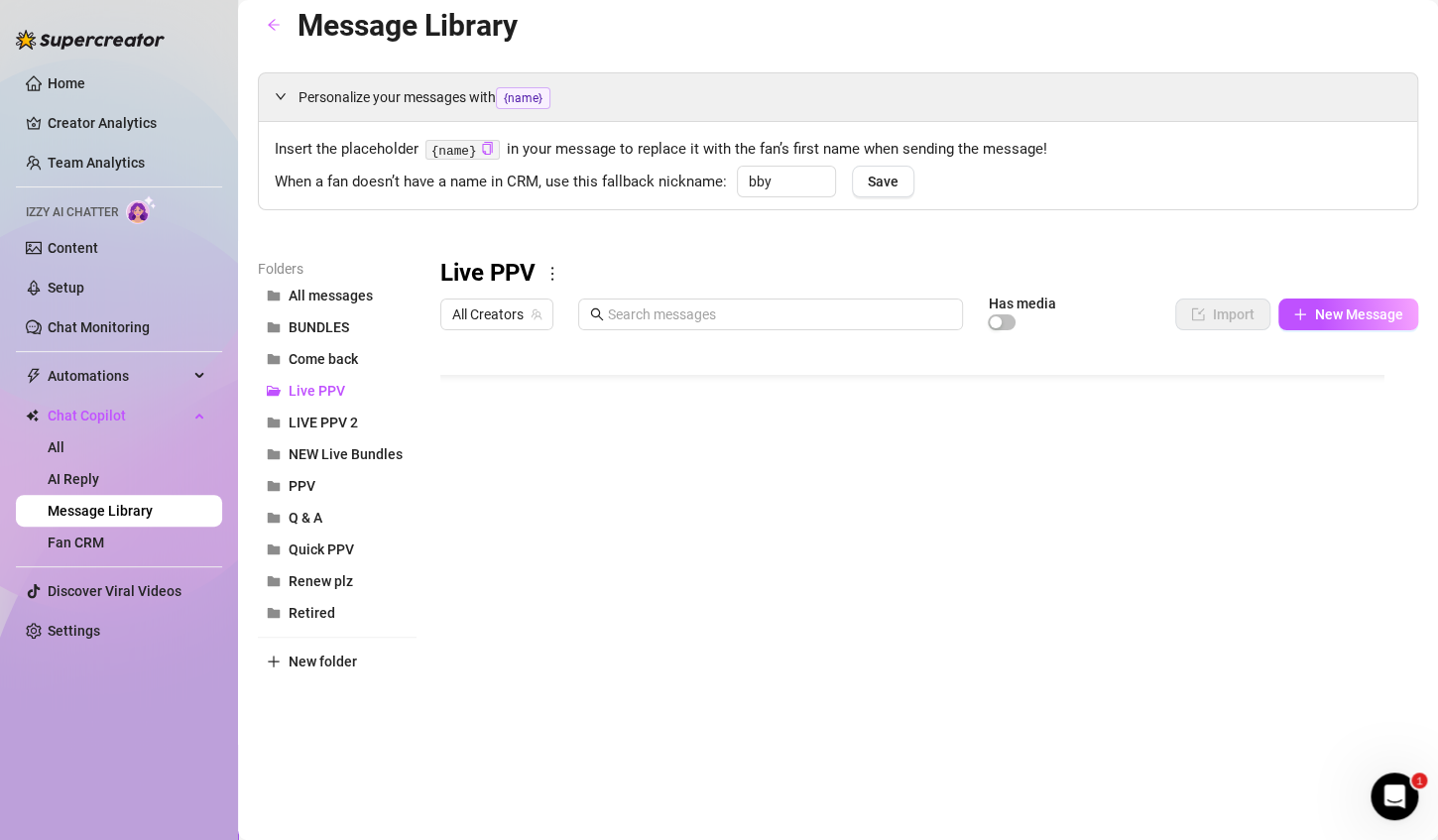 click on "All messages BUNDLES Come back Live PPV LIVE PPV 2 NEW Live Bundles PPV Q & A Quick PPV Renew plz Retired" at bounding box center [337, 454] 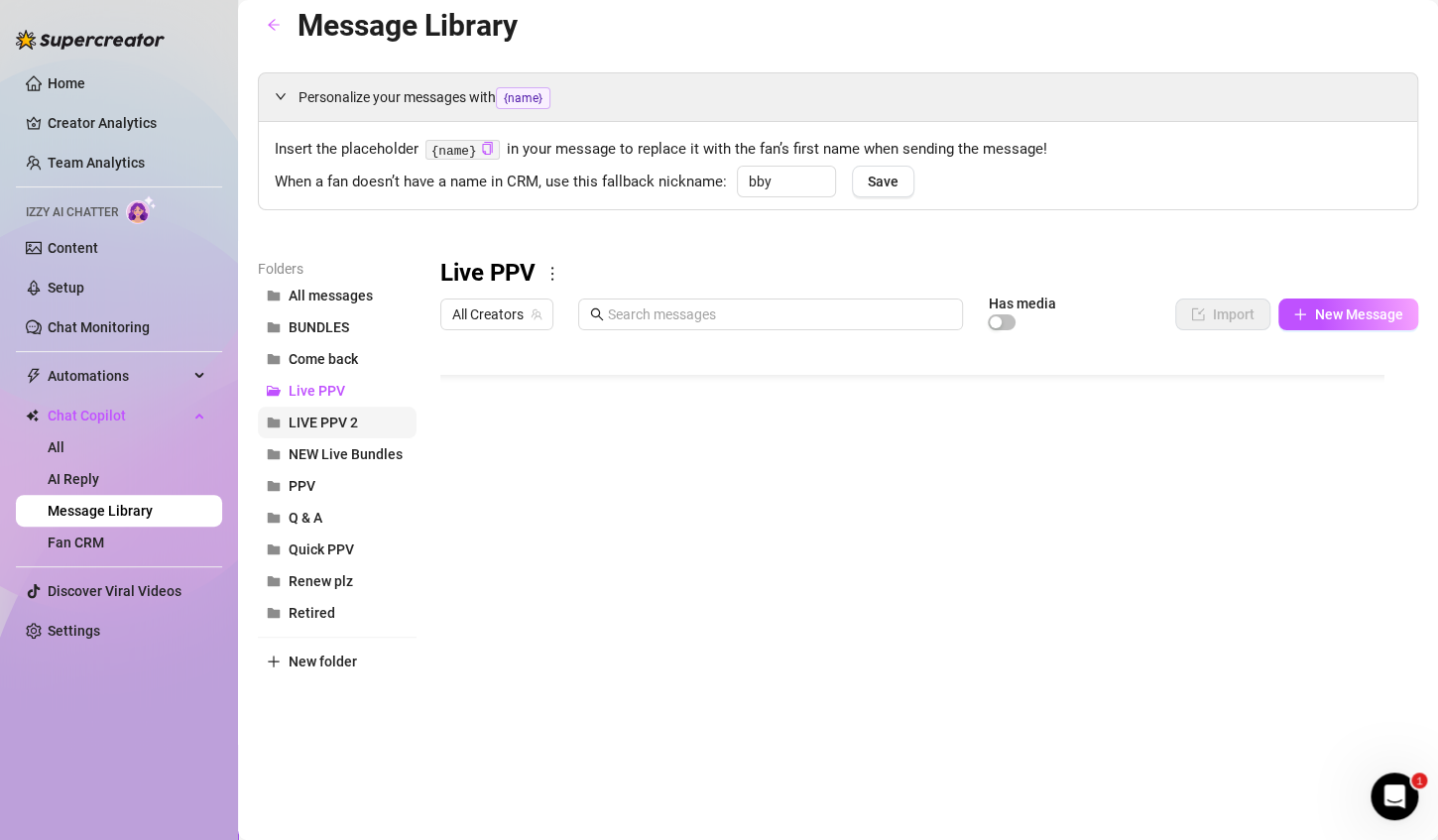 click on "LIVE PPV 2" at bounding box center [337, 422] 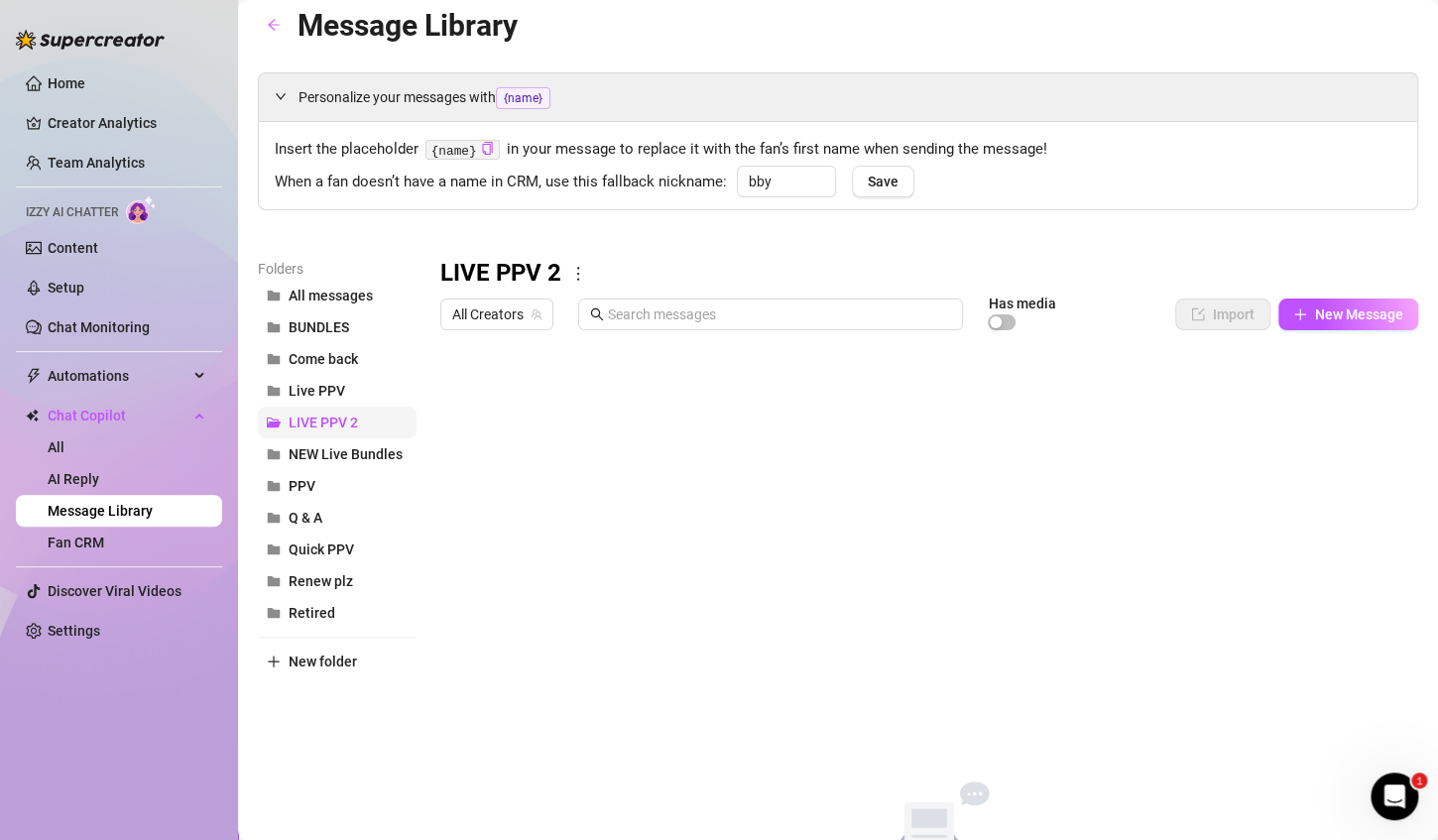 scroll, scrollTop: 0, scrollLeft: 0, axis: both 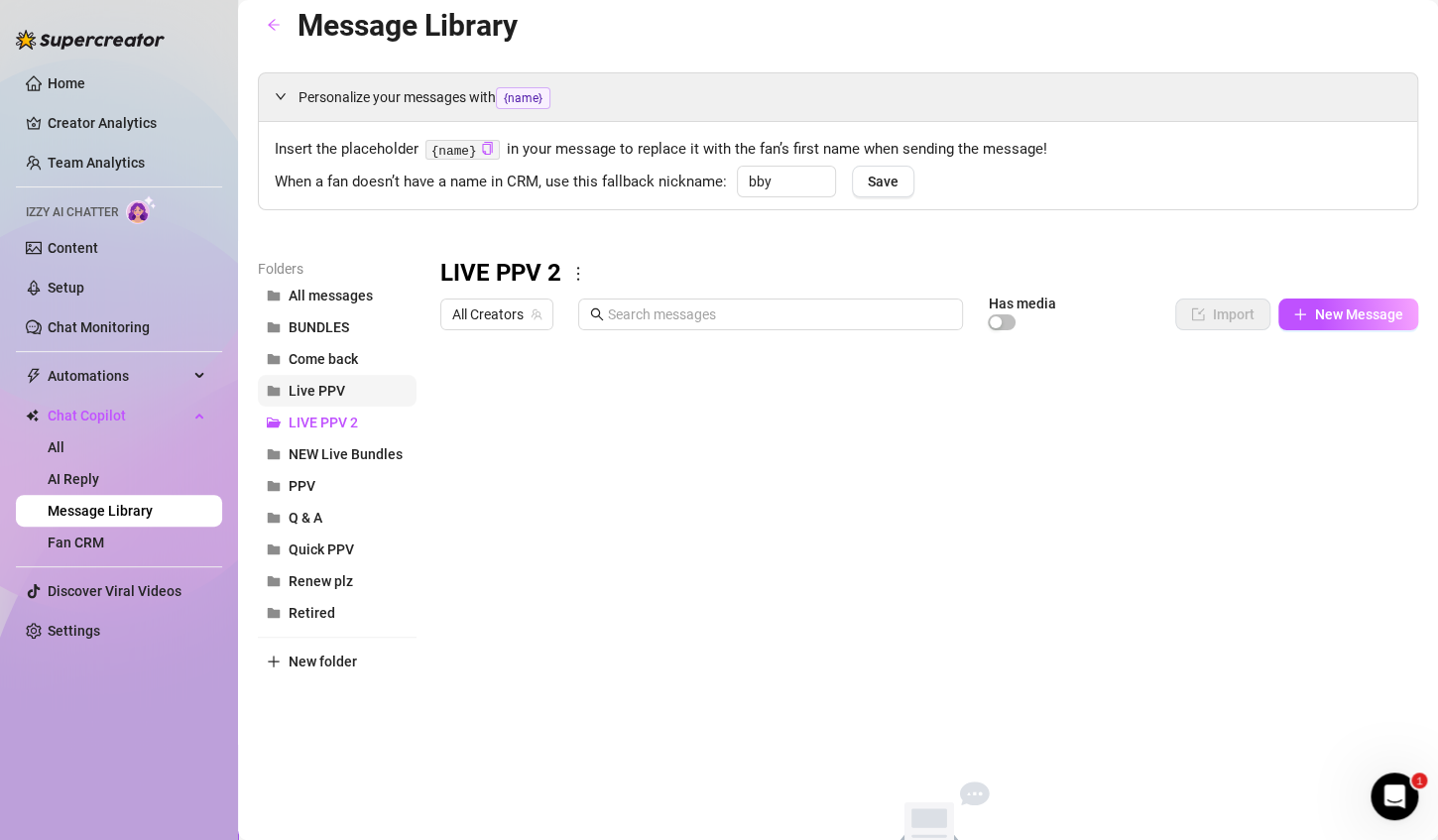 click on "Live PPV" at bounding box center [337, 391] 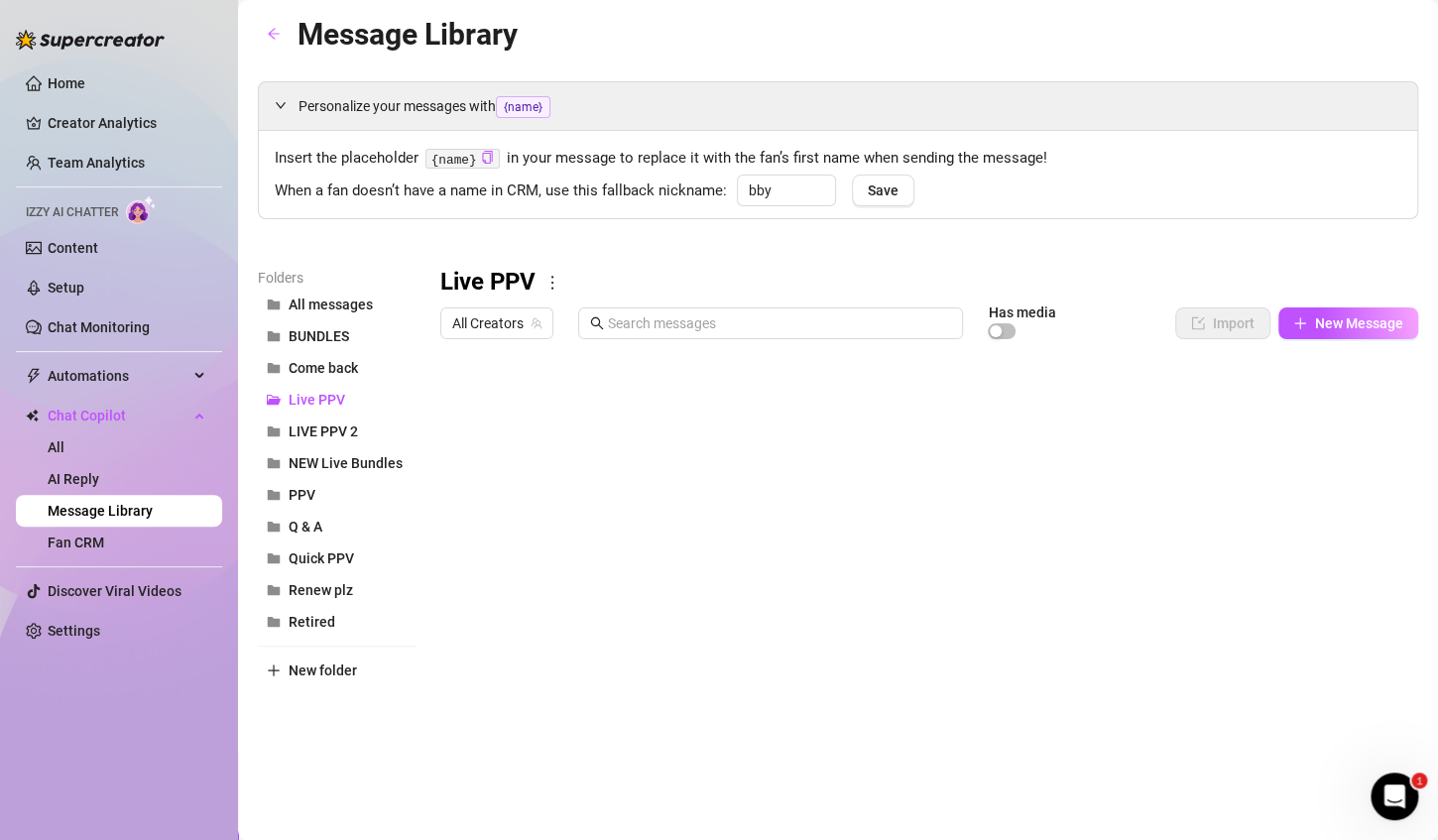 scroll, scrollTop: 0, scrollLeft: 0, axis: both 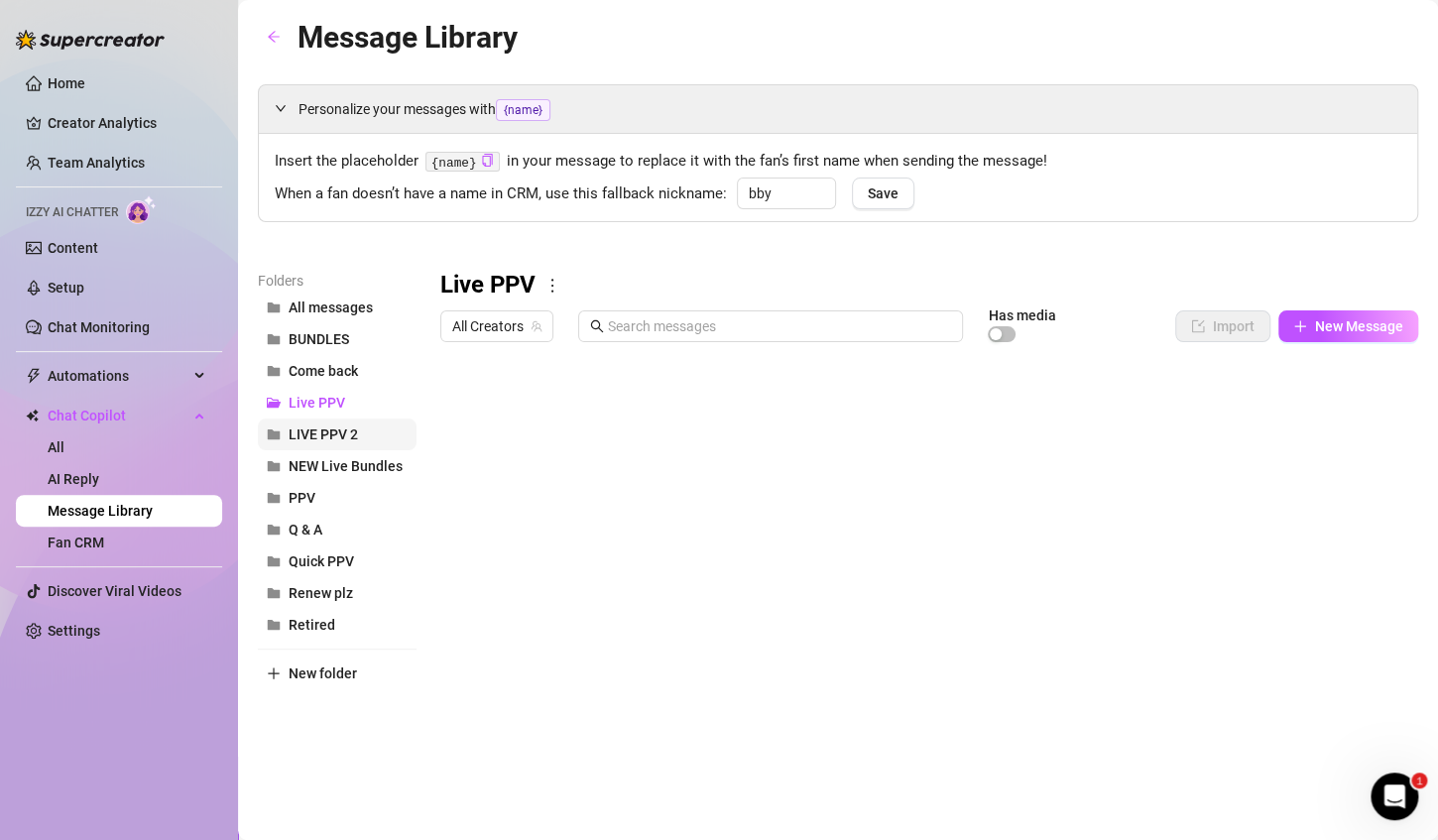click on "LIVE PPV 2" at bounding box center [337, 434] 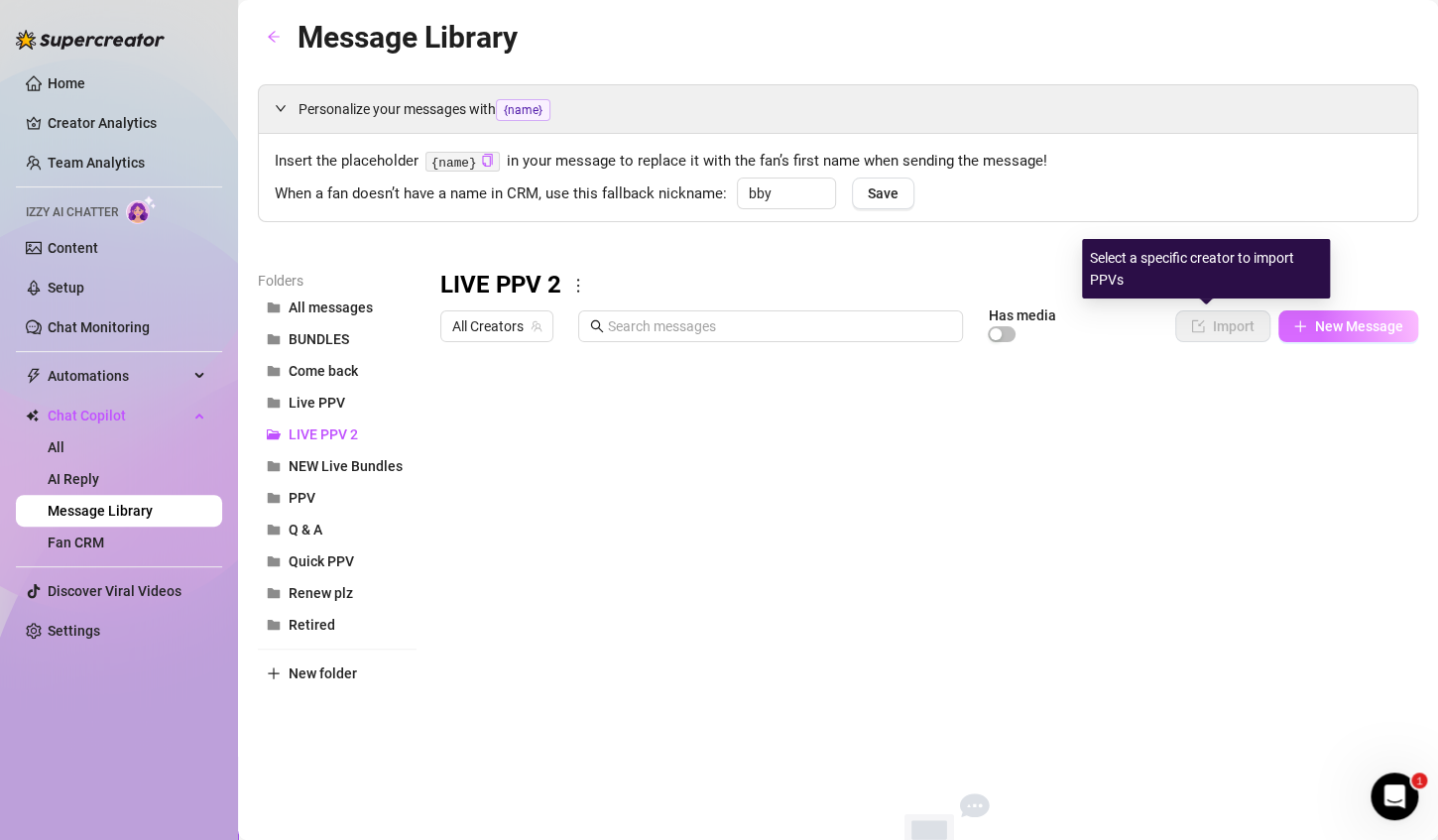click on "New Message" at bounding box center [1348, 326] 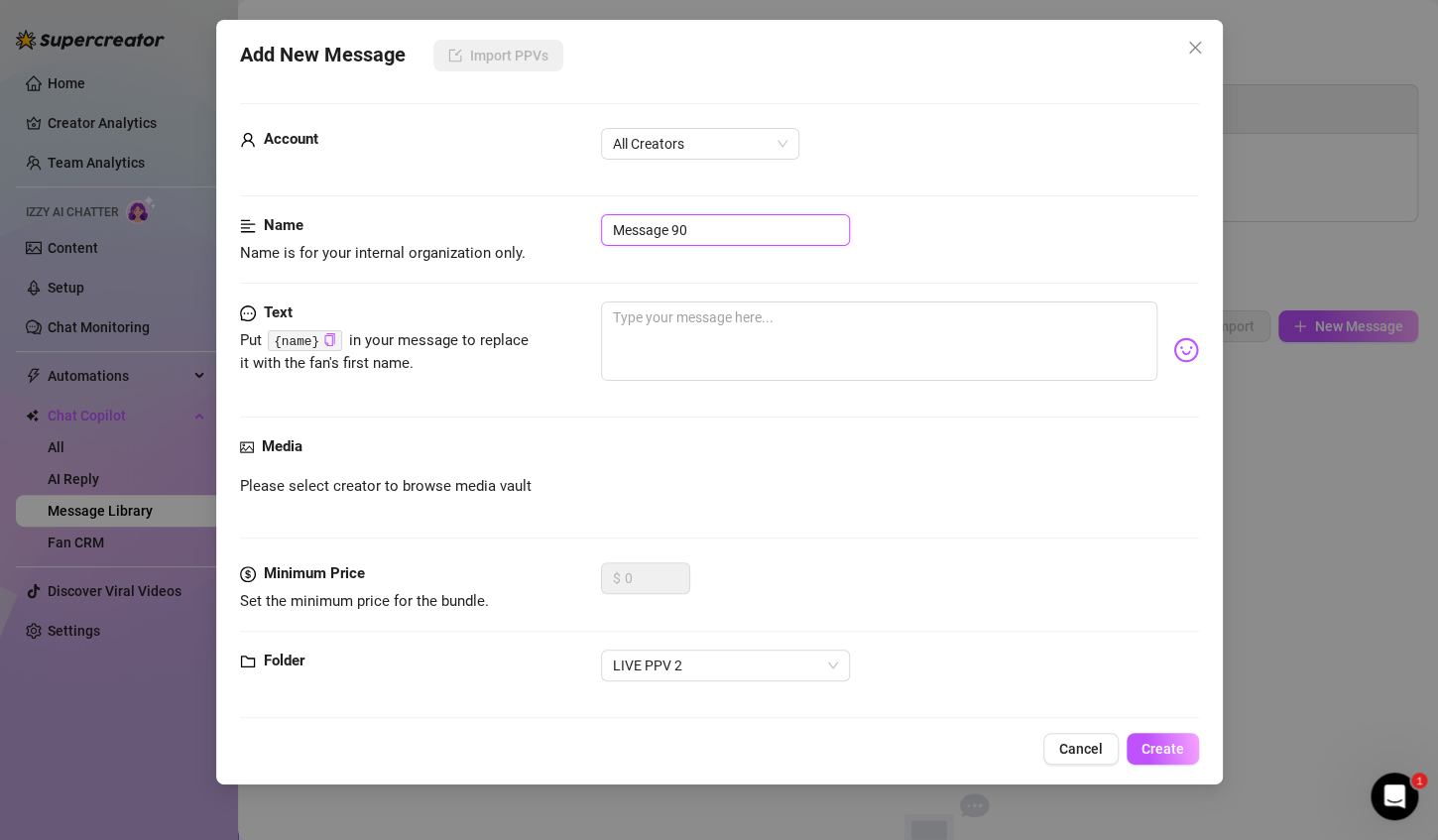 drag, startPoint x: 722, startPoint y: 231, endPoint x: 481, endPoint y: 180, distance: 246.33717 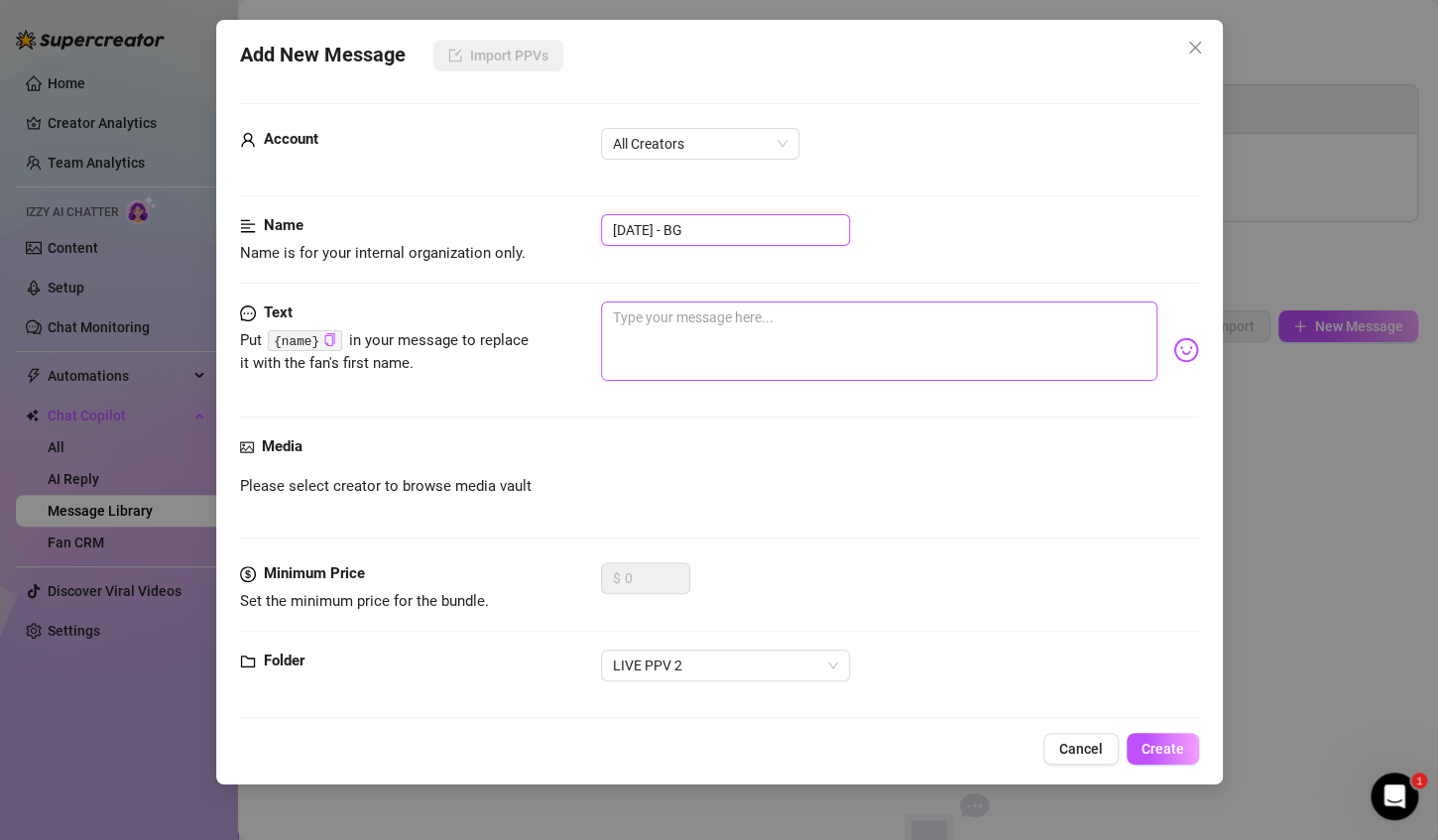type on "[DATE] - BG" 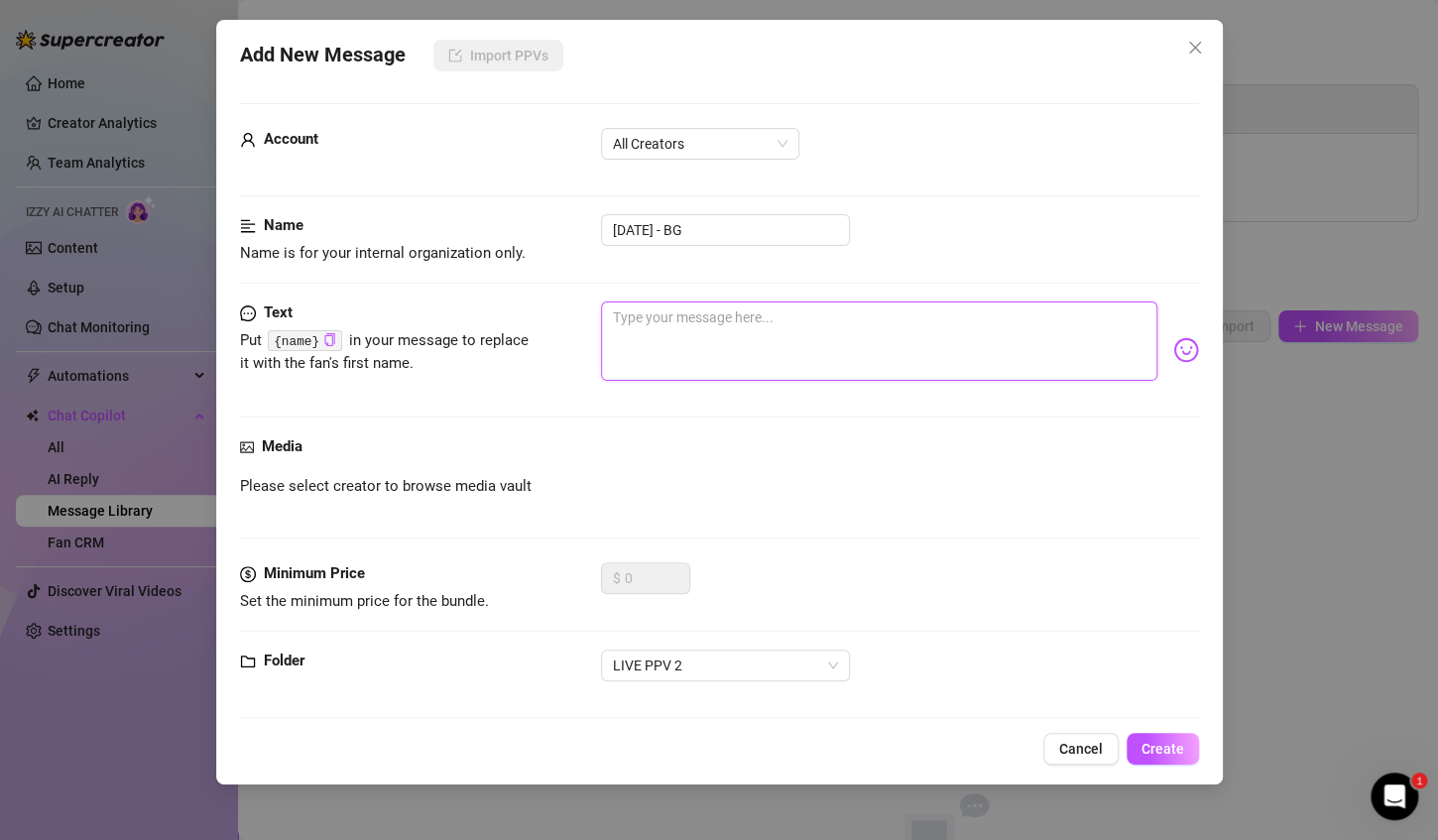 click at bounding box center (879, 341) 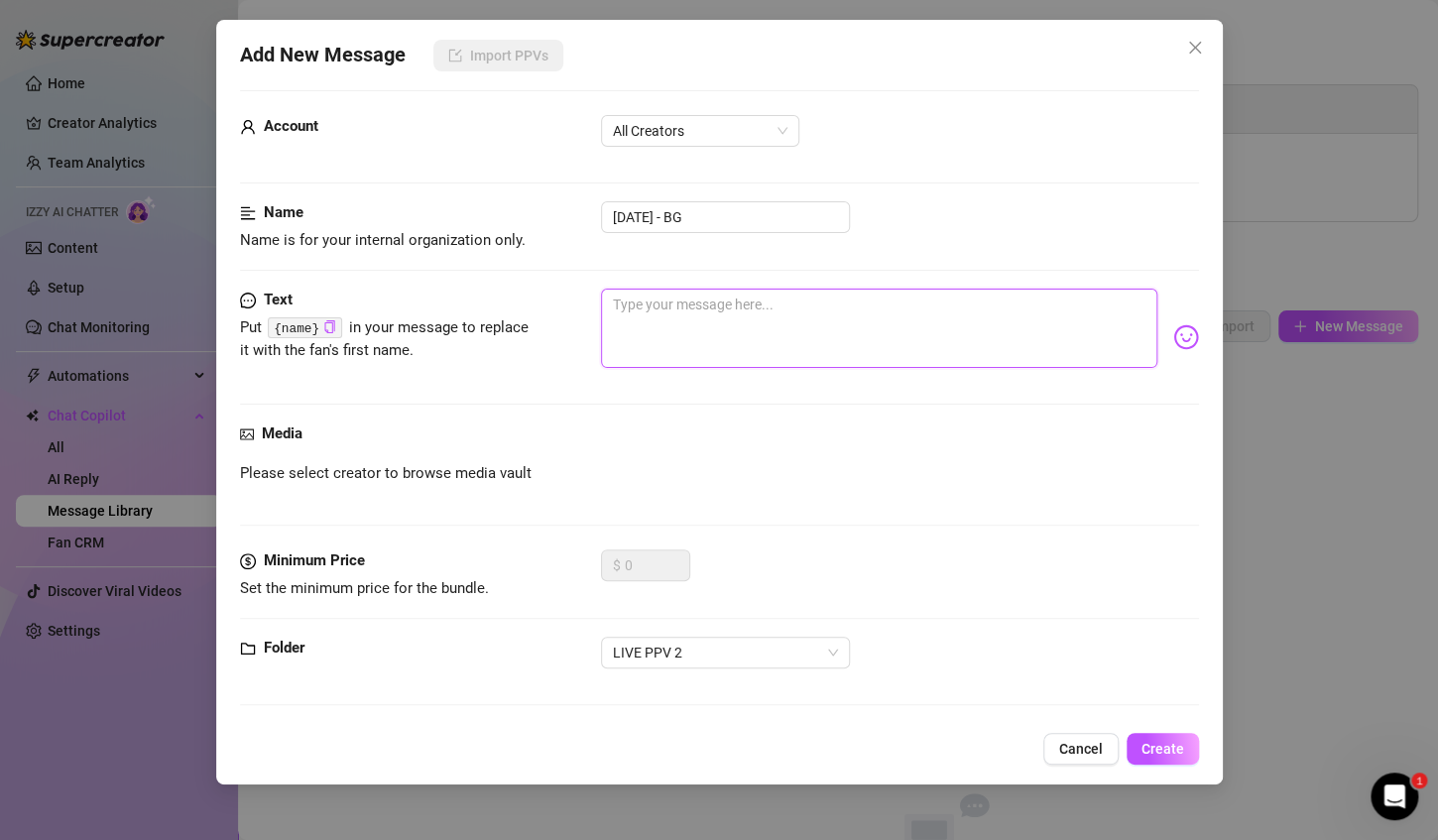 click at bounding box center (879, 328) 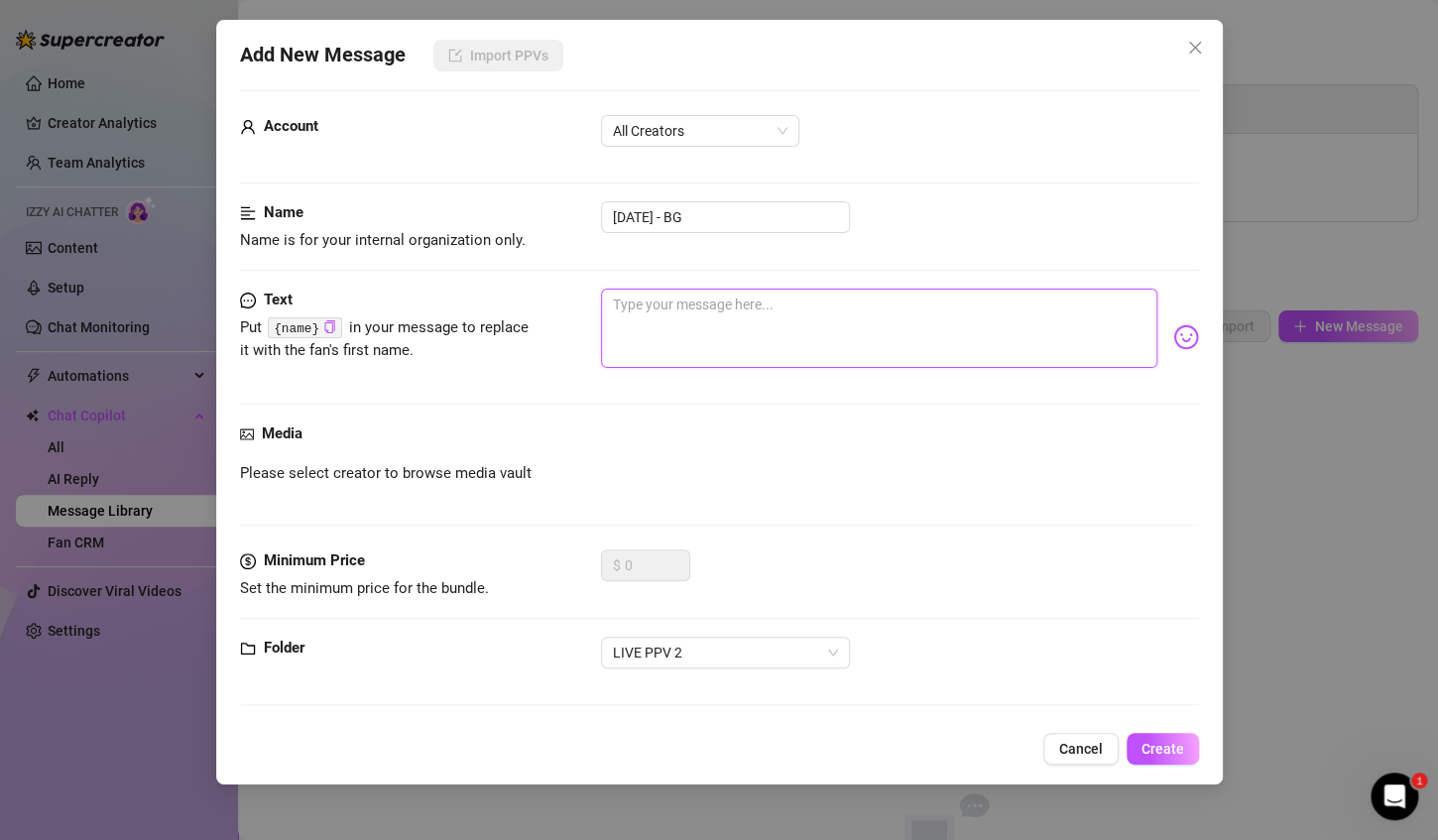 click at bounding box center (879, 328) 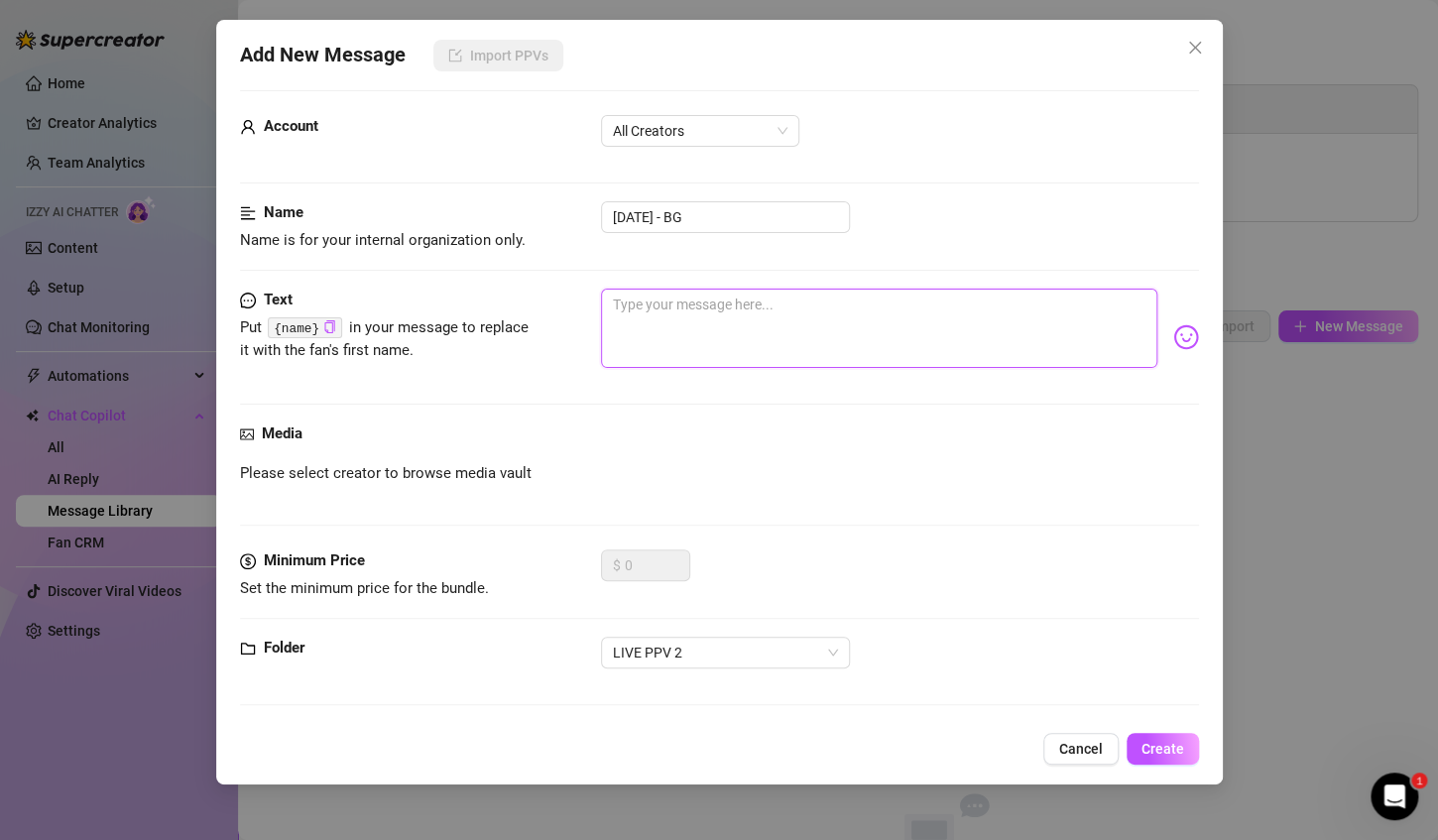 click at bounding box center [879, 328] 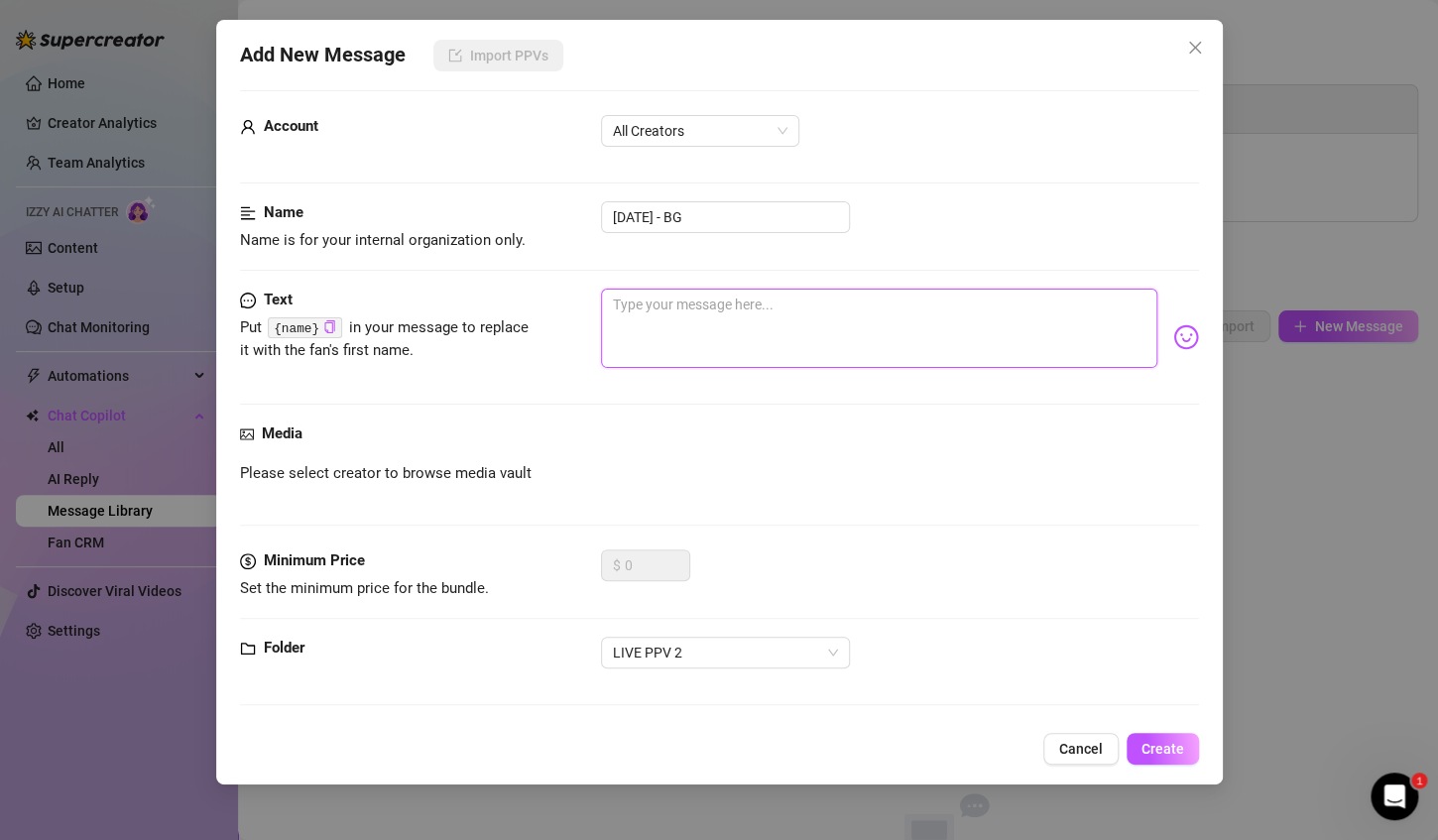type on "." 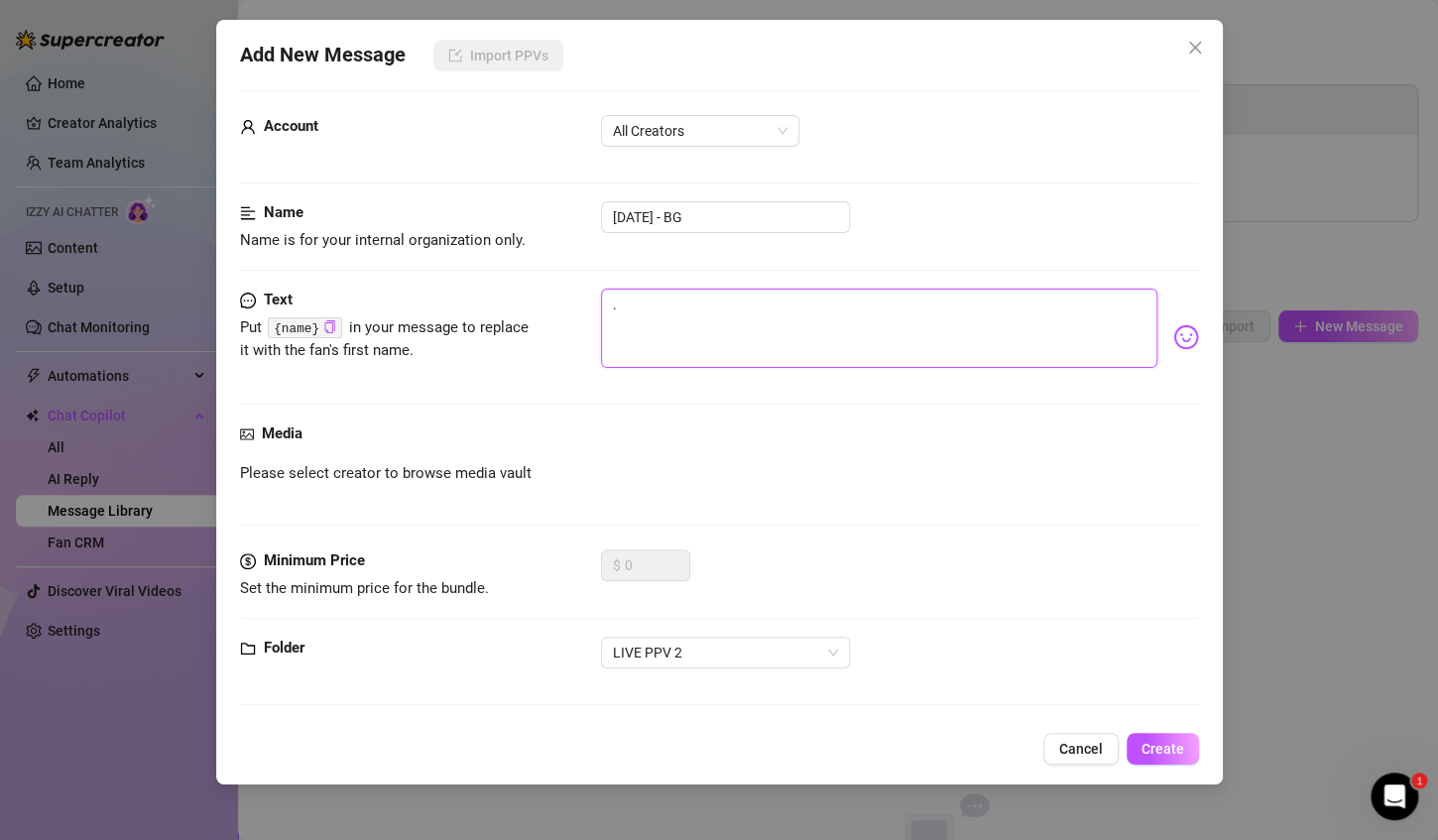 type on "Type your message here..." 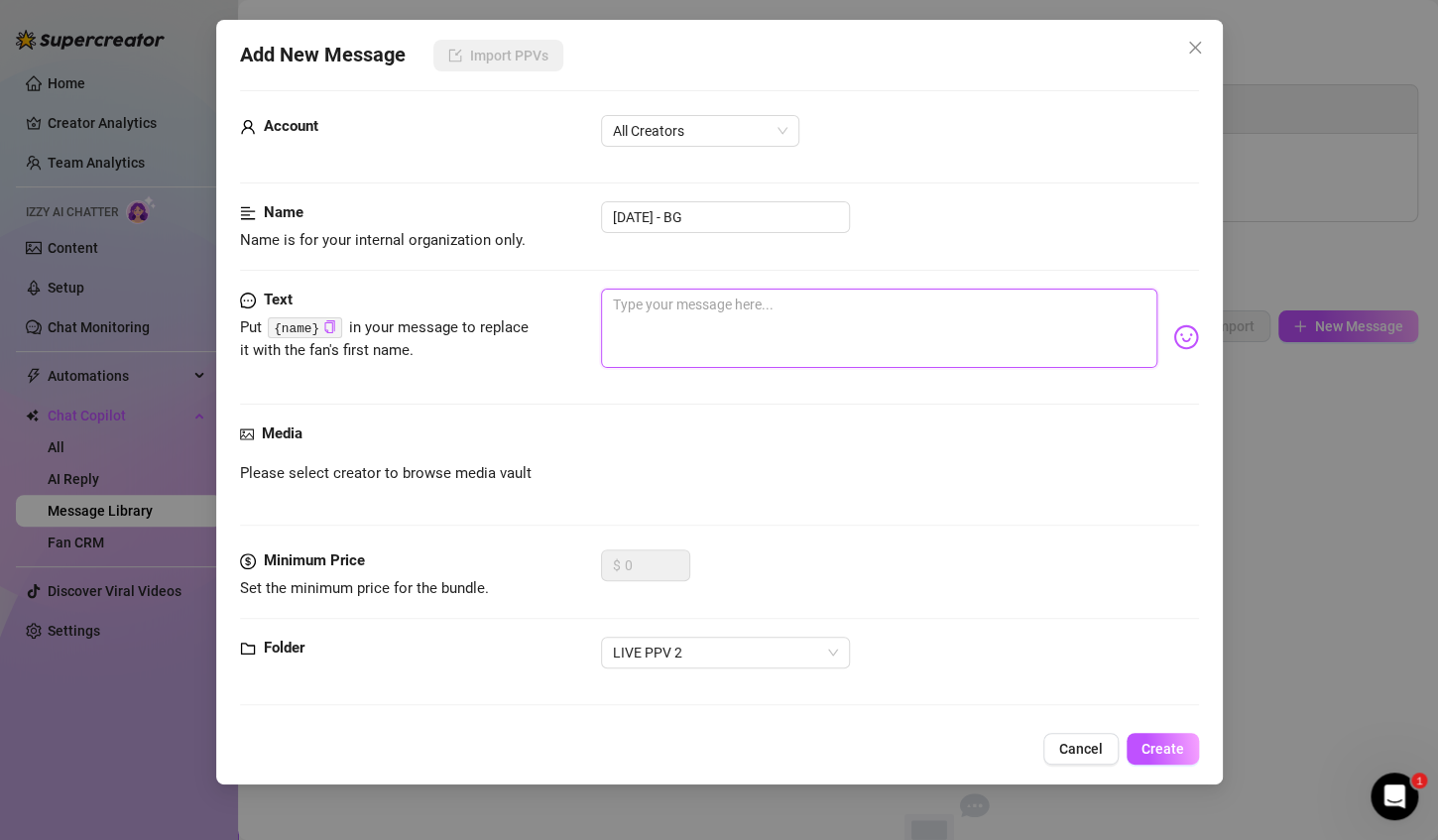 type on "." 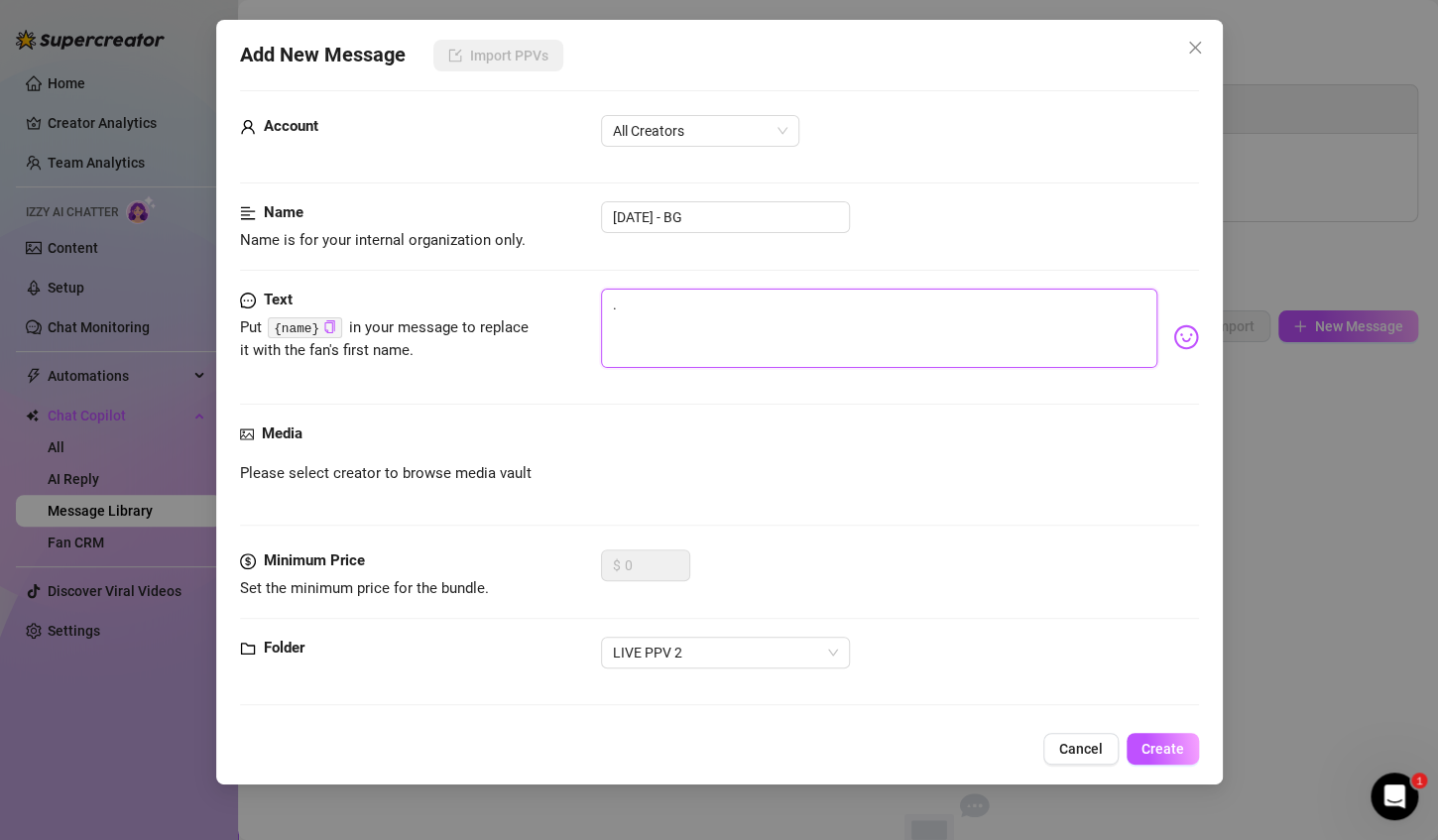 type on "Type your message here..." 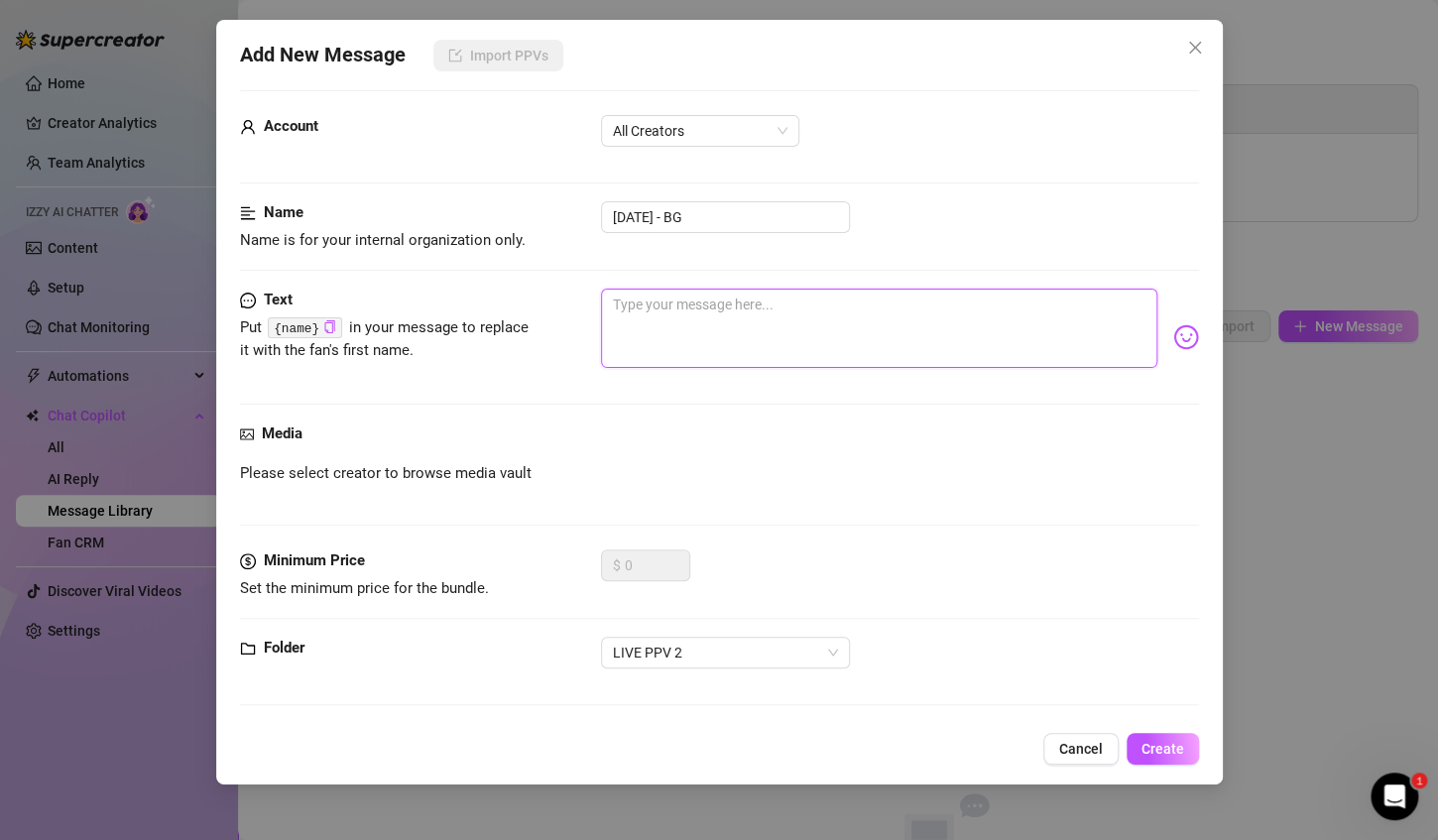 type on "." 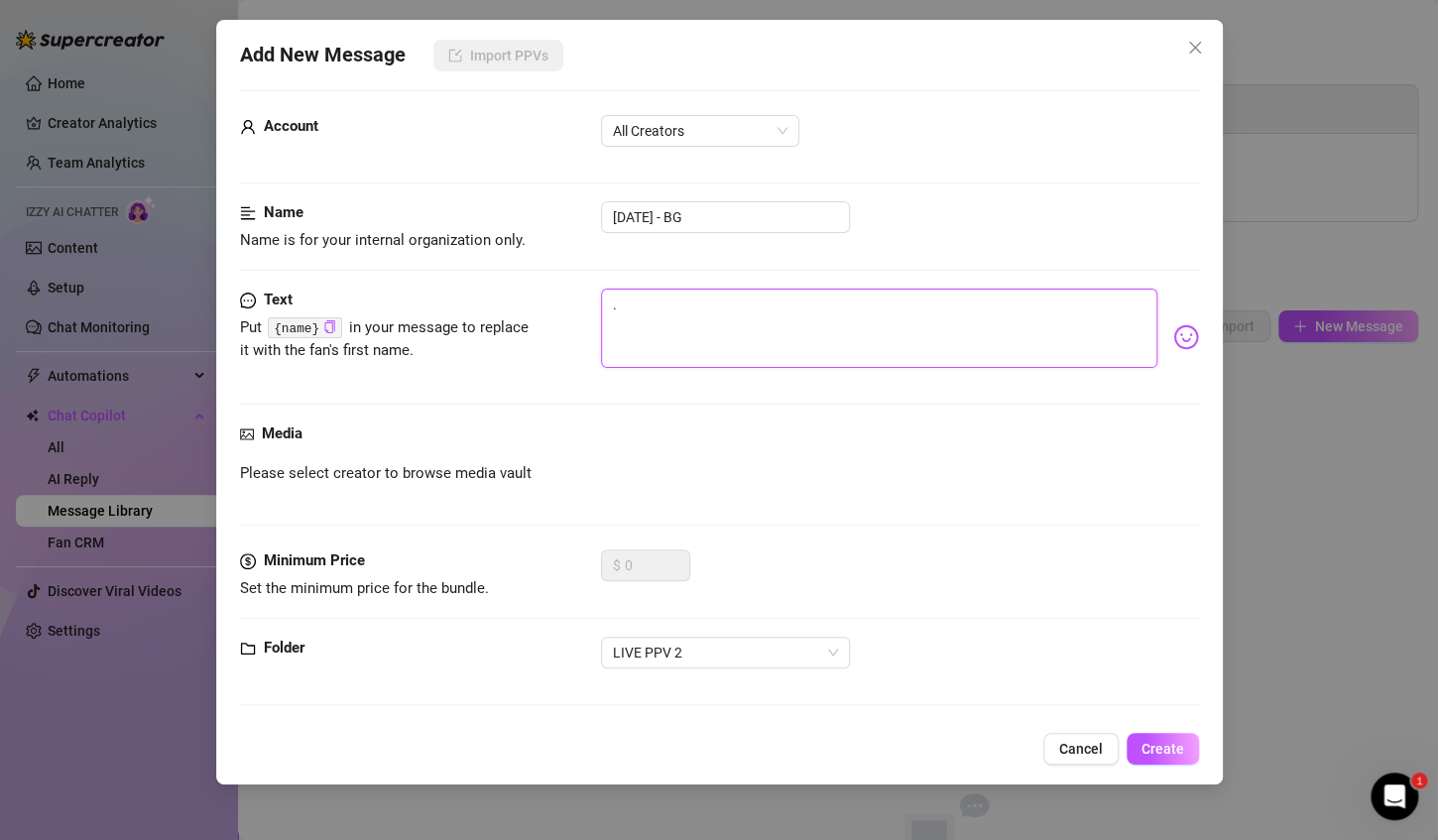 click on "." at bounding box center [879, 328] 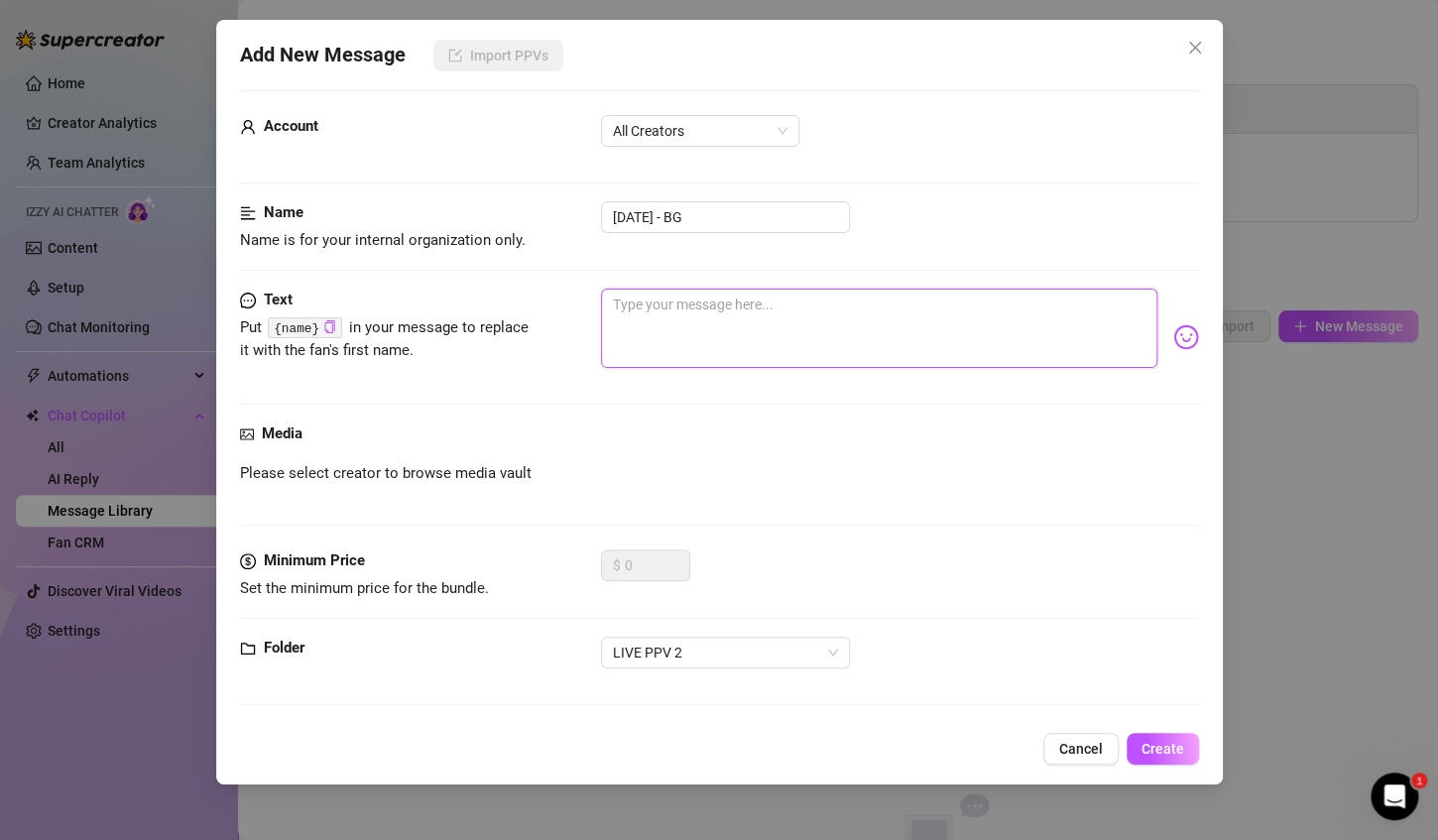 click at bounding box center (879, 328) 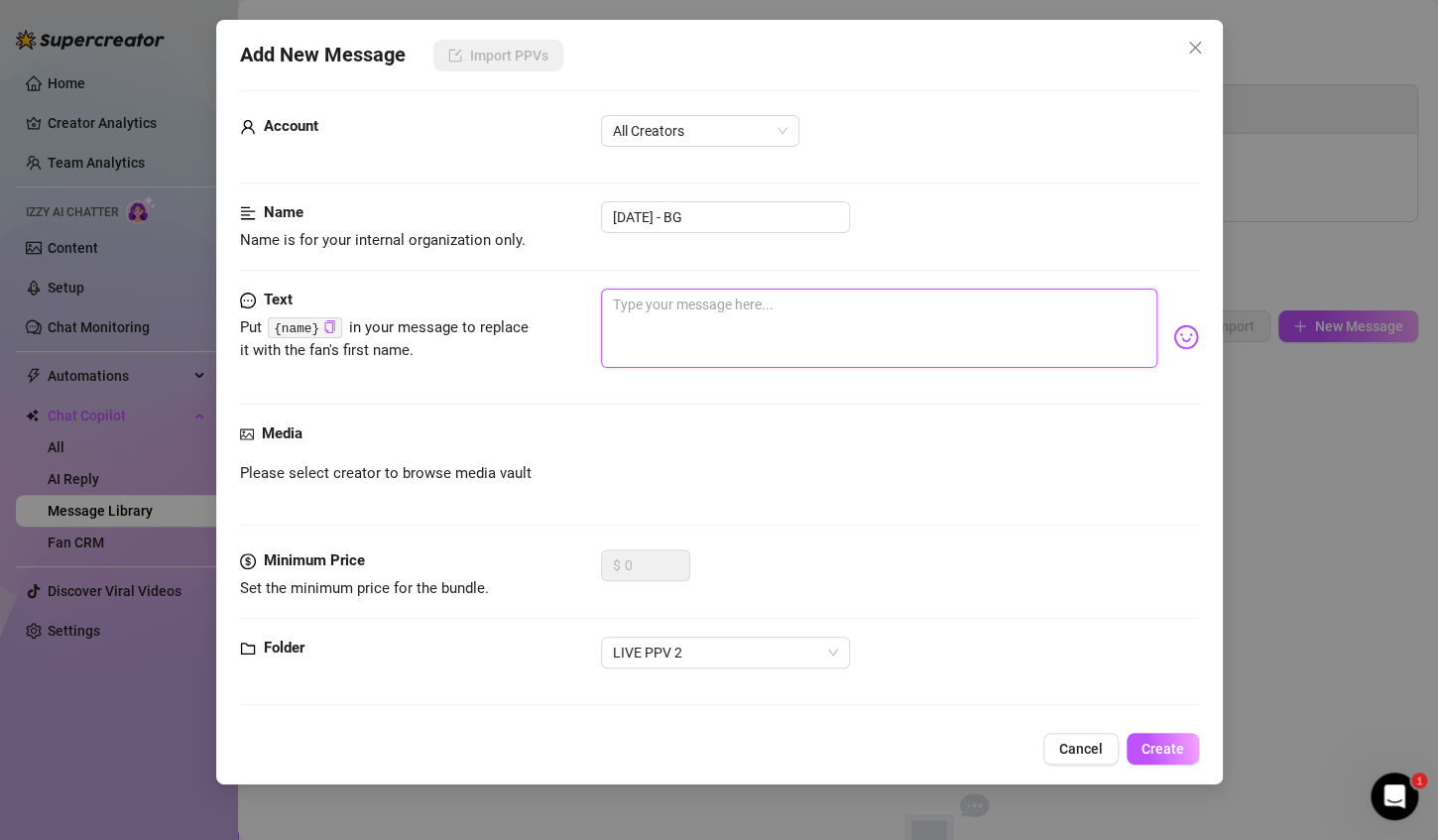 type on "." 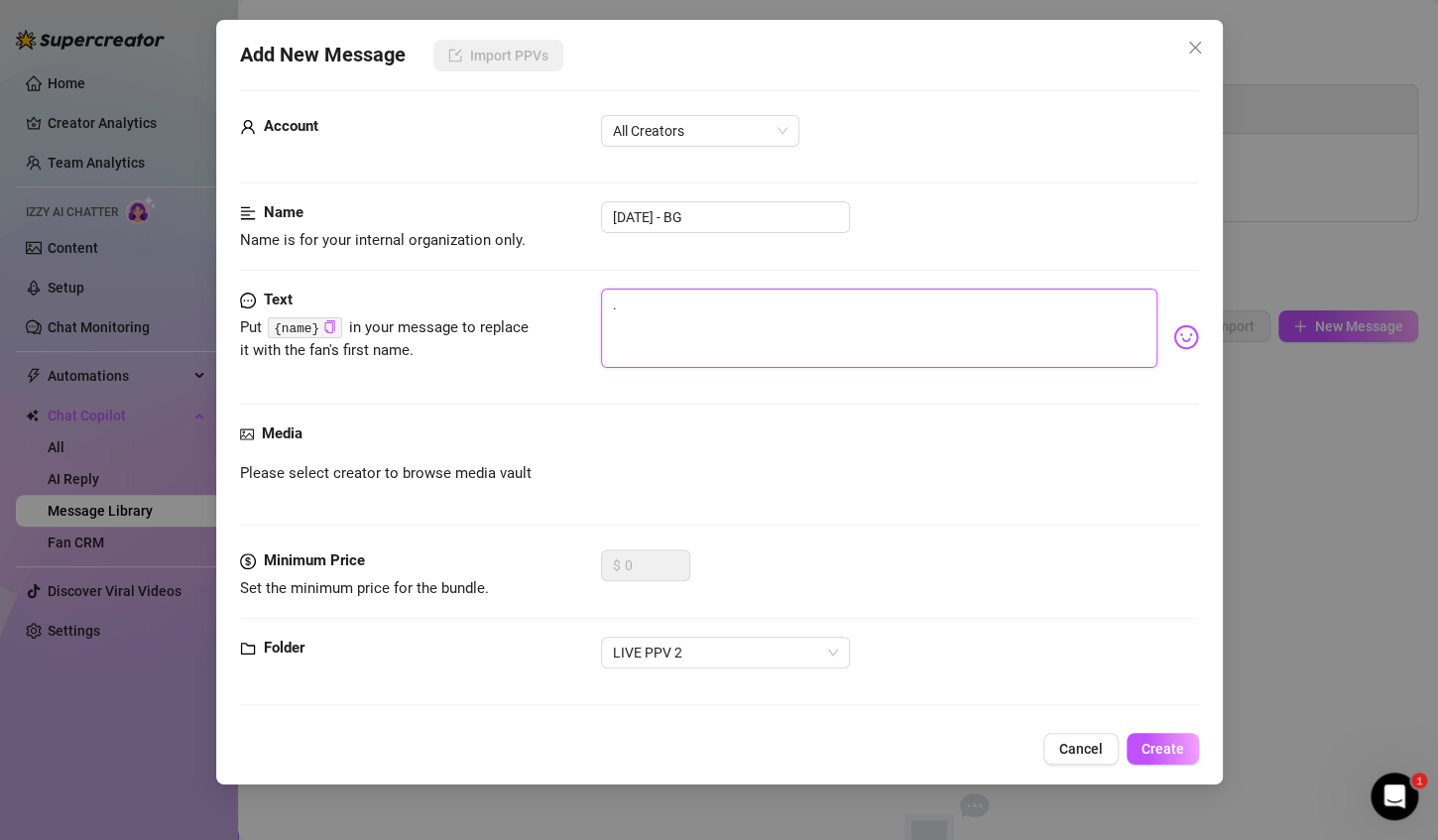 type on "Type your message here..." 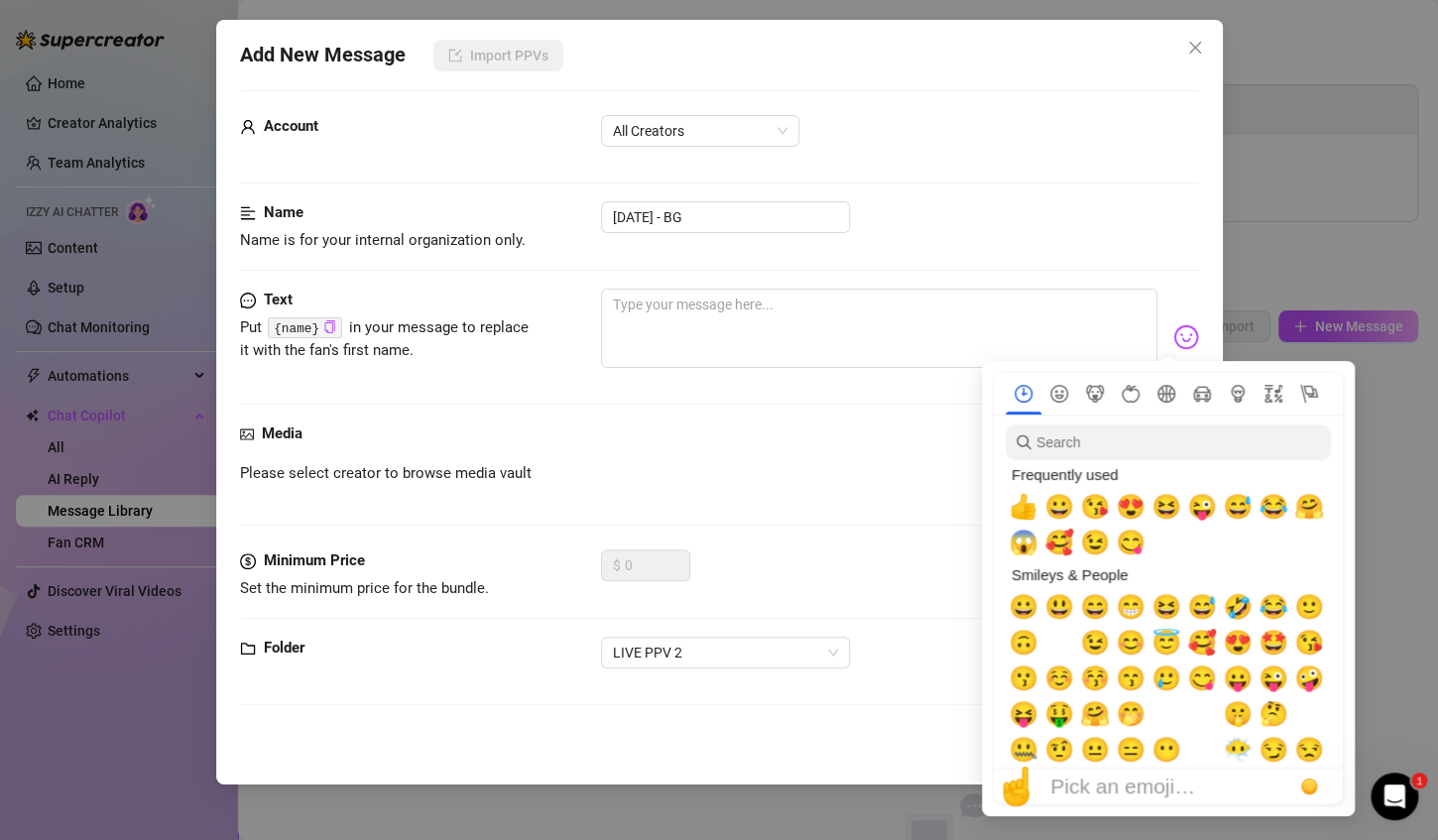 click at bounding box center (1186, 337) 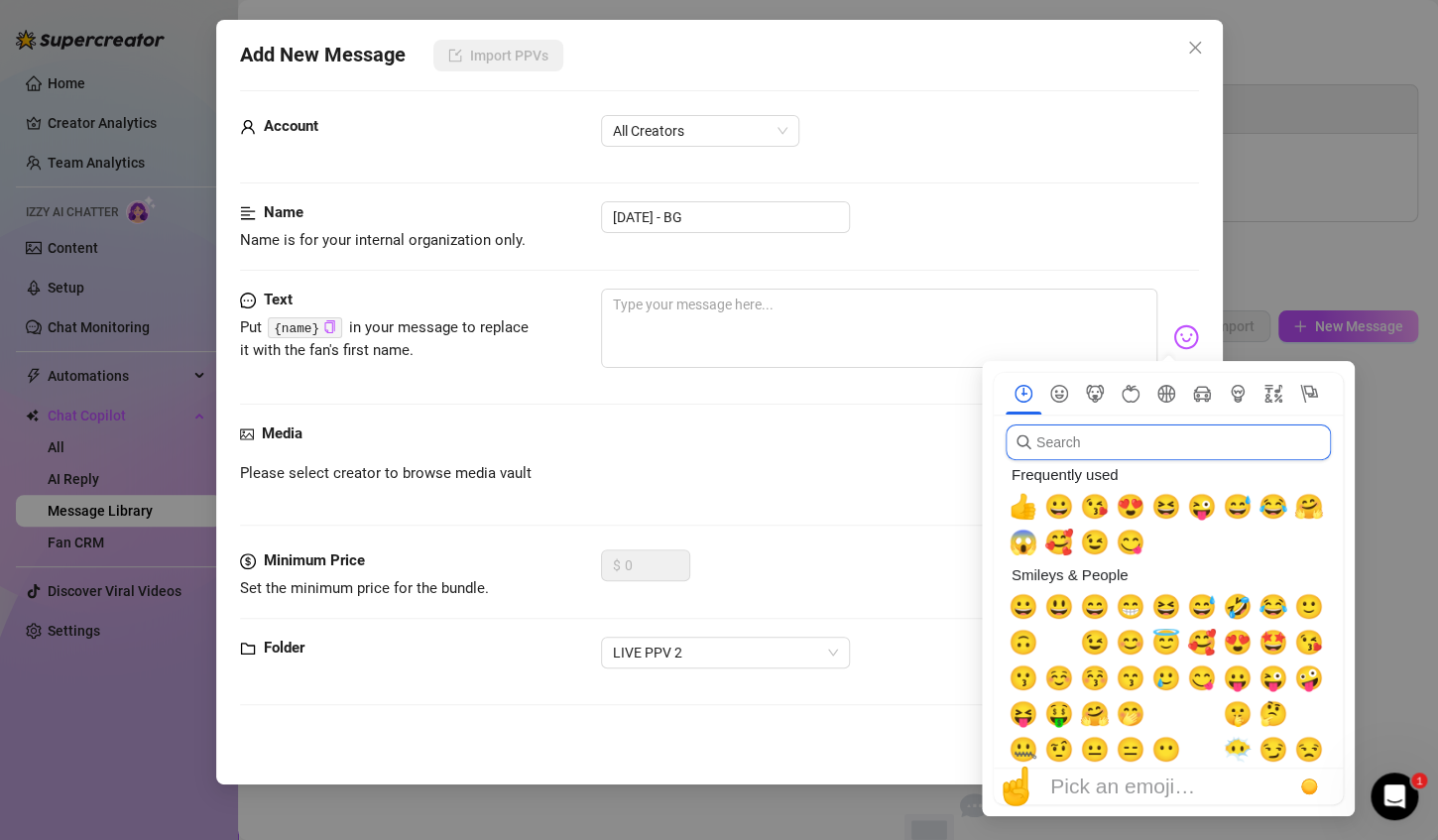 click at bounding box center [1168, 442] 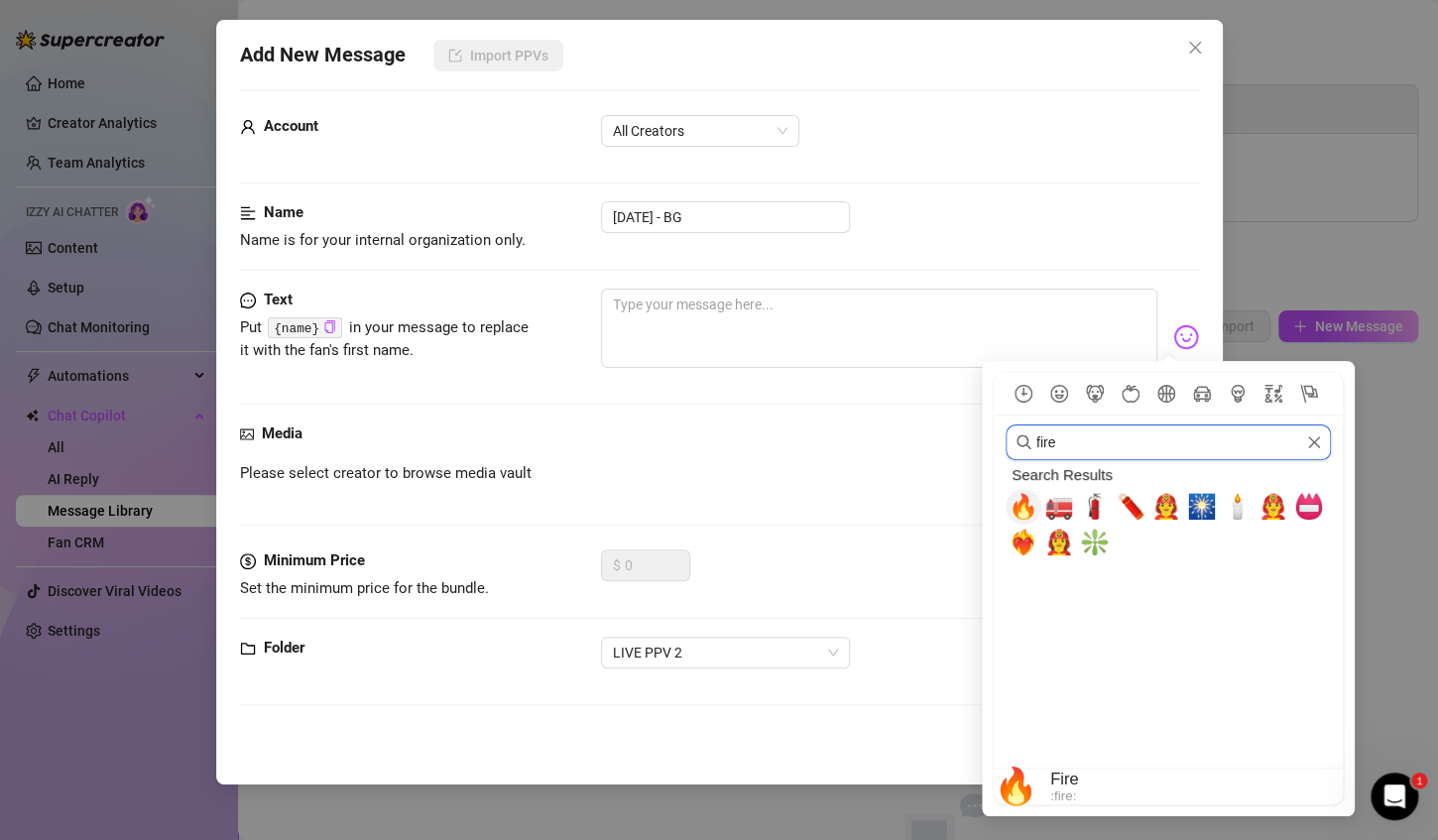 type on "fire" 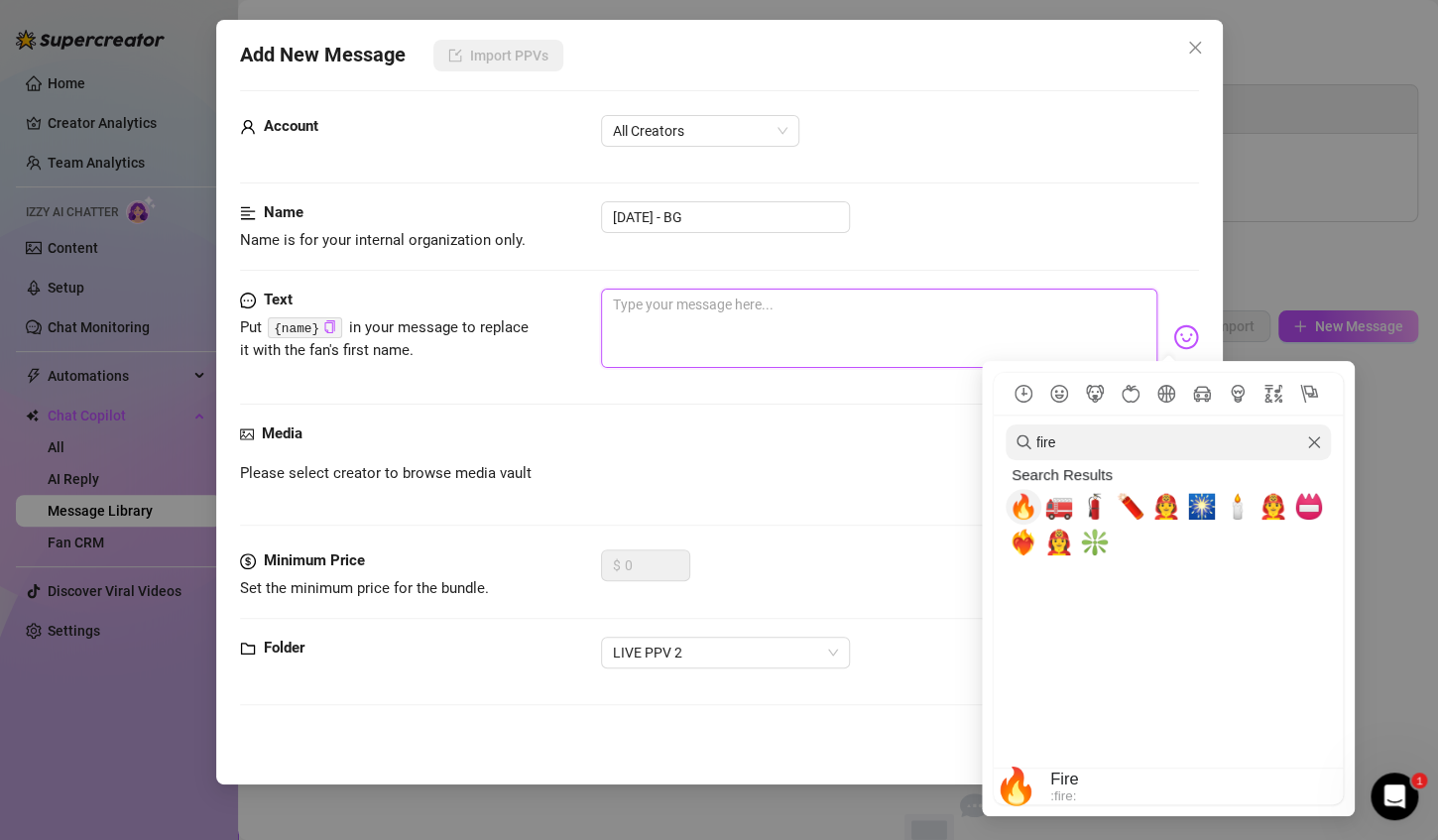 type on "🔥" 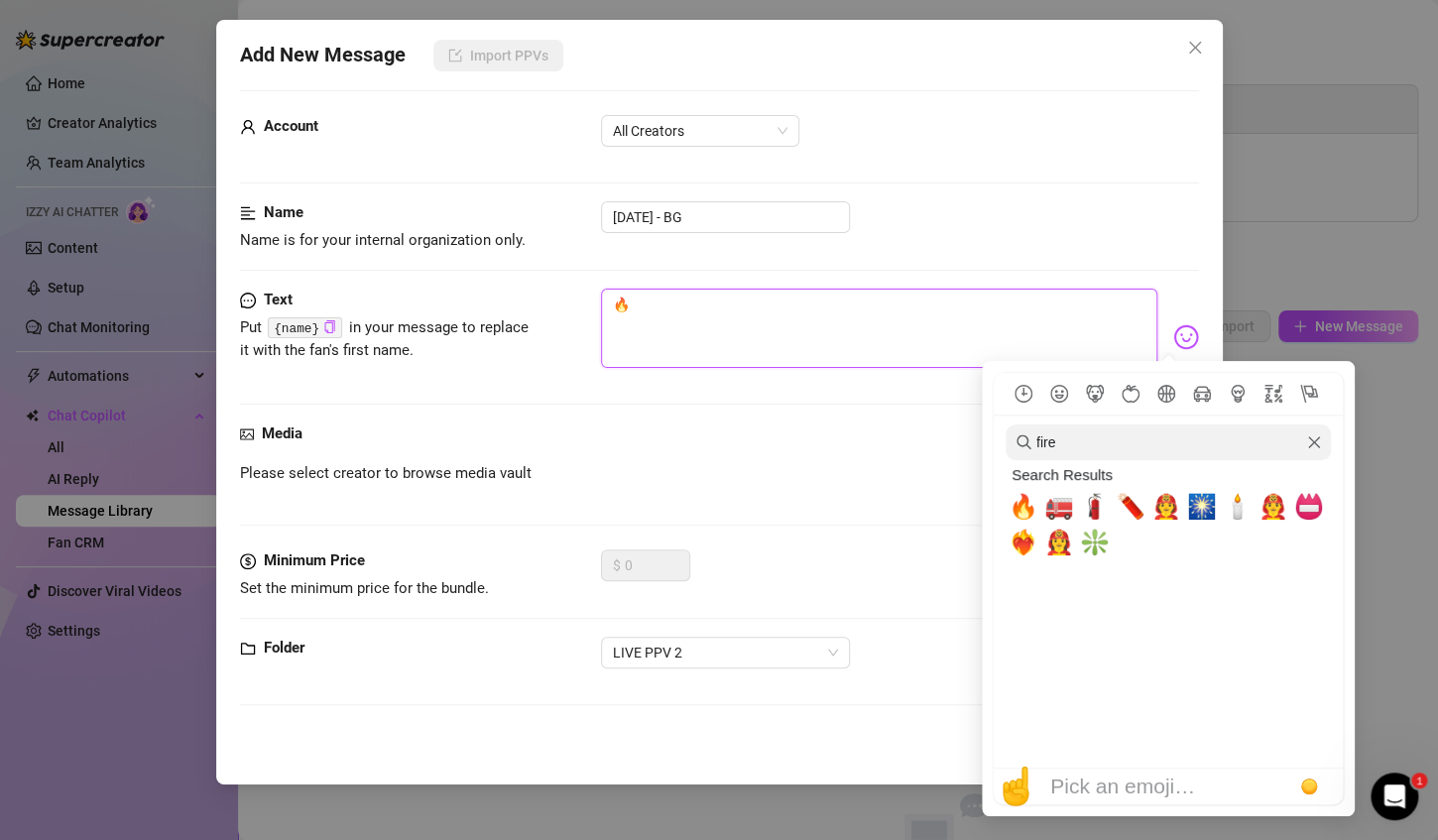 type on "🔥" 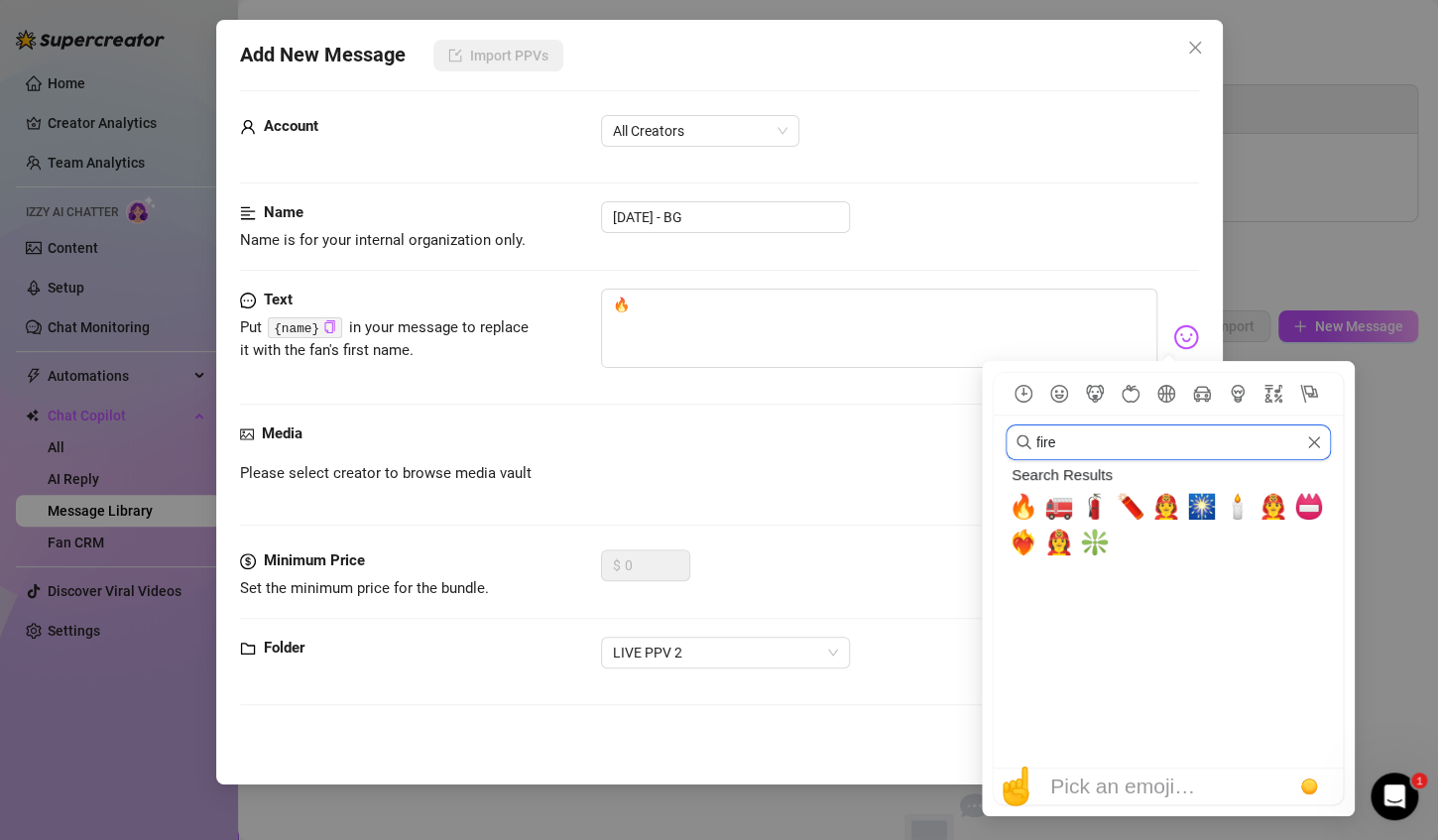 click on "fire" at bounding box center [1168, 442] 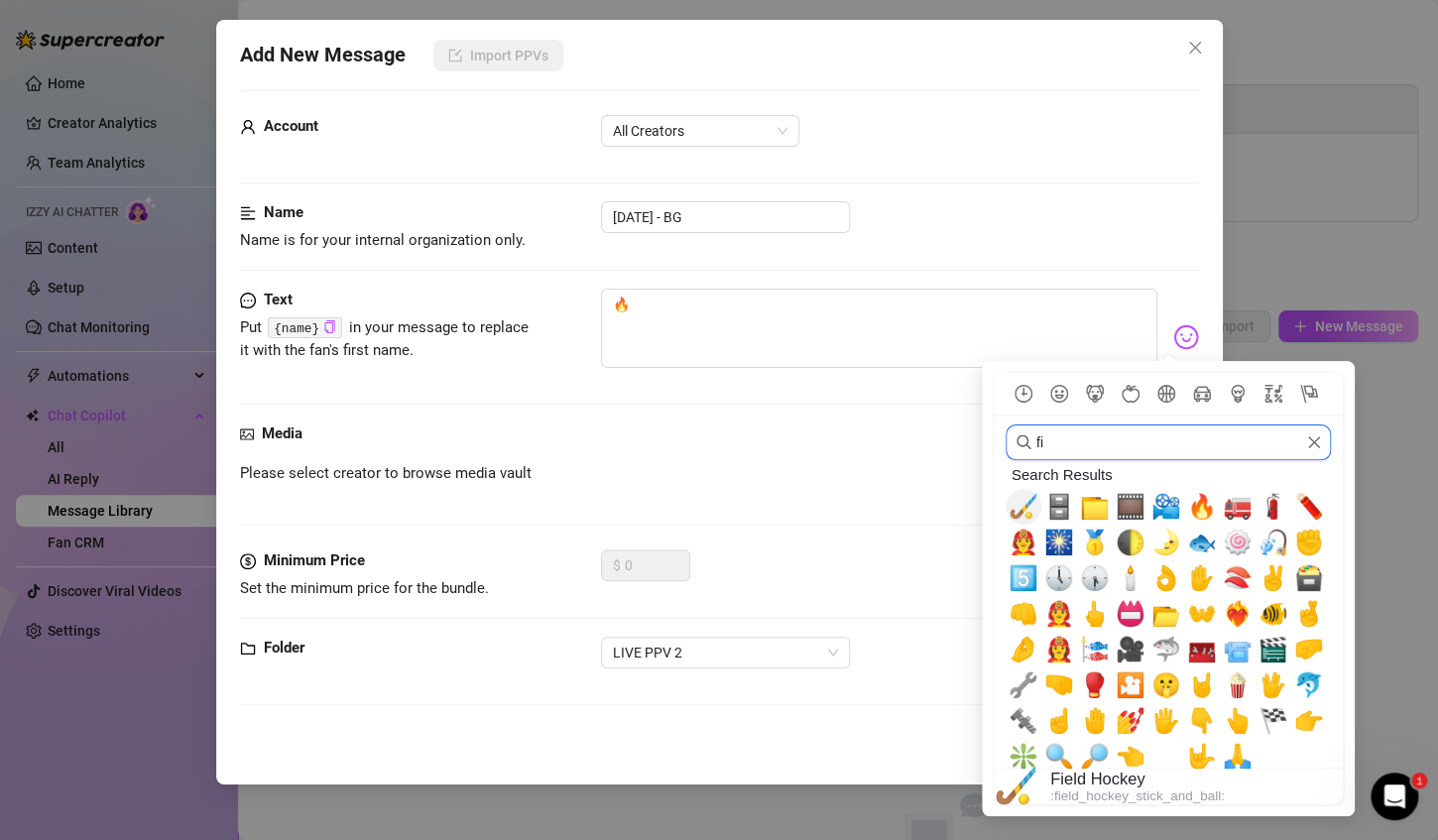 type on "f" 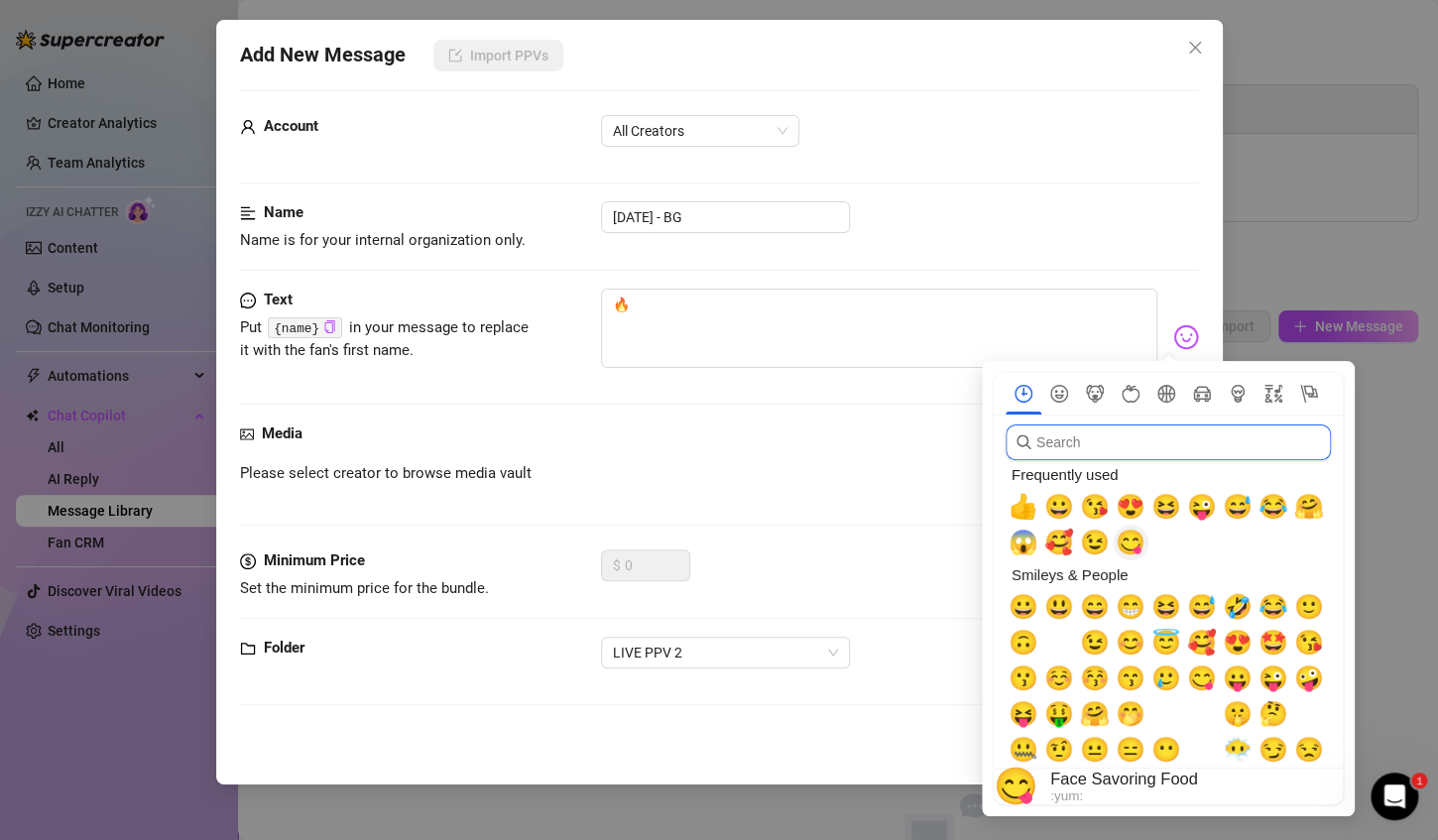 type 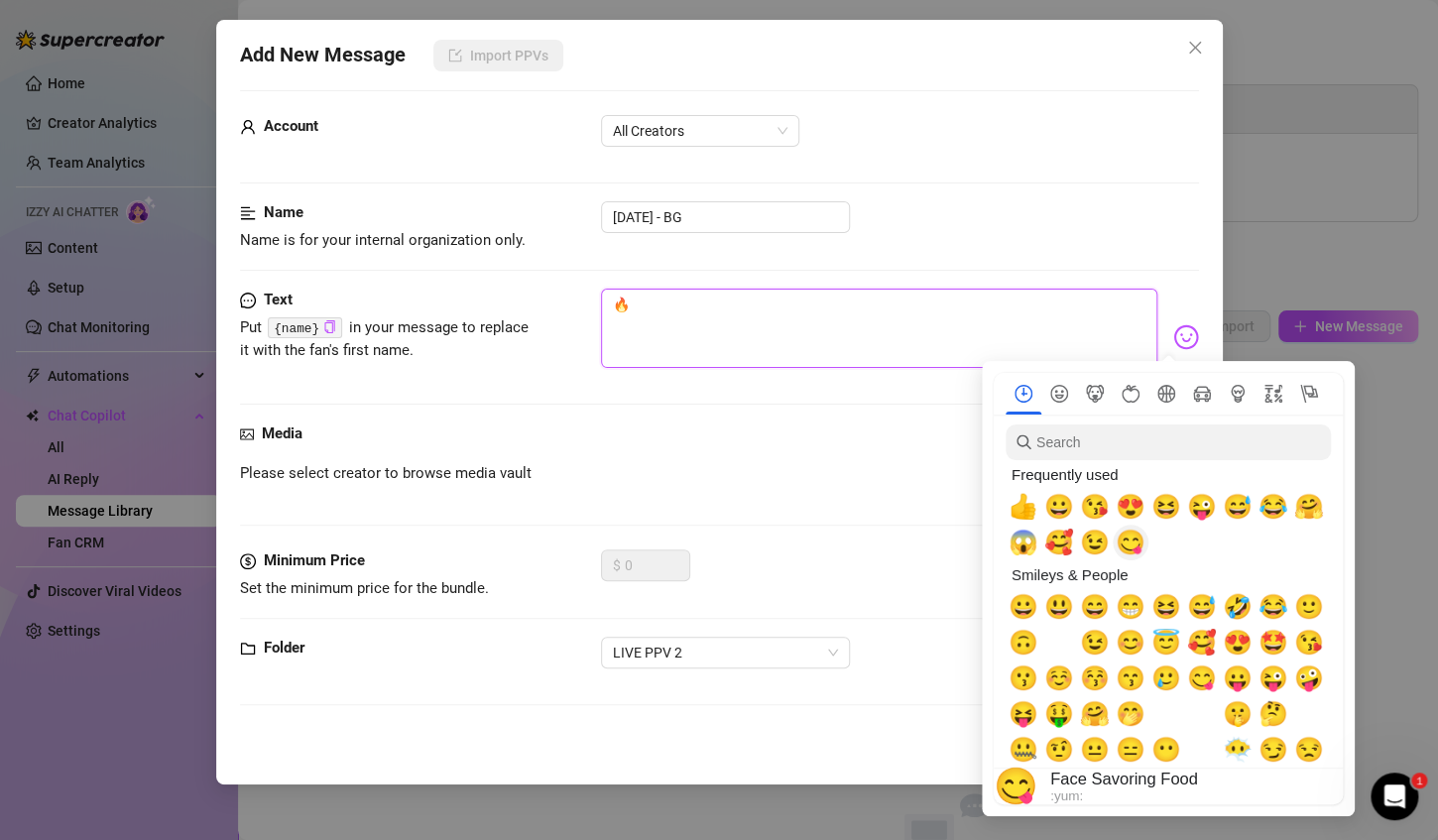 type on "🔥😋" 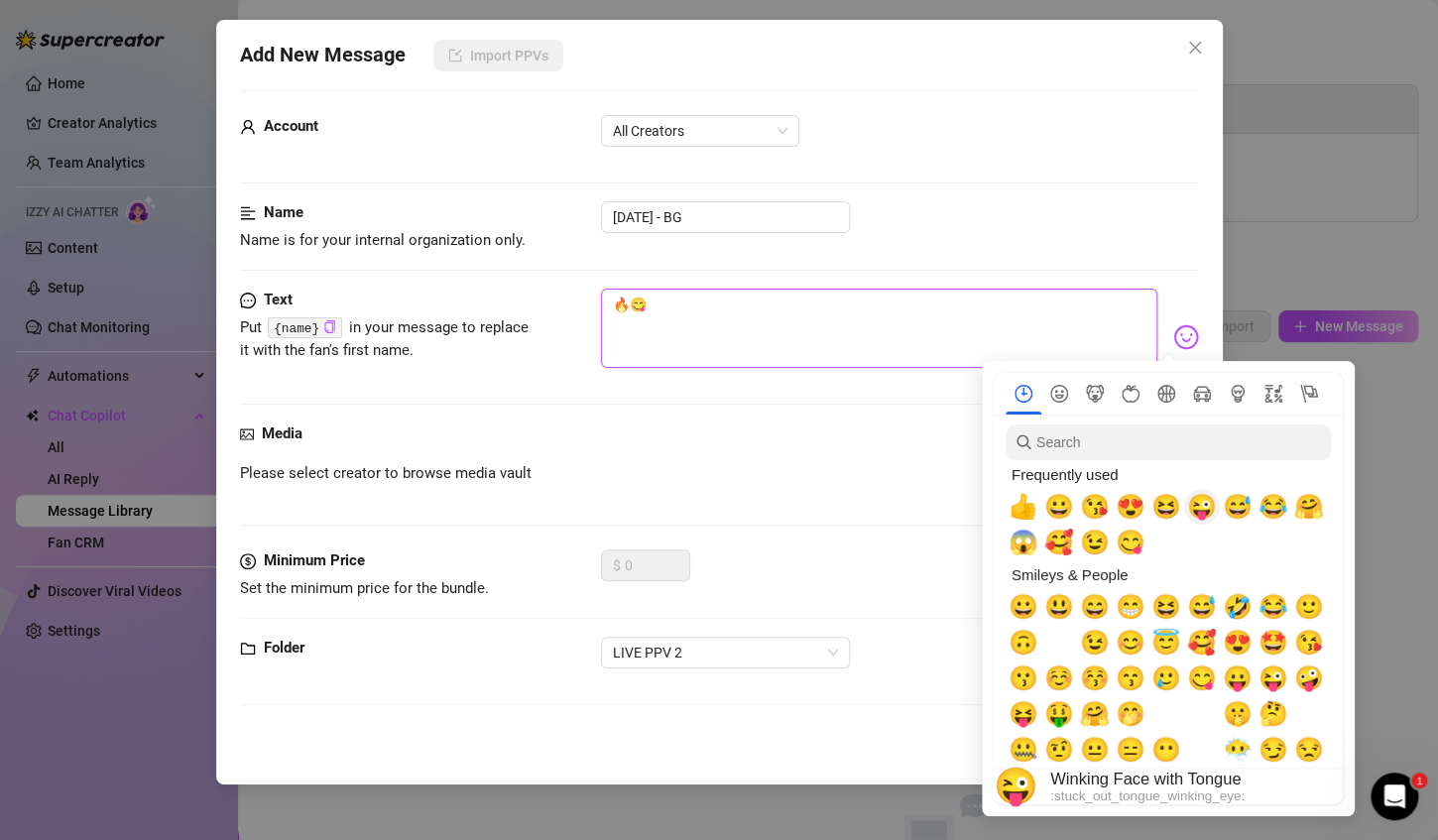type on "🔥😋" 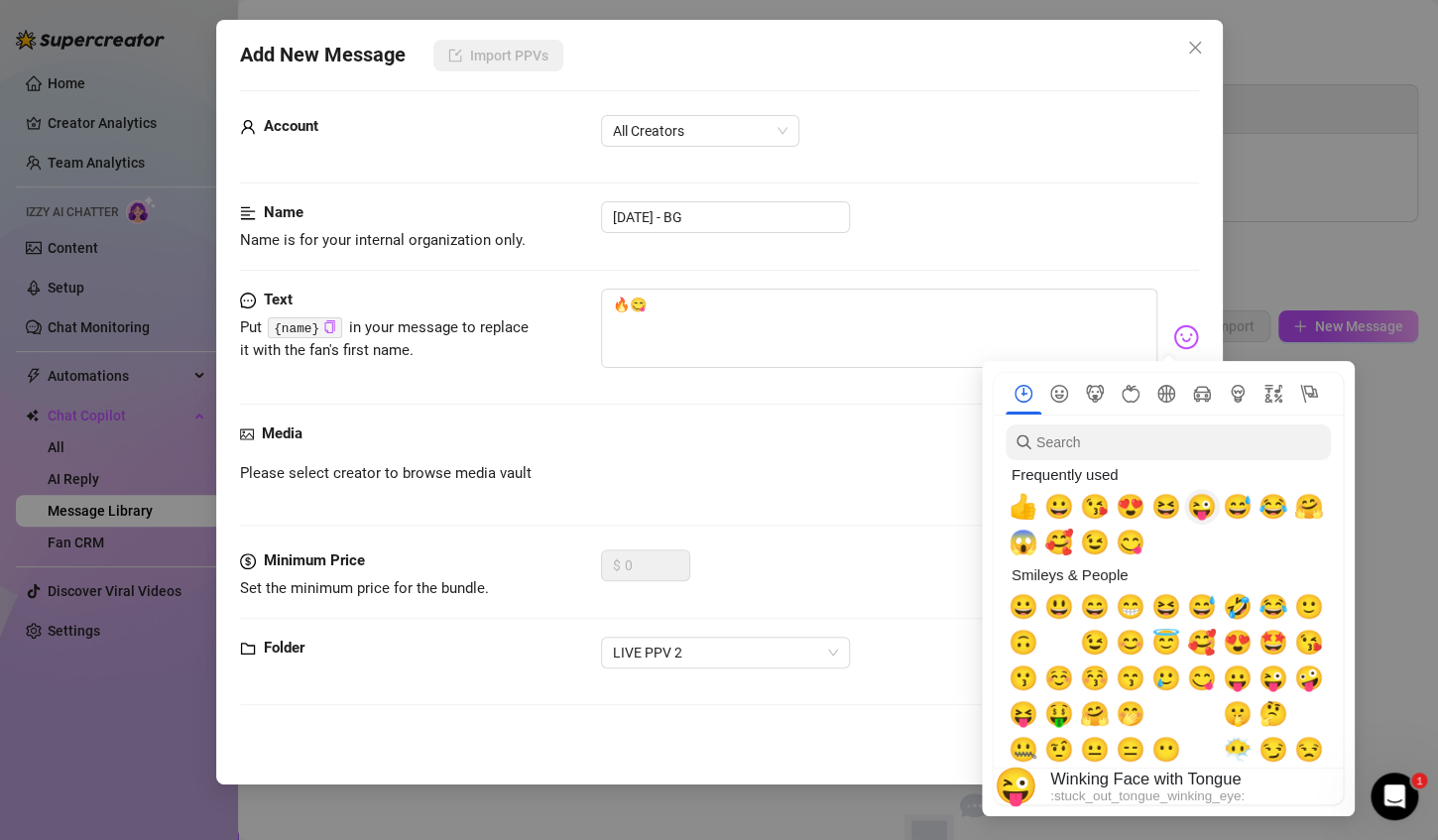 click on "😜" at bounding box center [1202, 507] 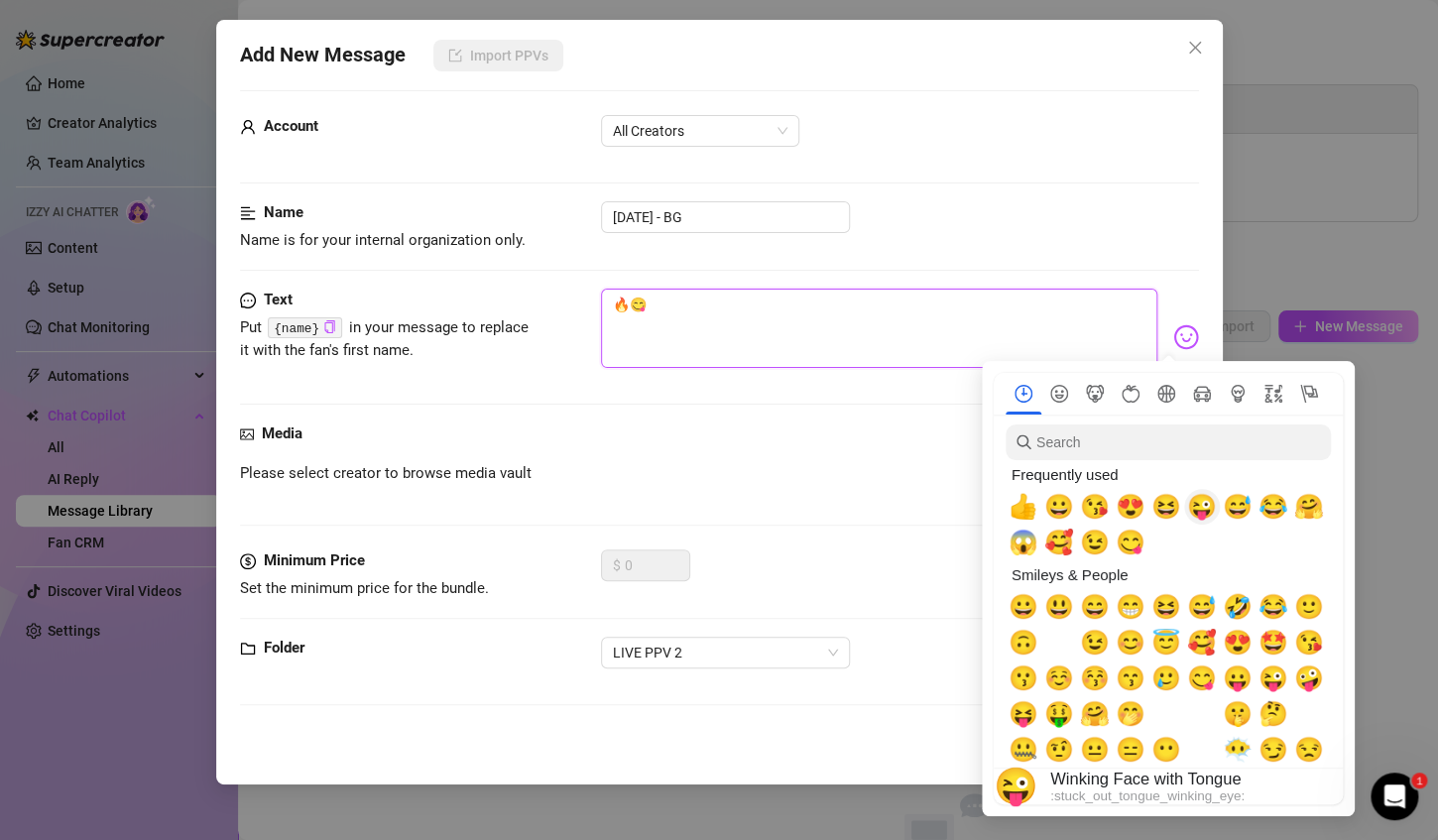 type on "🔥😋😜" 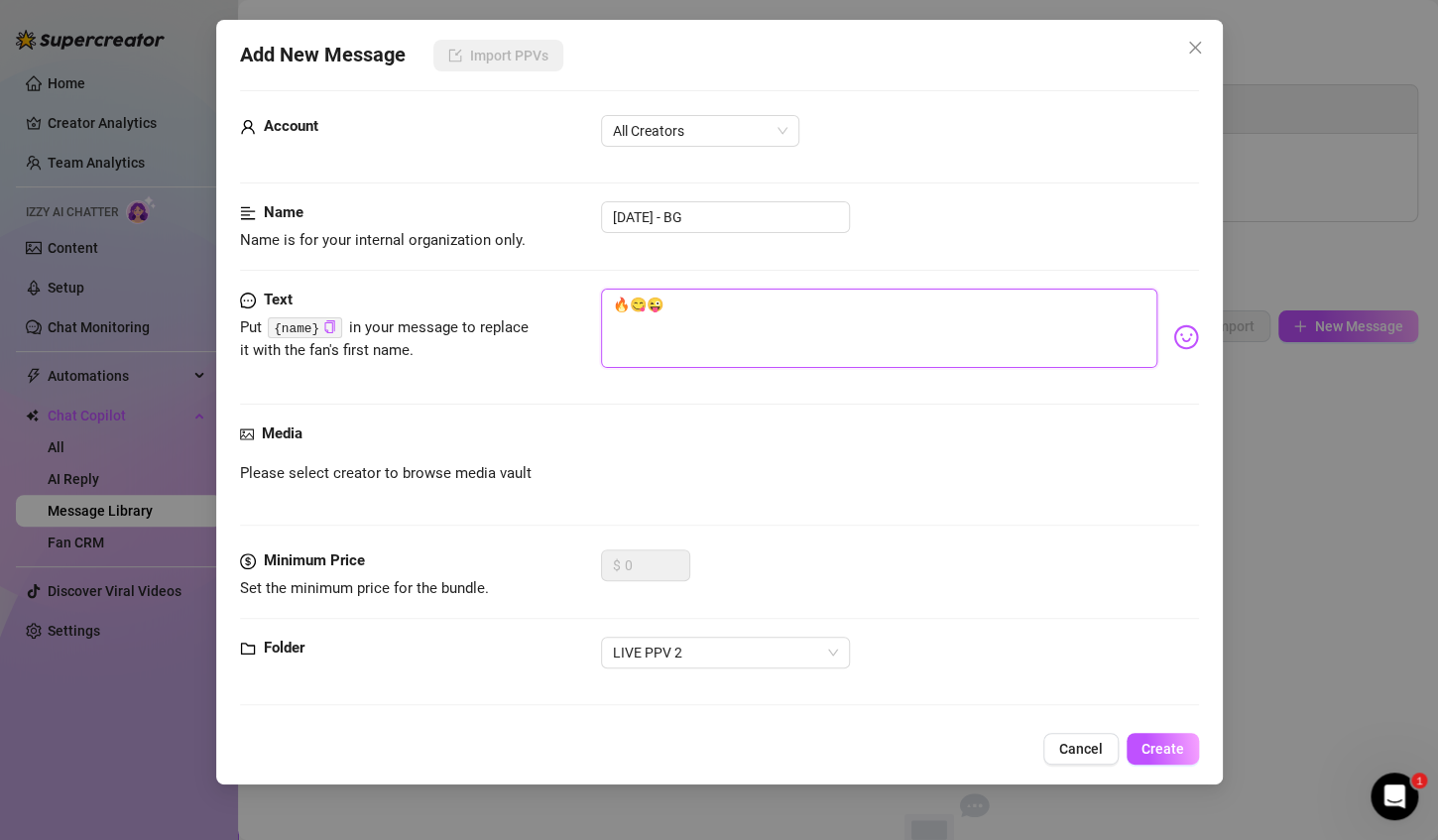 click on "🔥😋😜" at bounding box center [879, 328] 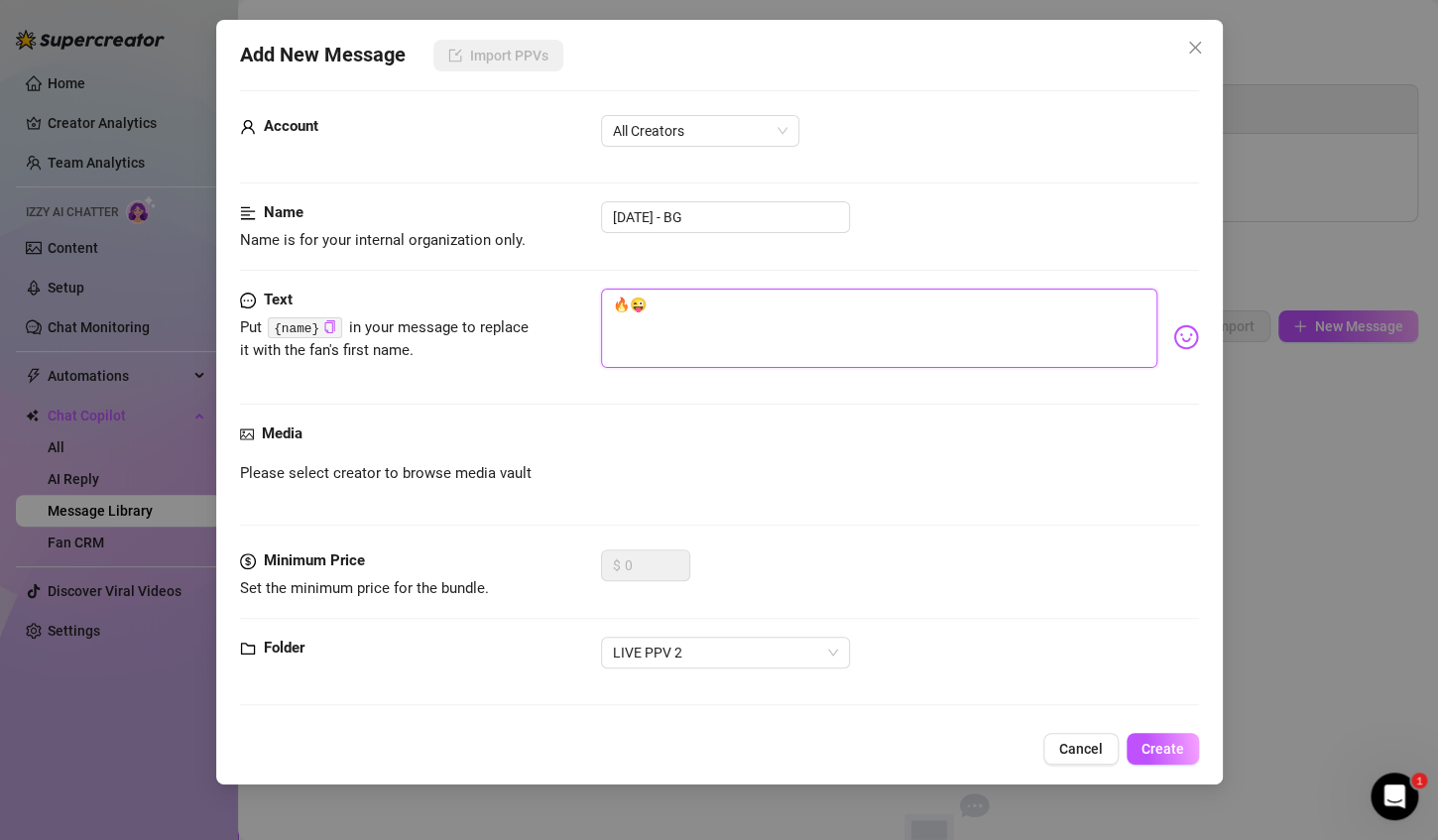 click on "🔥😜" at bounding box center (879, 328) 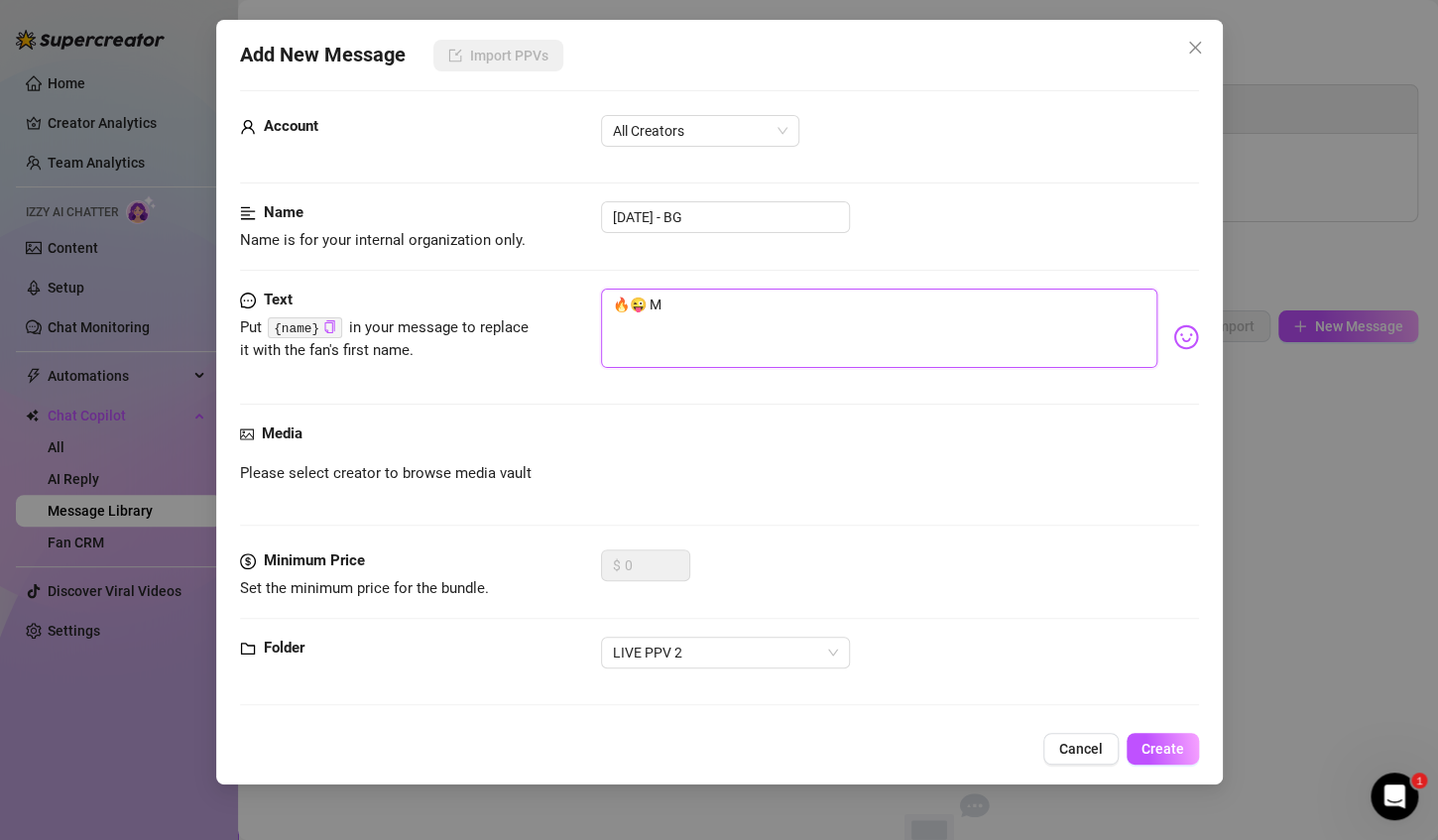 type on "🔥😜 My" 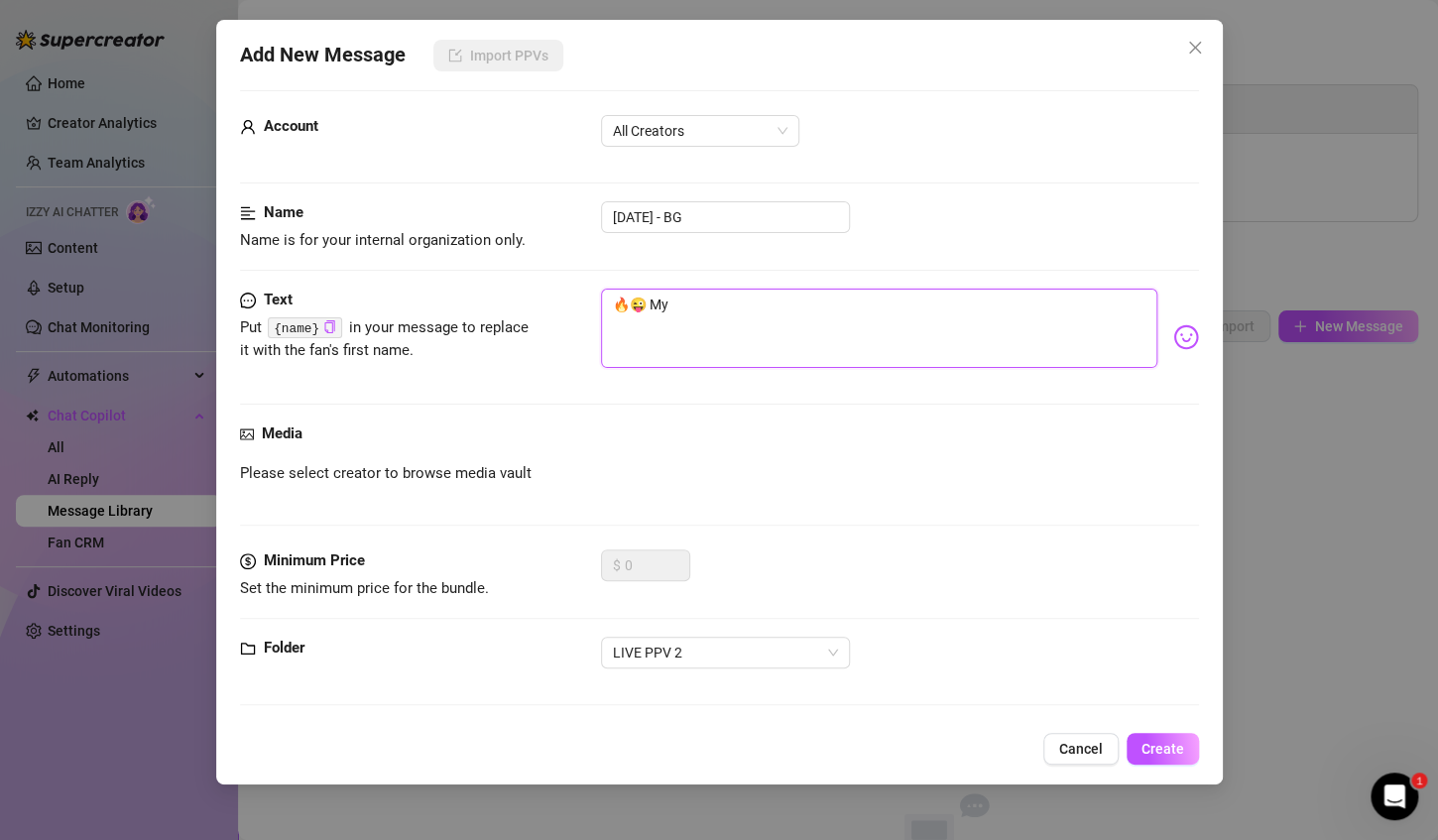 type on "🔥😜 My" 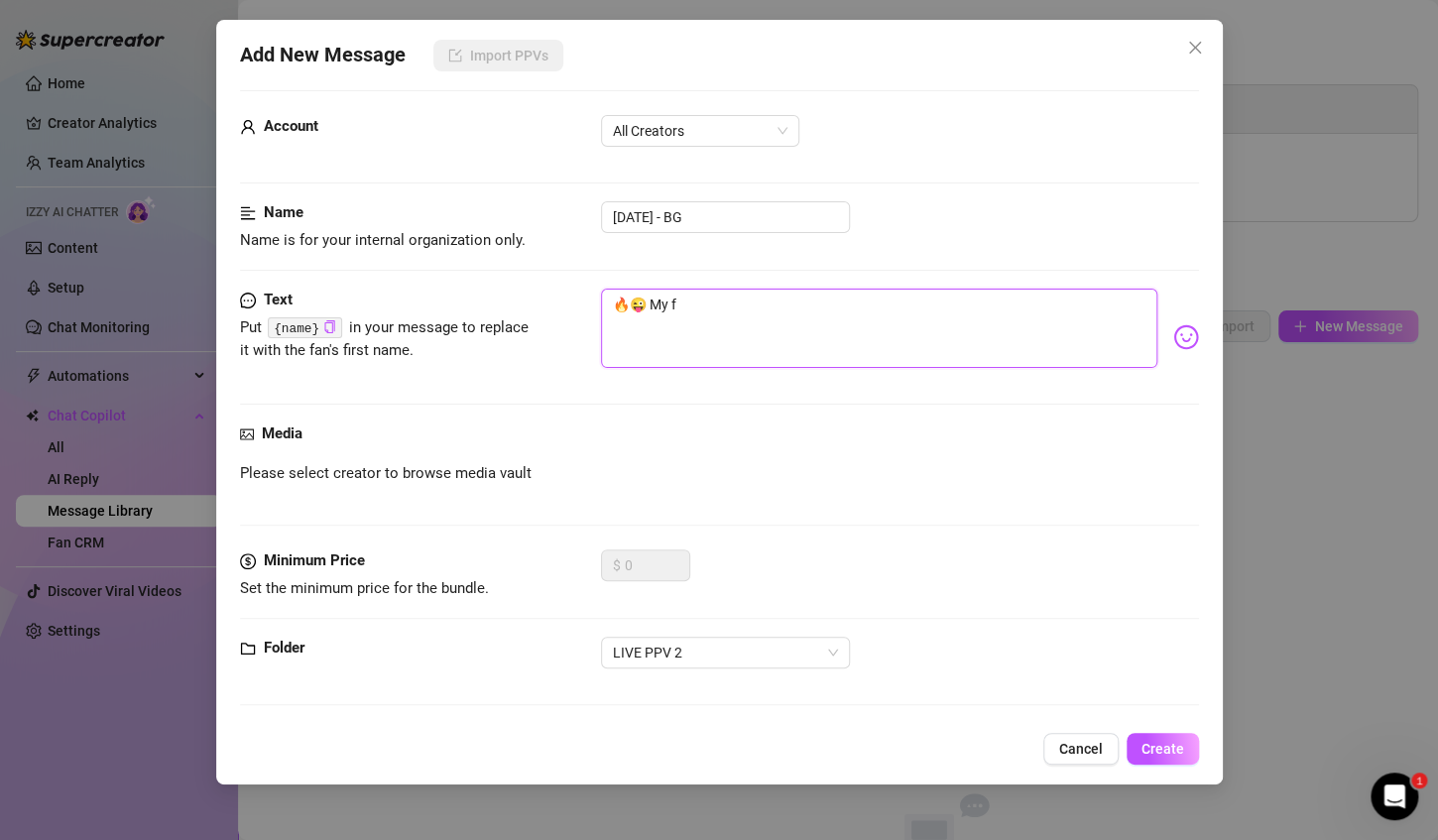 type on "🔥😜 My fi" 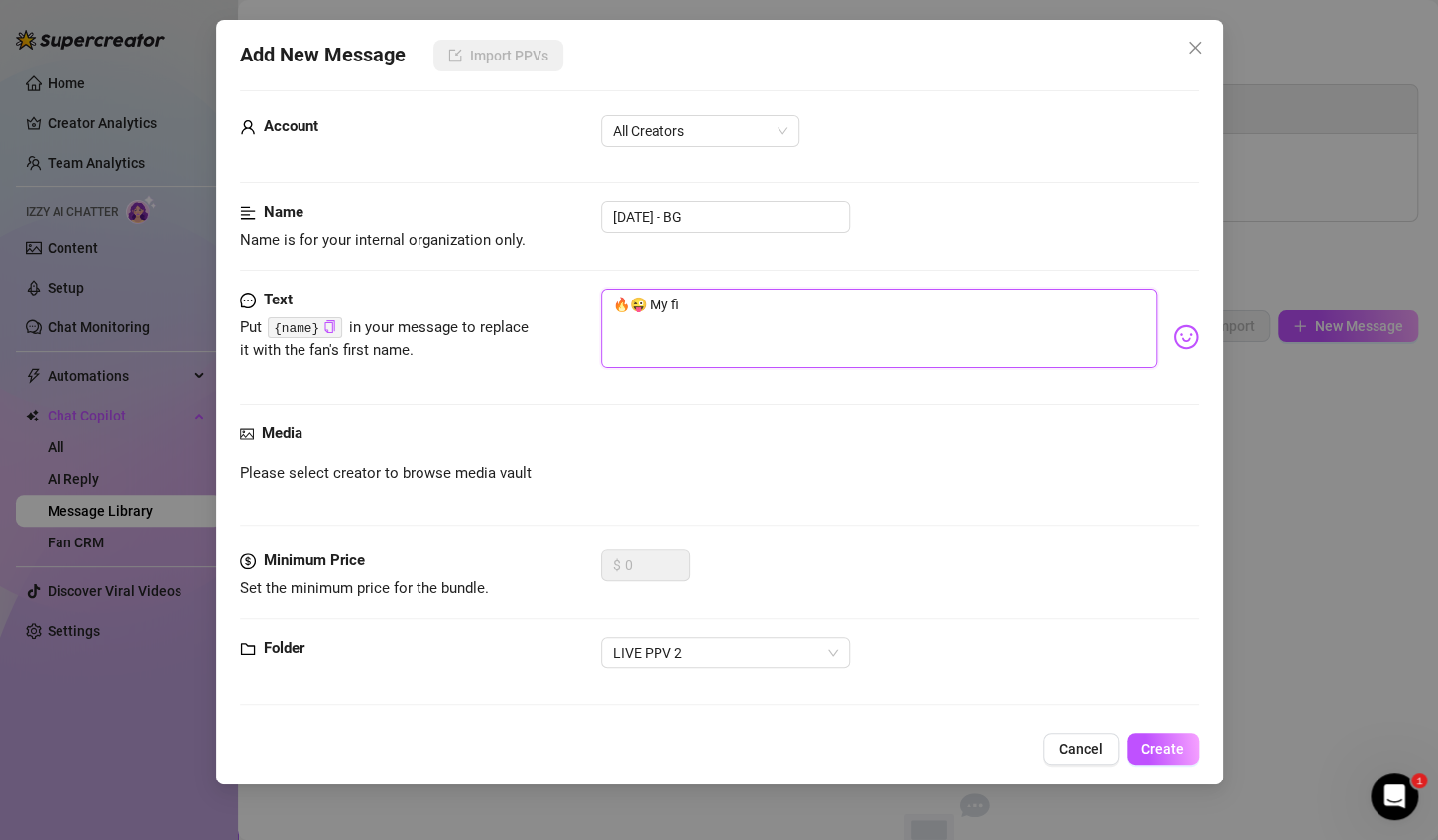 type on "🔥😜 My fir" 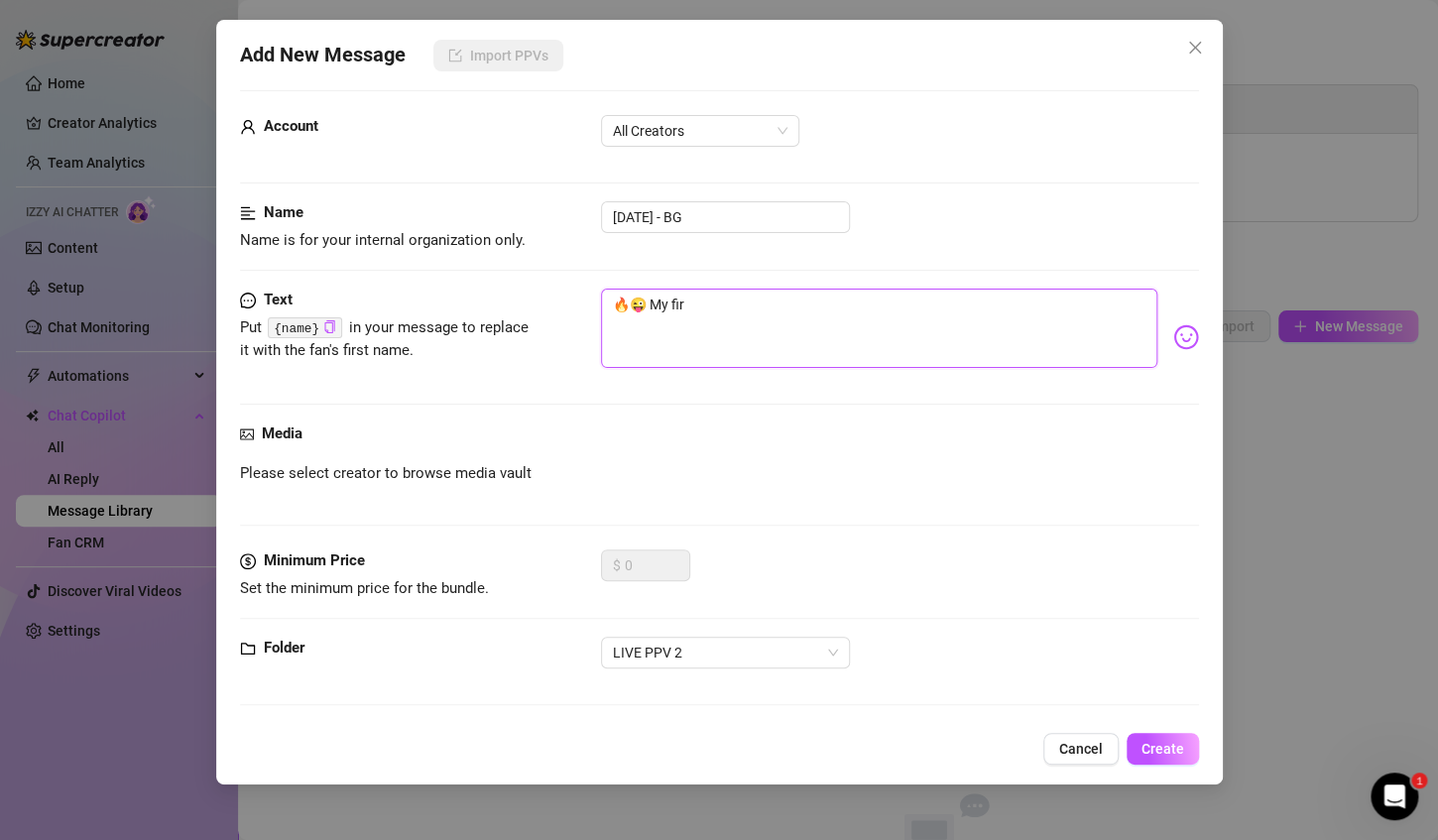 type on "🔥😜 My firs" 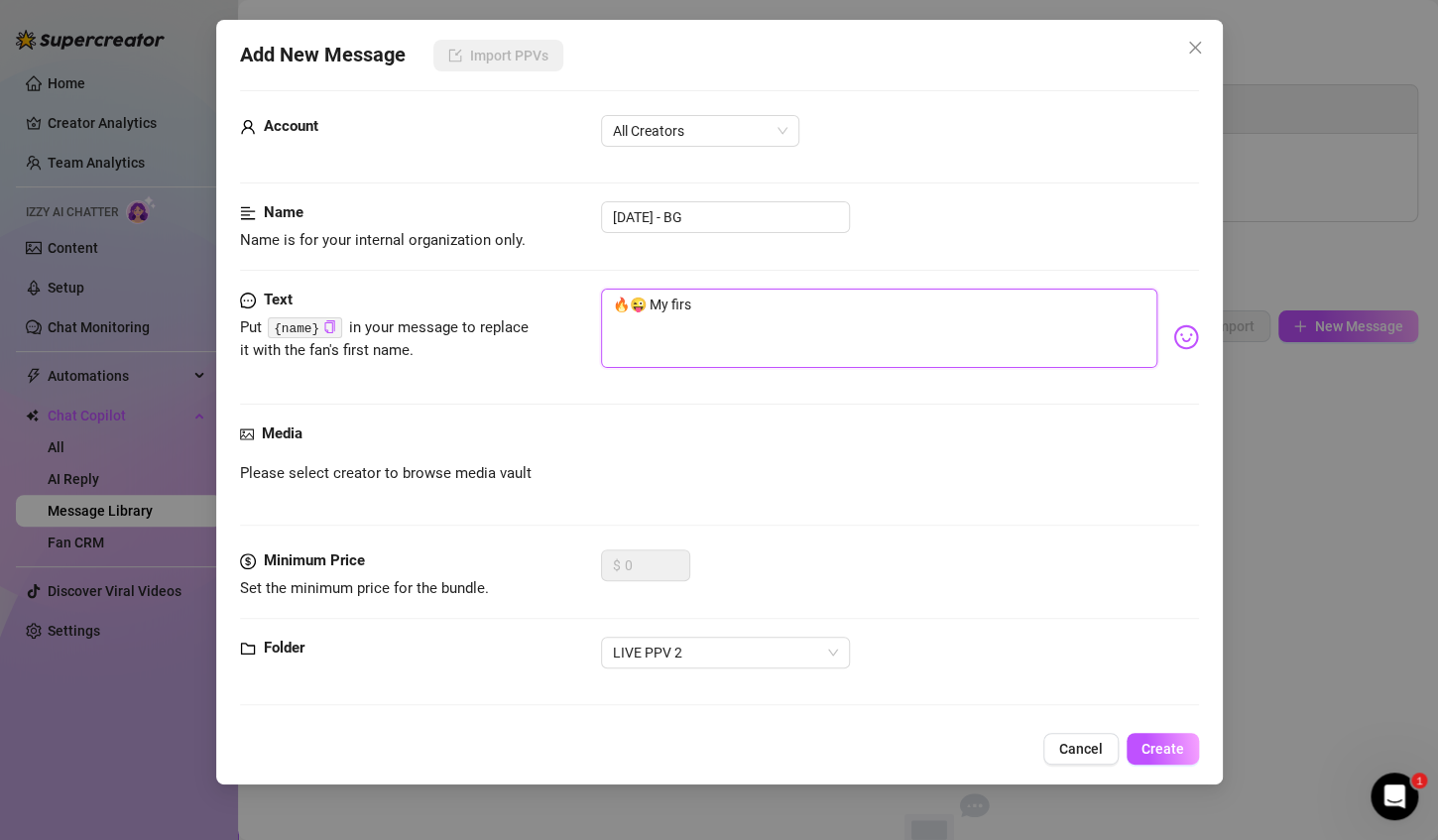 type on "🔥😜 My first" 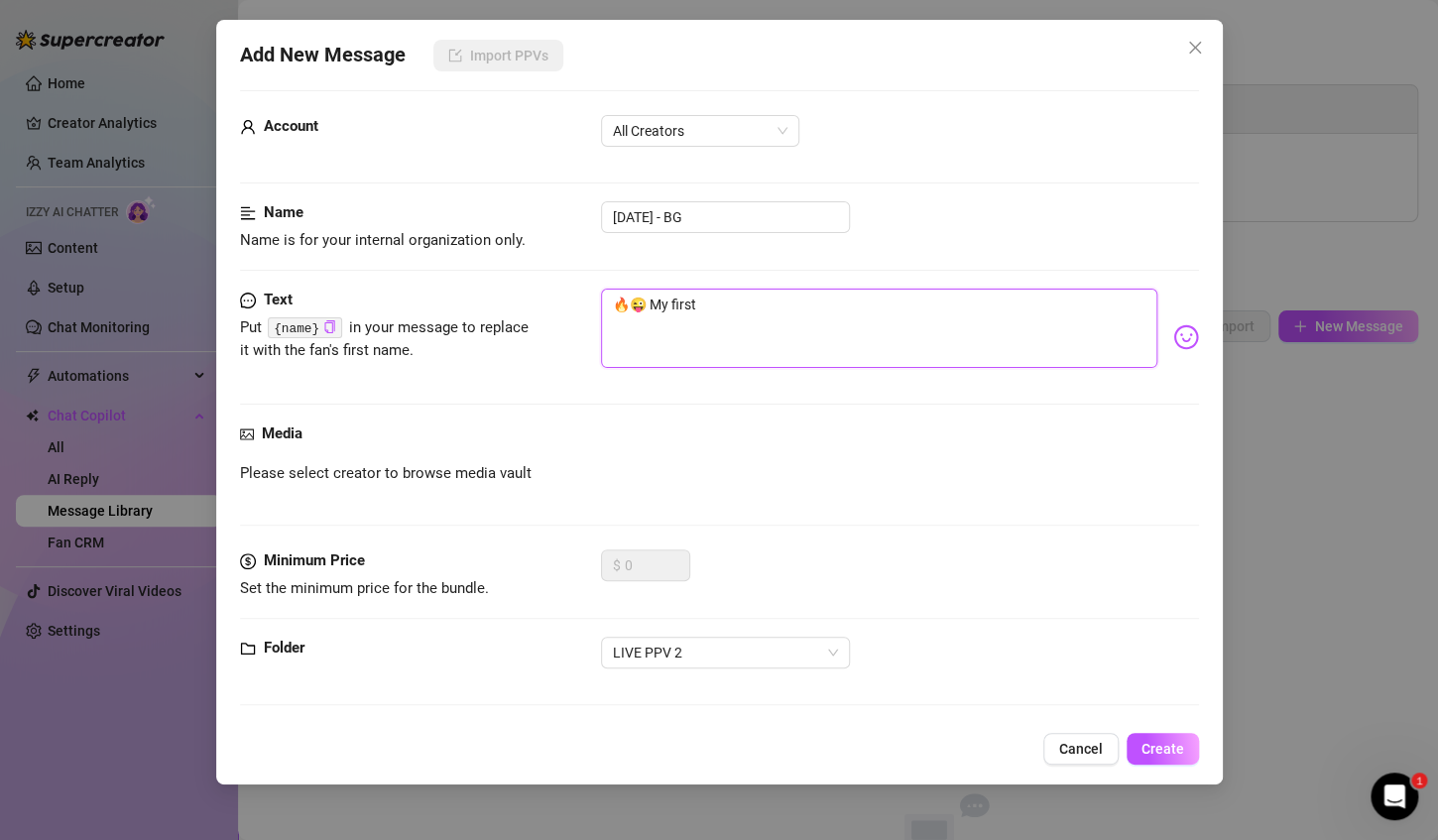 type on "🔥😜 My first" 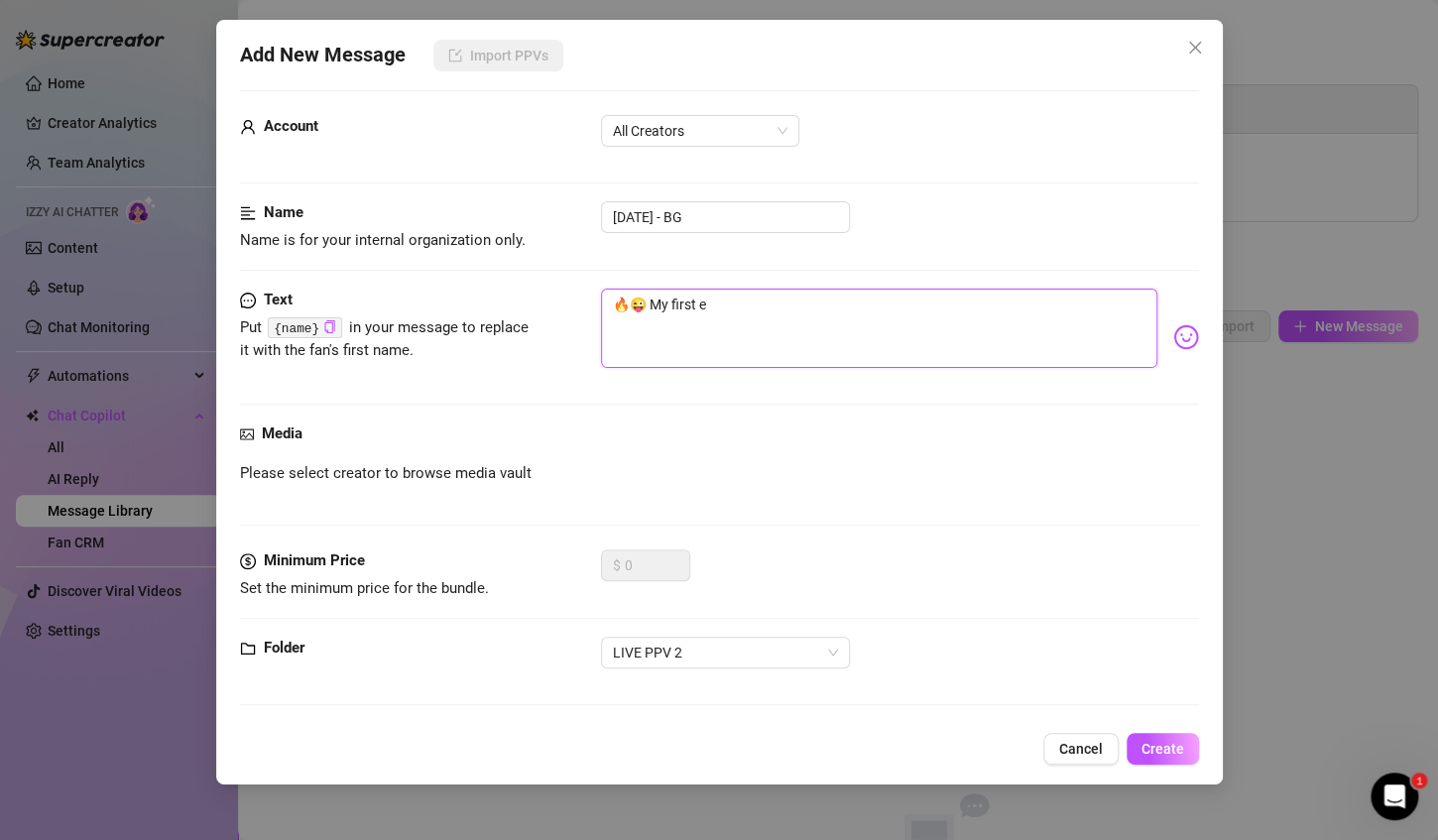 type on "🔥😜 My first ev" 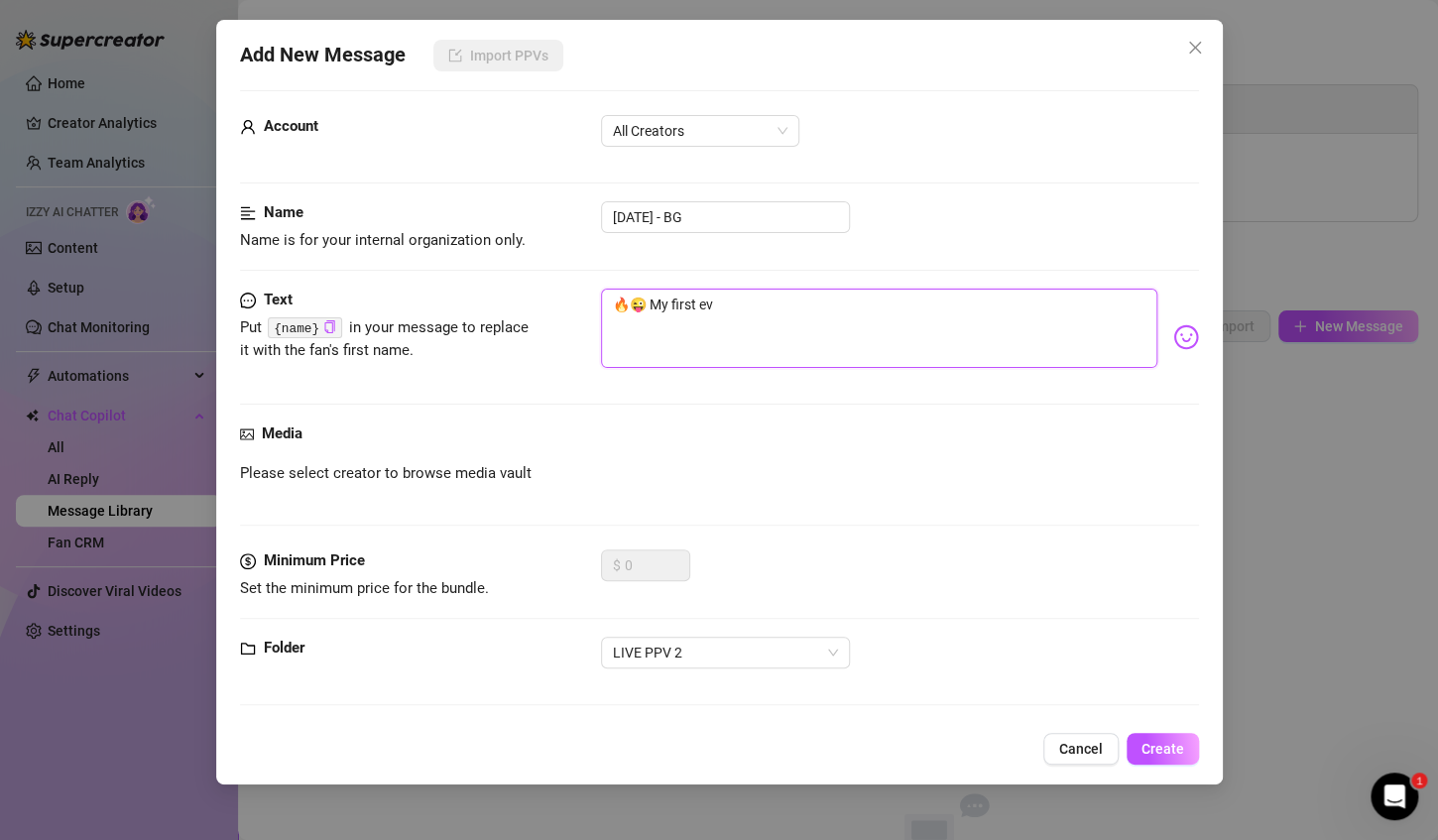 type on "🔥😜 My first eve" 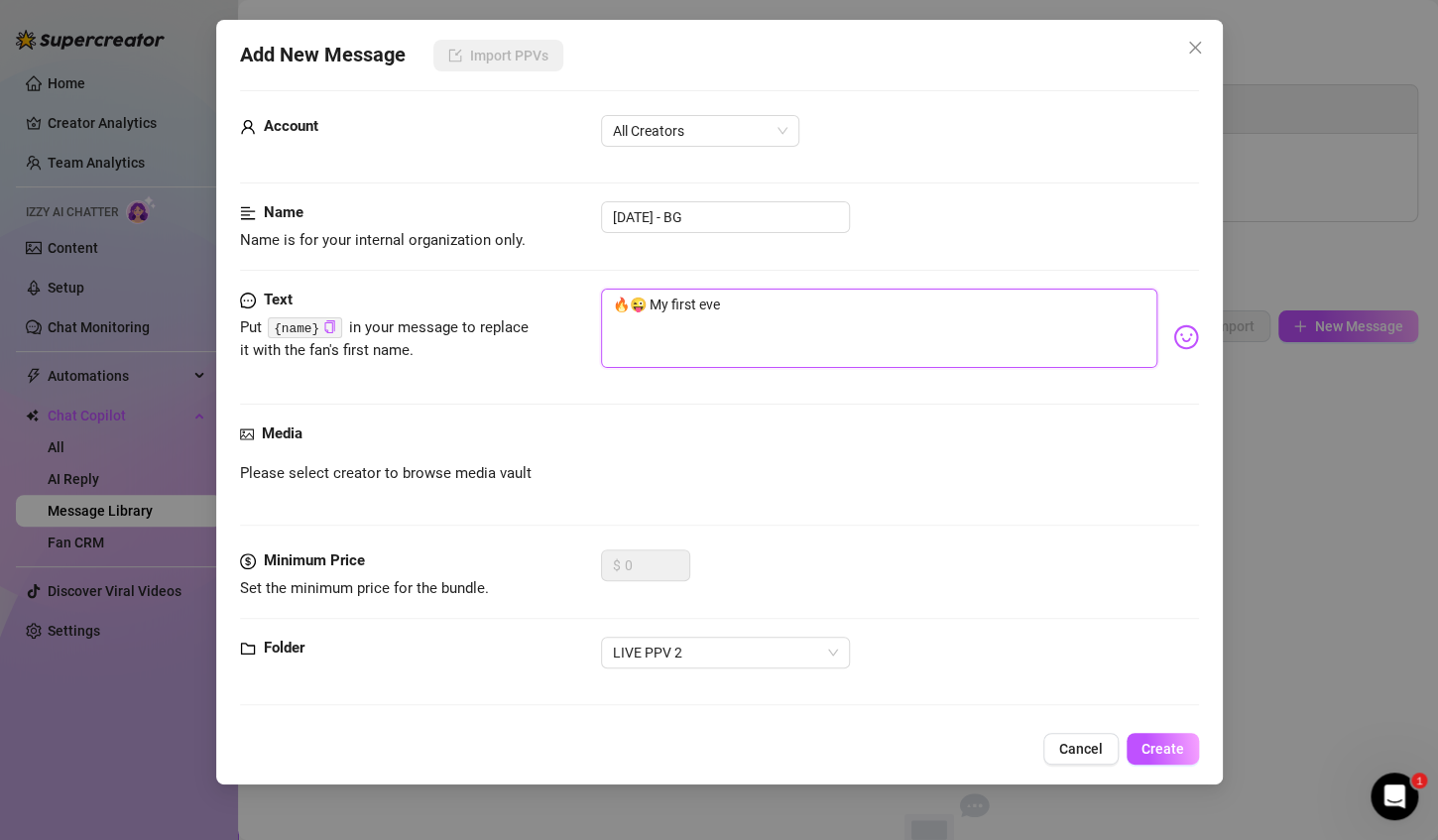 type on "🔥😜 My first ever" 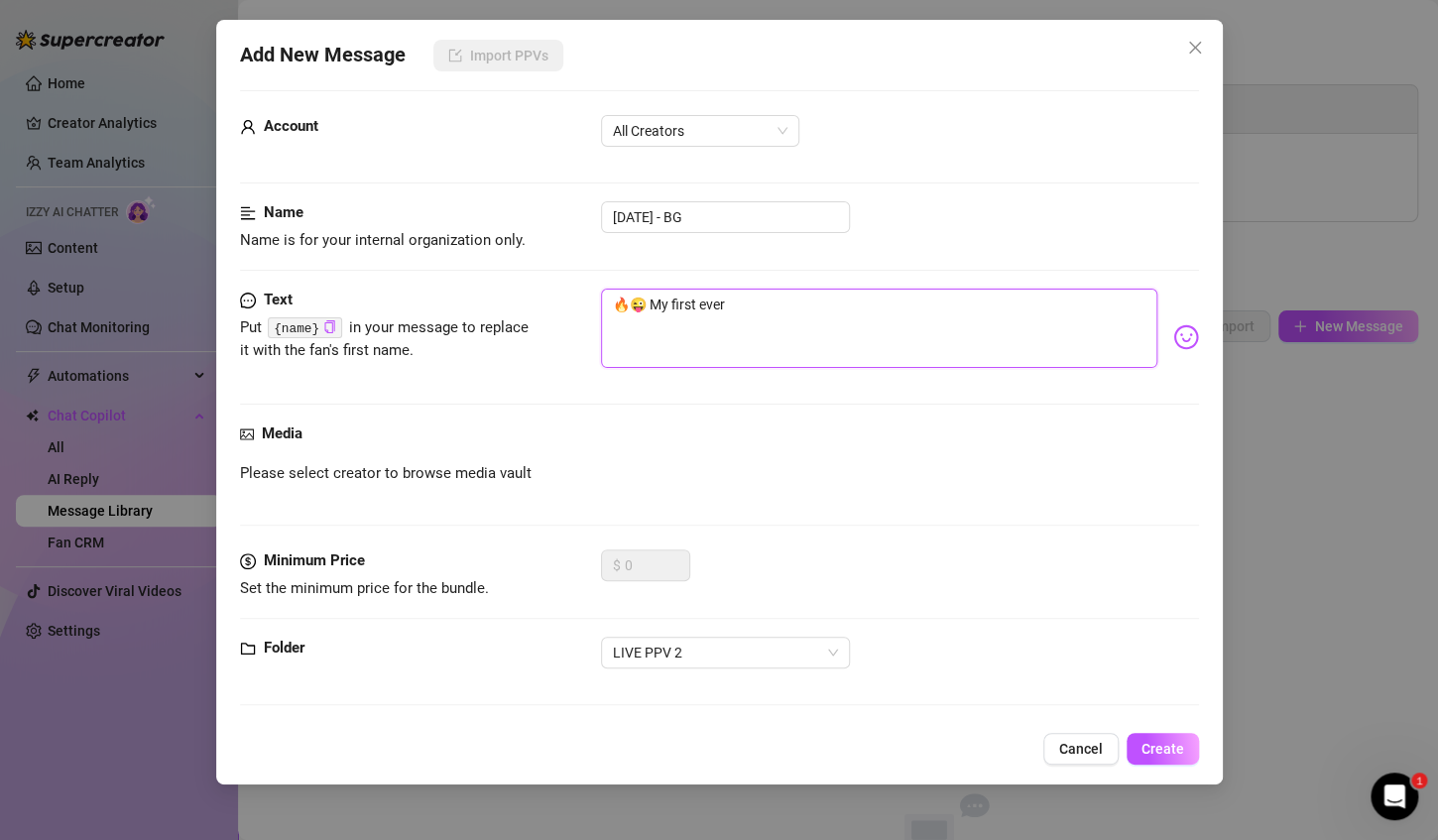 type on "🔥😜 My first ever" 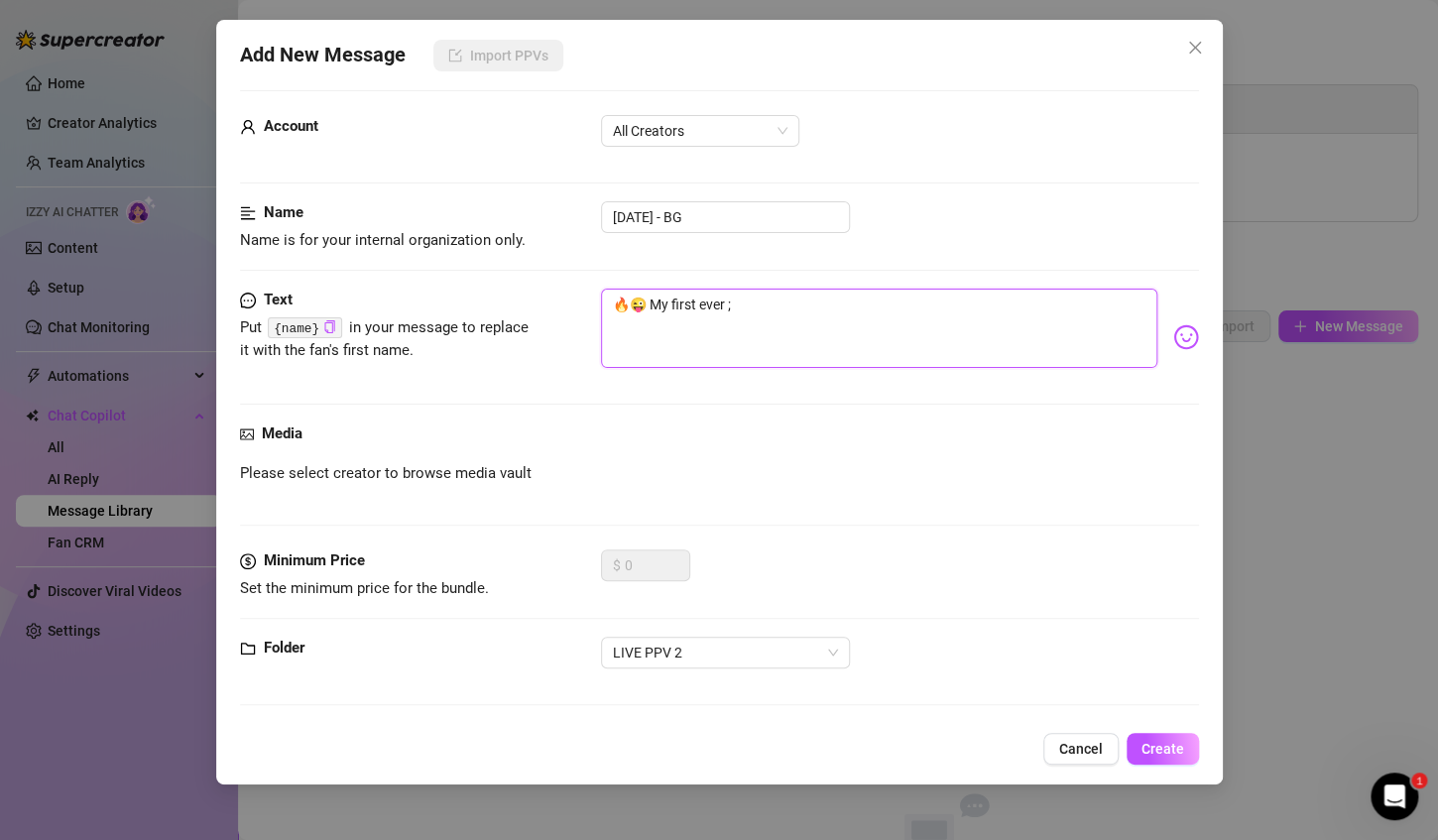 type on "🔥😜 My first ever" 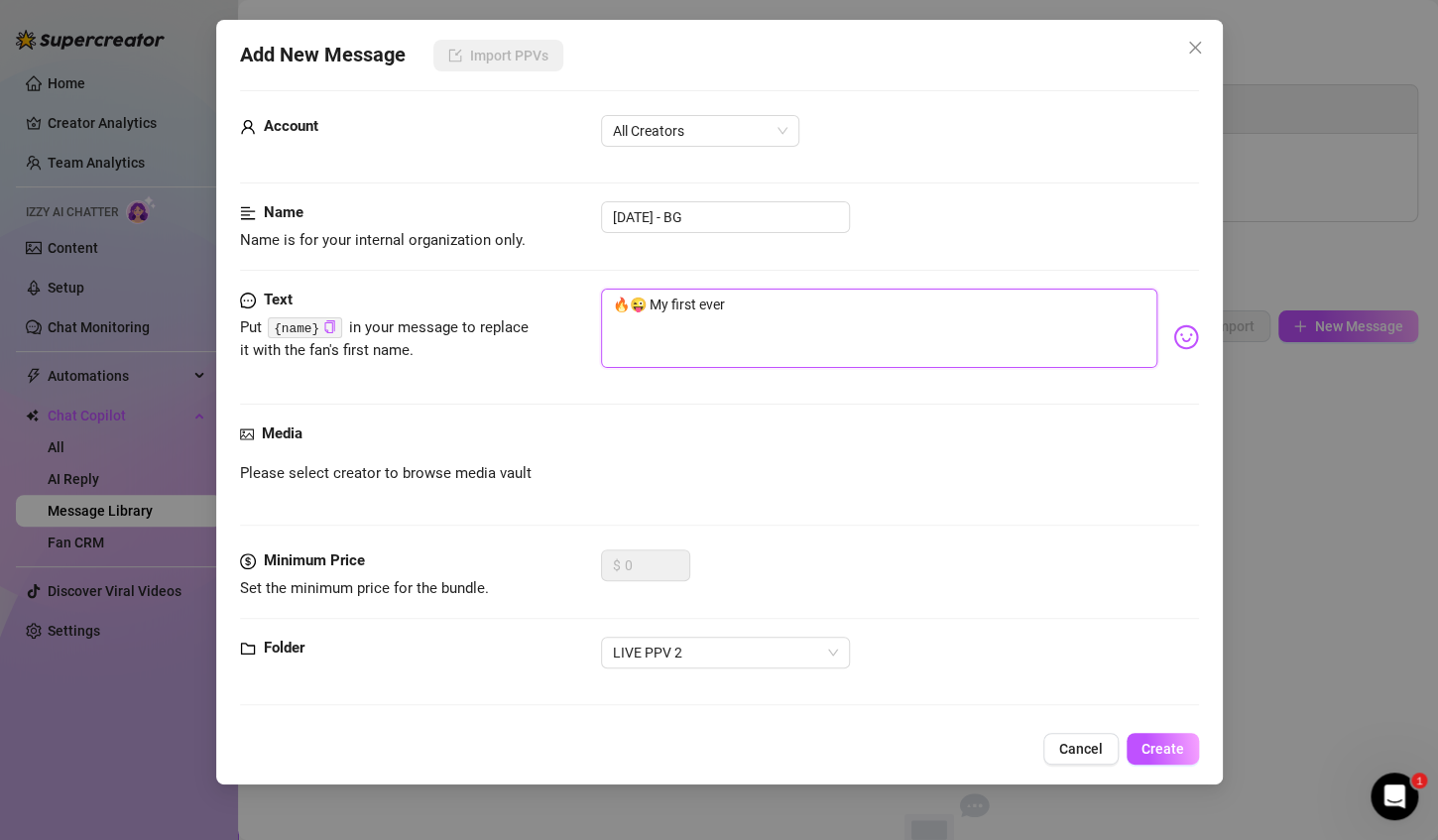 type on "🔥😜 My first ever l" 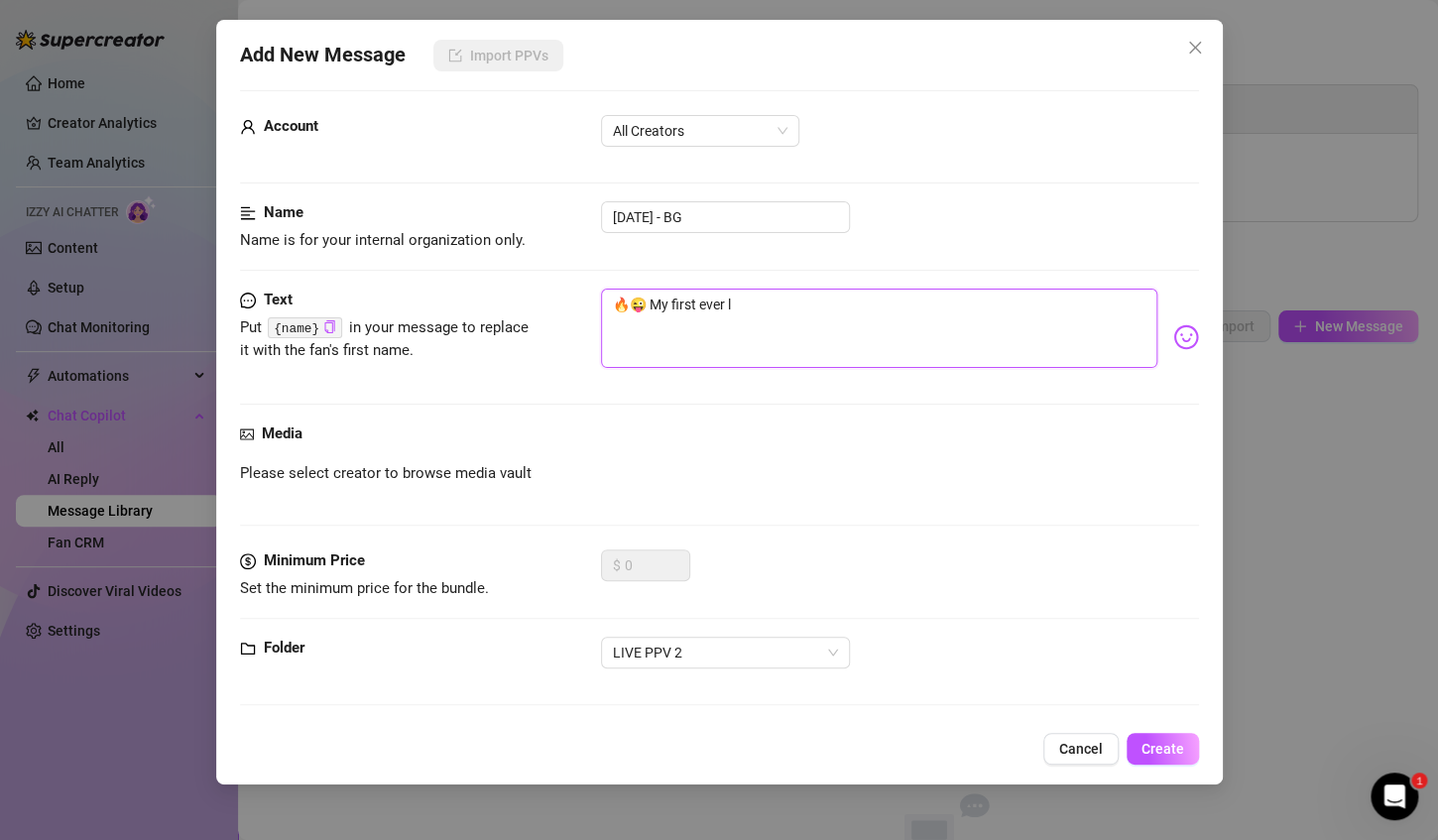 type on "🔥😜 My first ever lv" 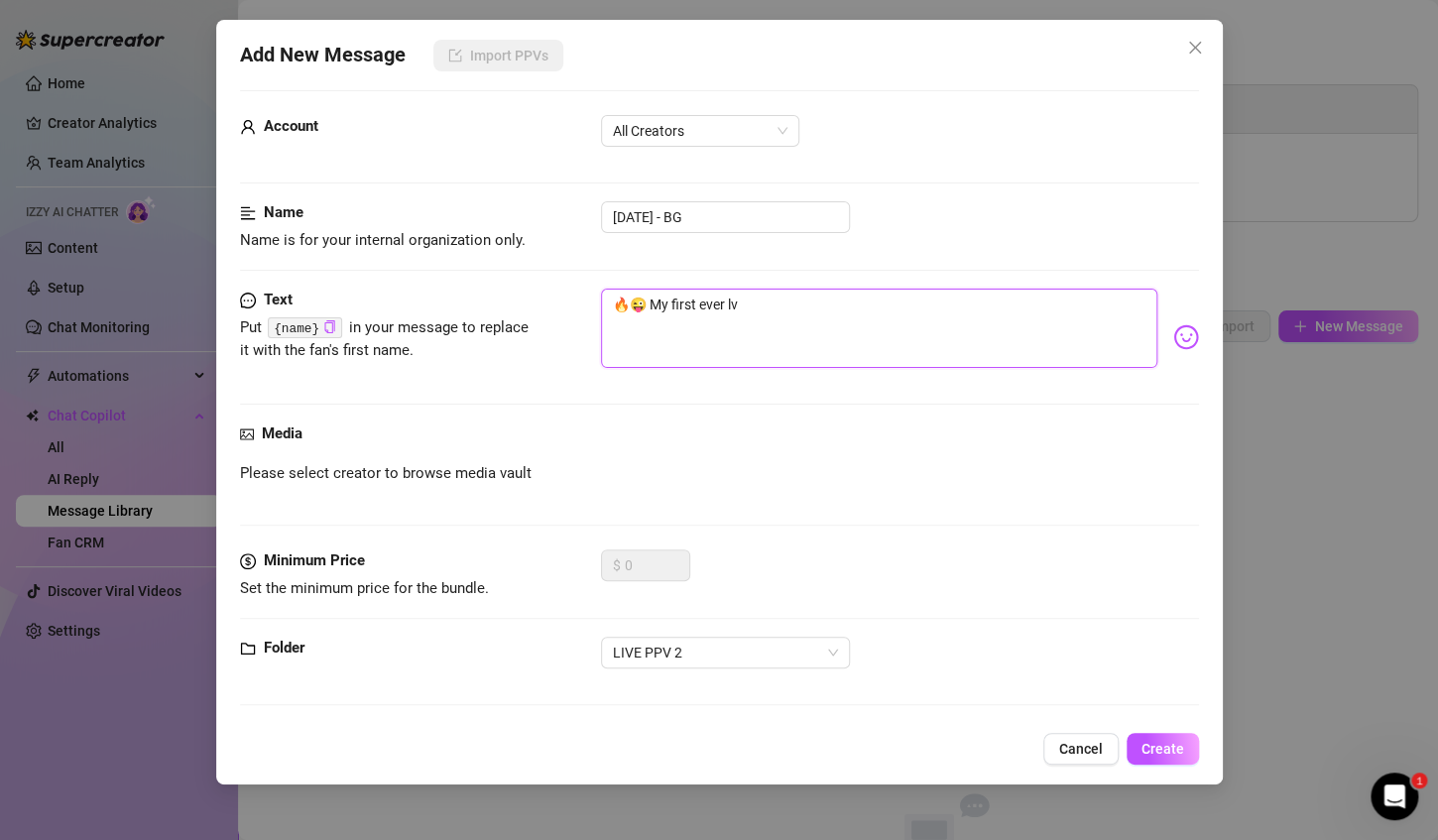 type on "🔥😜 My first ever lvi" 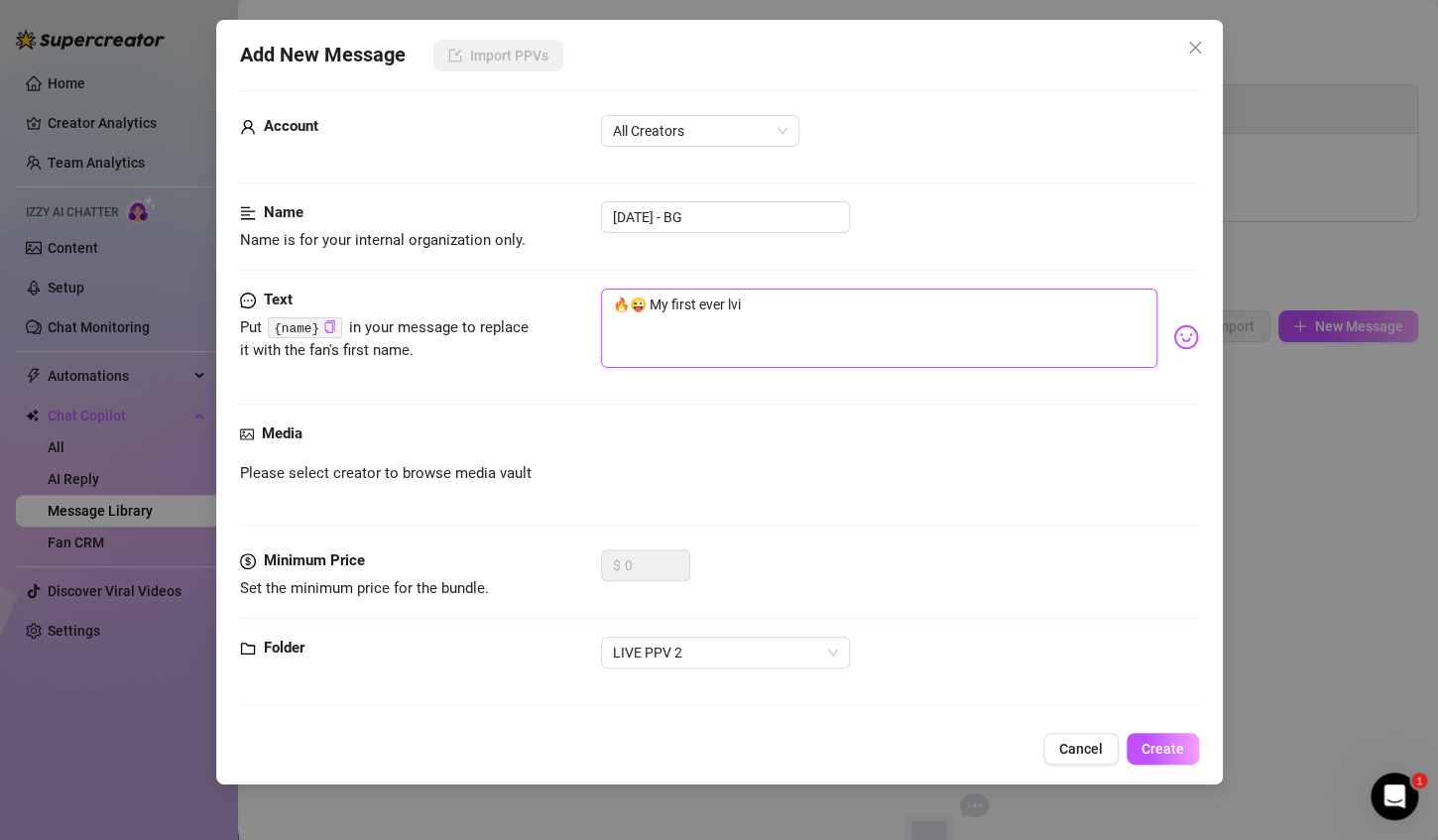 type on "🔥😜 My first ever lv" 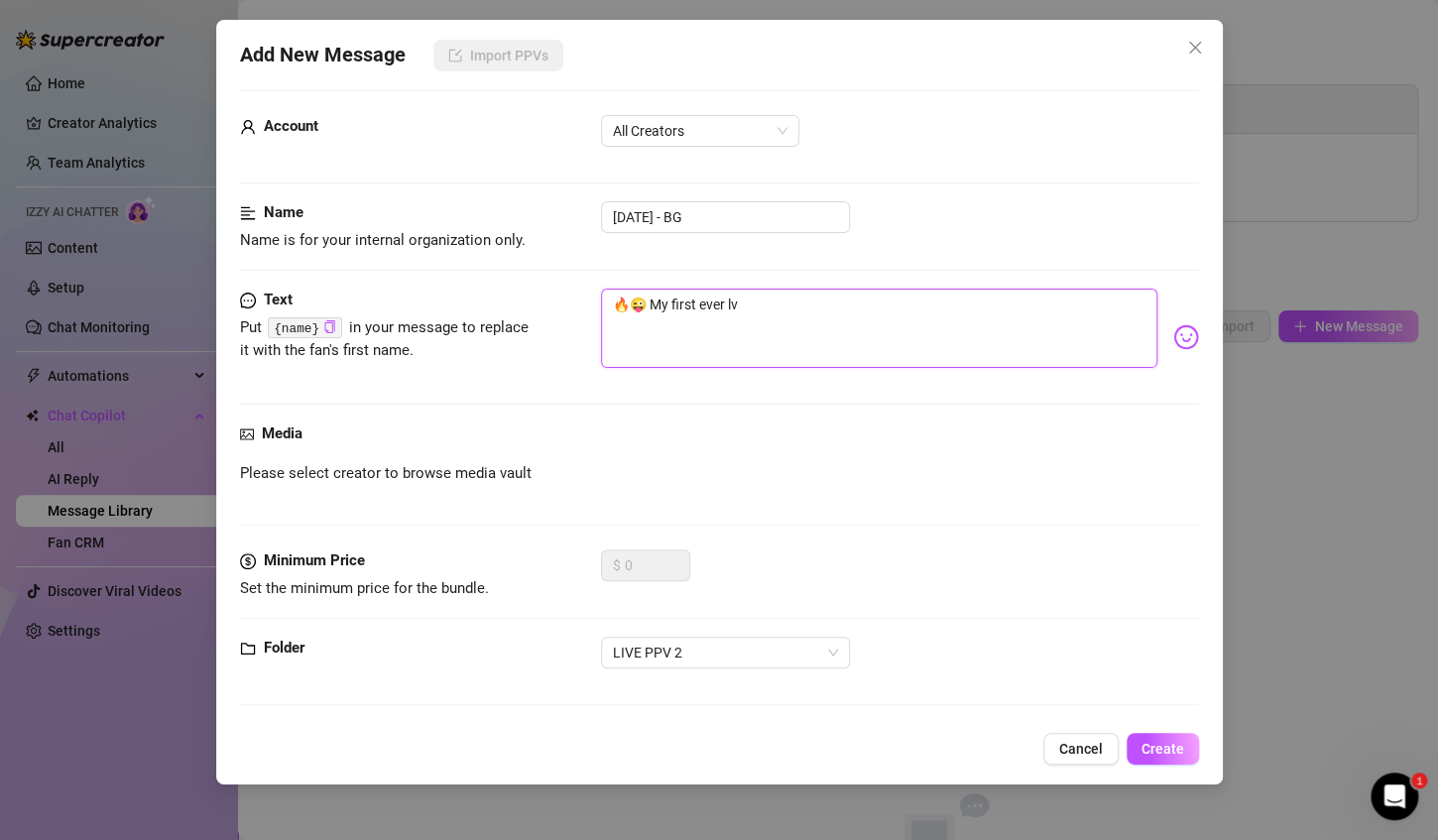 type on "🔥😜 My first ever l" 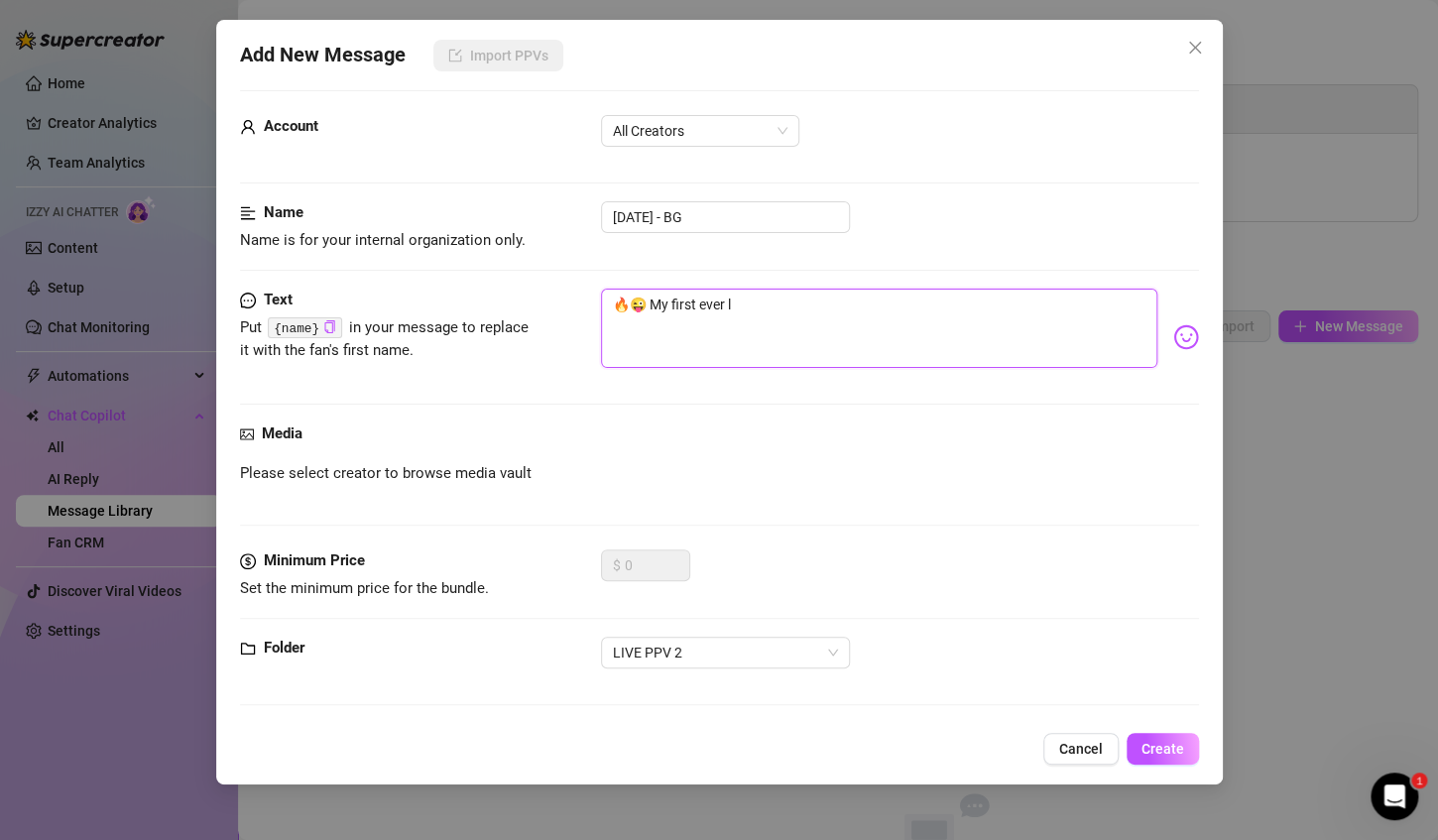 type on "🔥😜 My first ever li" 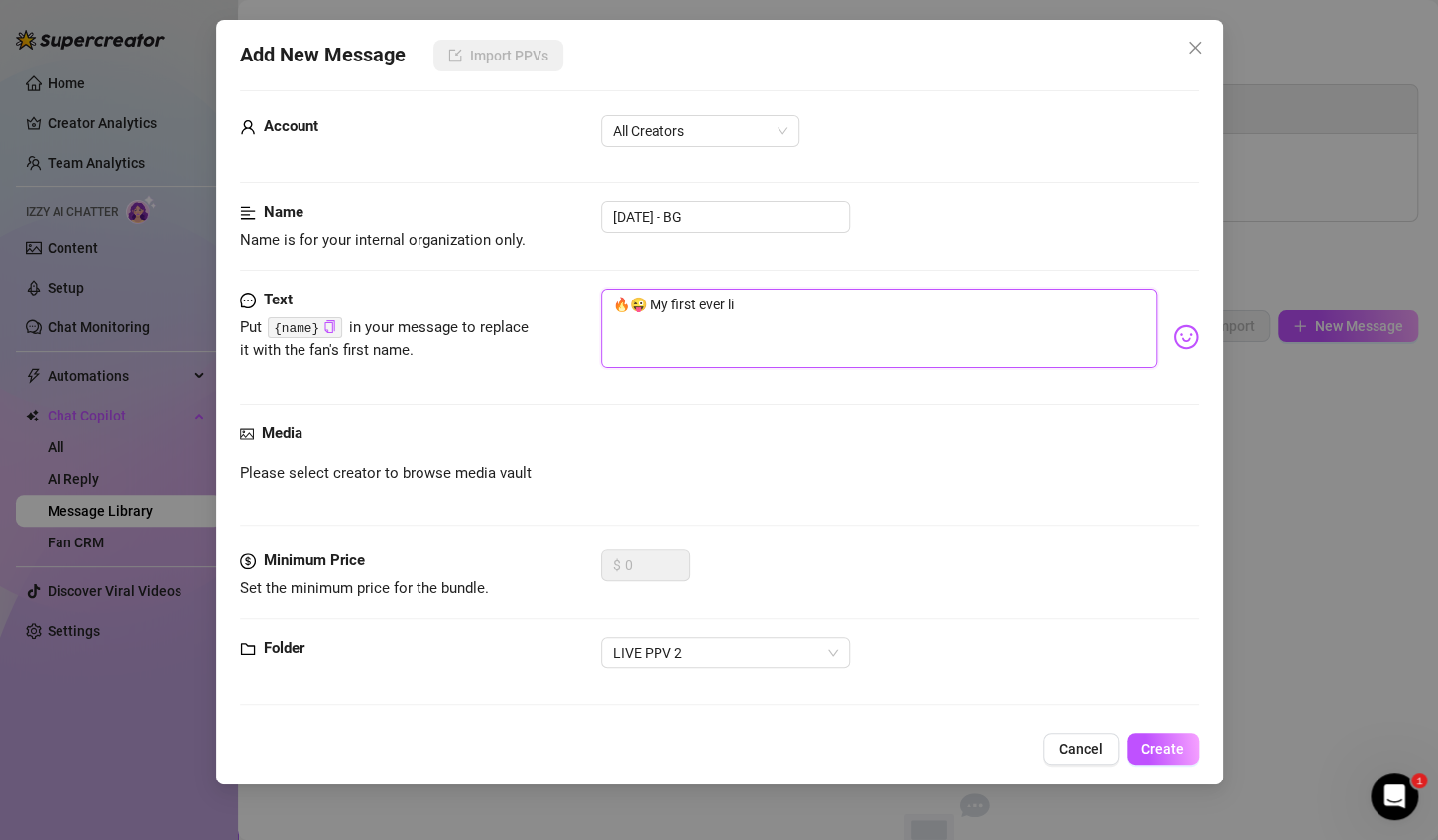 type on "🔥😜 My first ever liv" 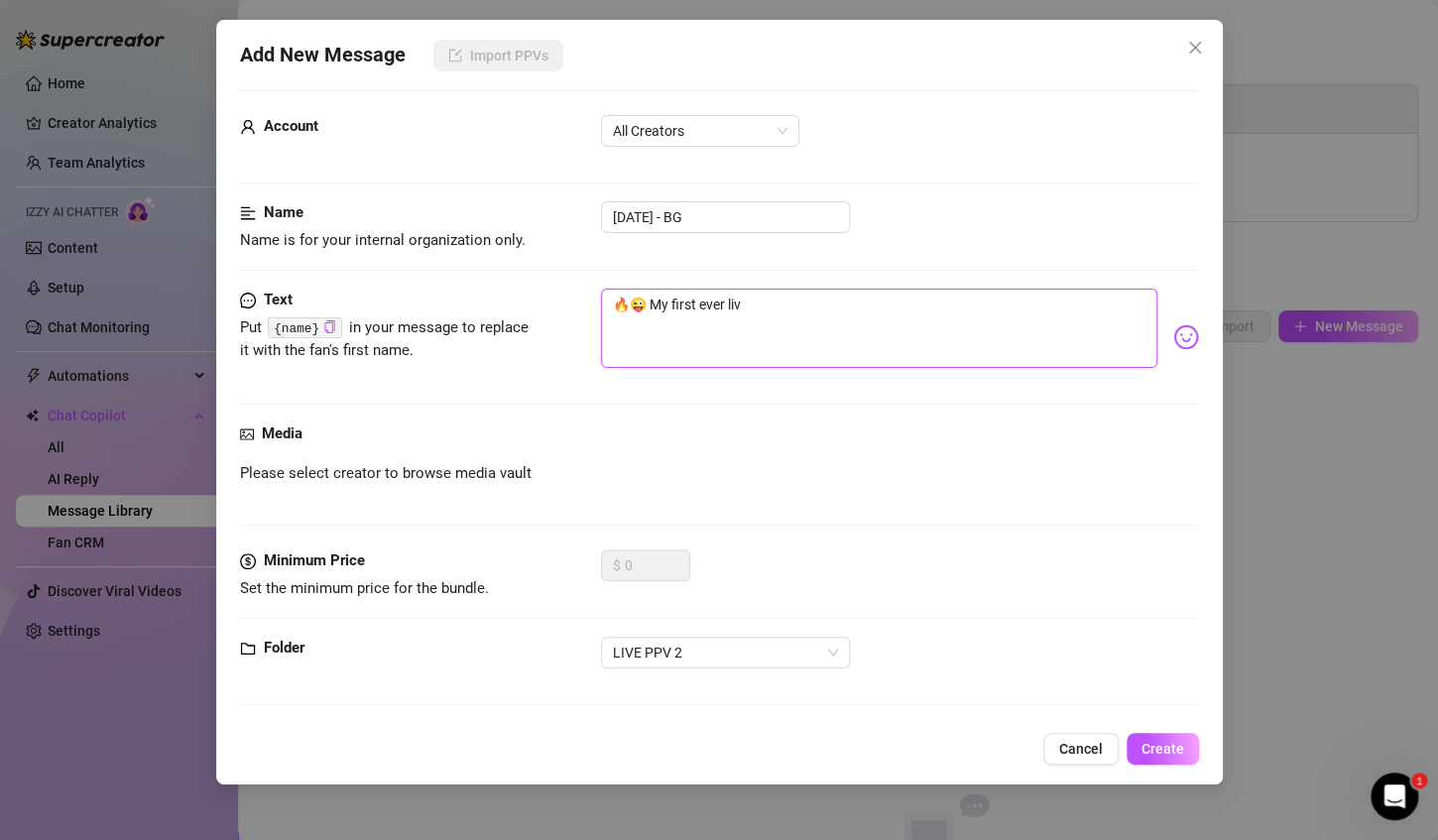 type on "🔥😜 My first ever live" 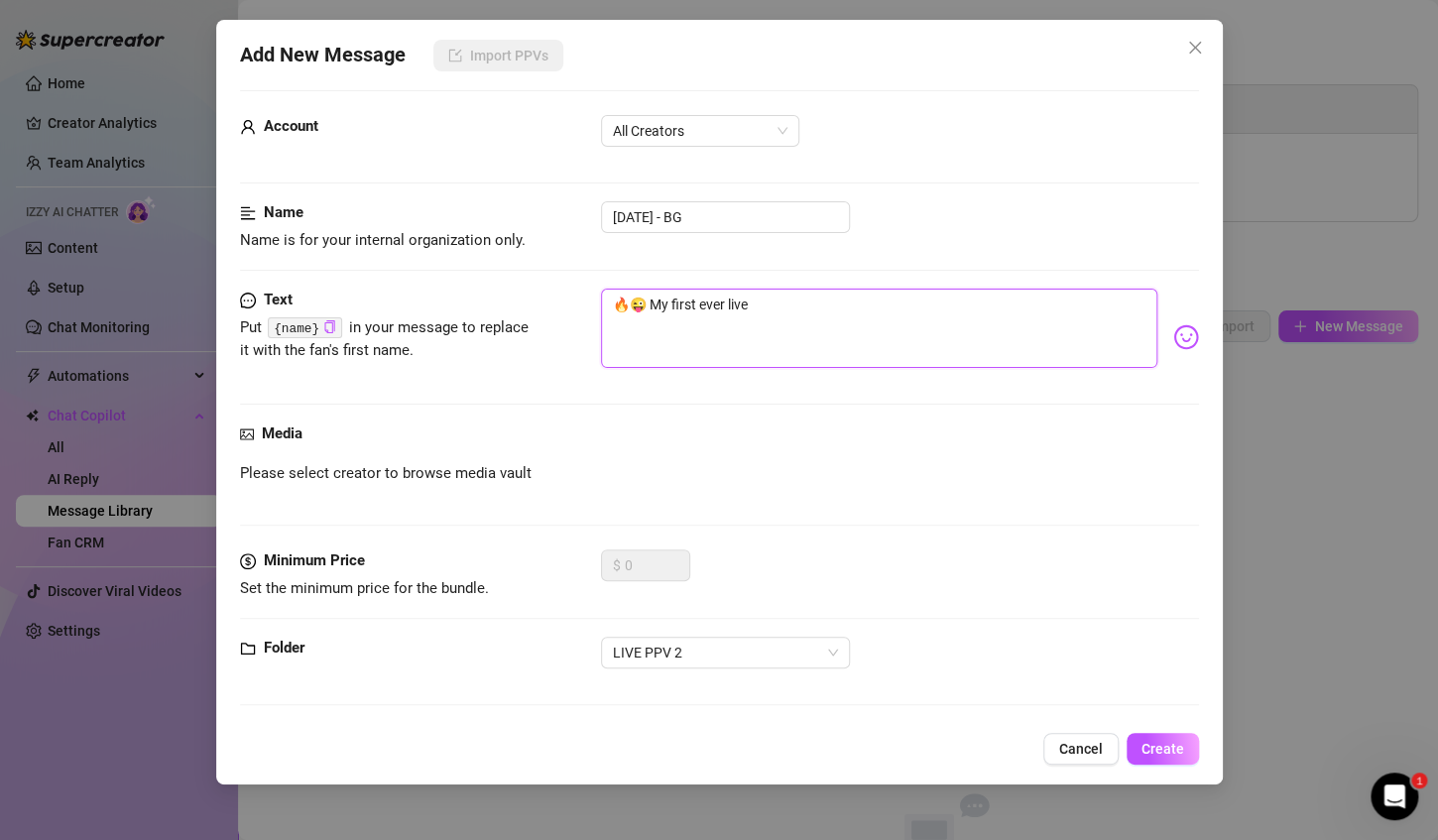 type on "🔥😜 My first ever live" 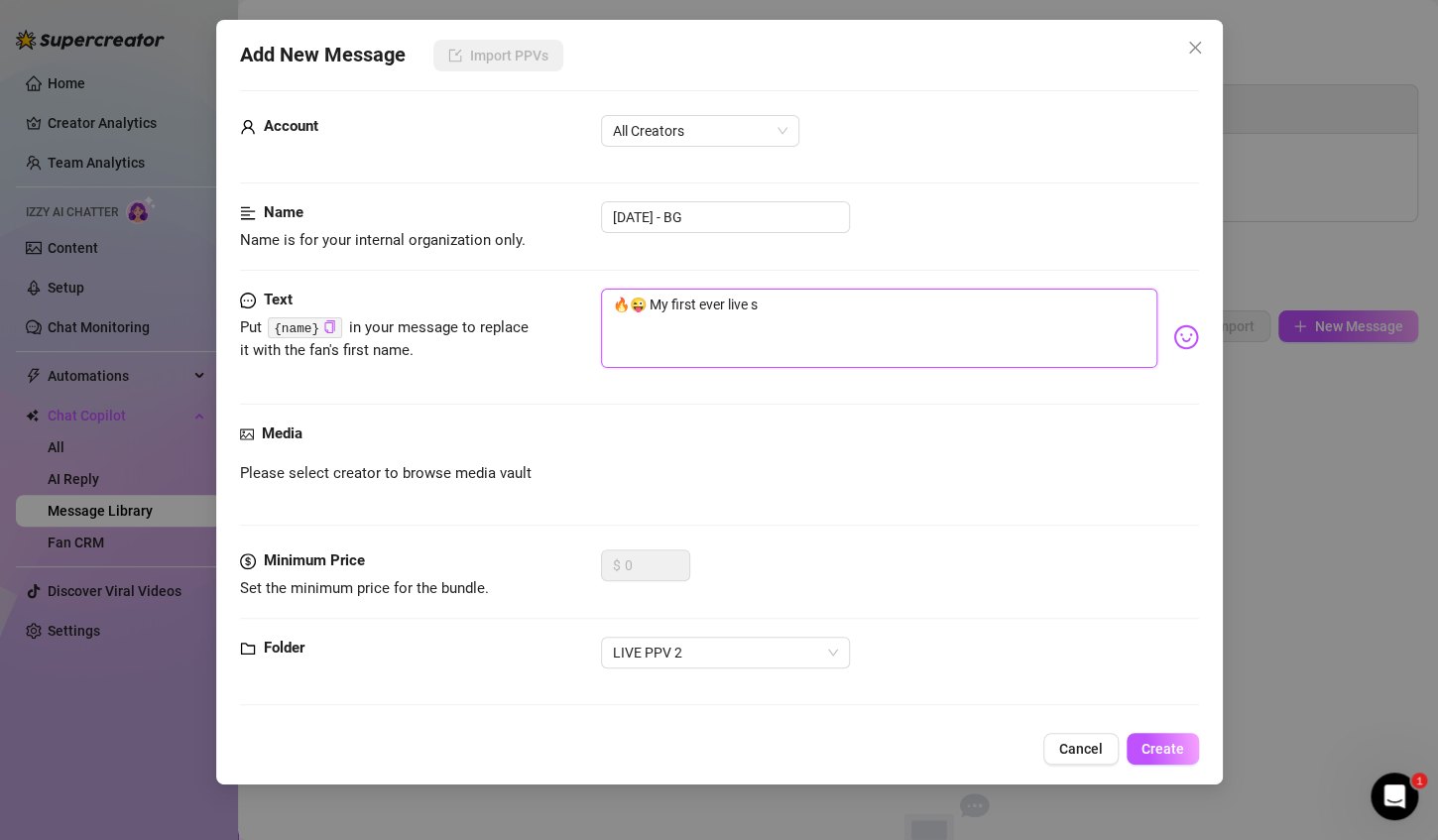 type on "🔥😜 My first ever live se" 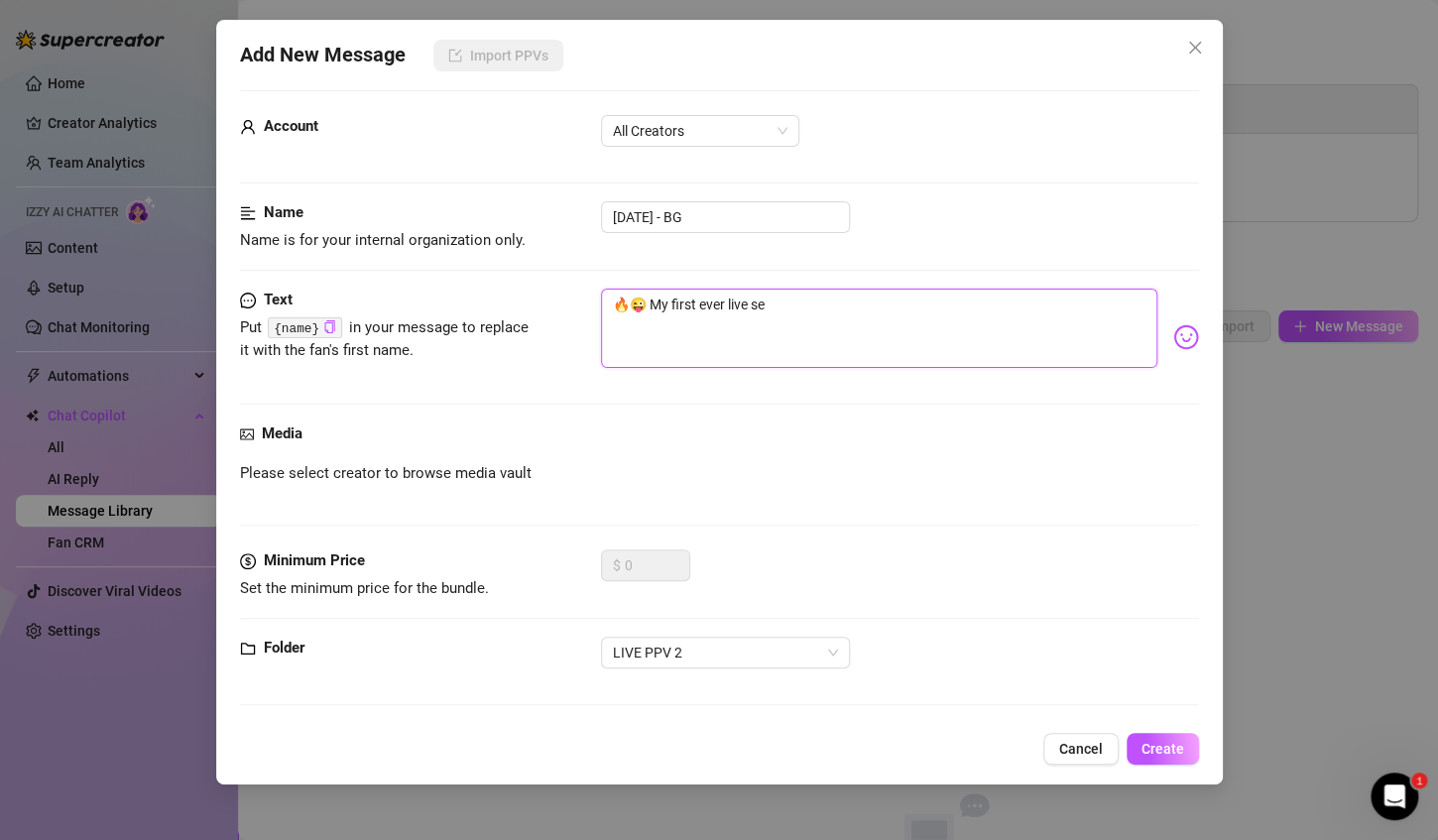 type on "🔥😜 My first ever live sex" 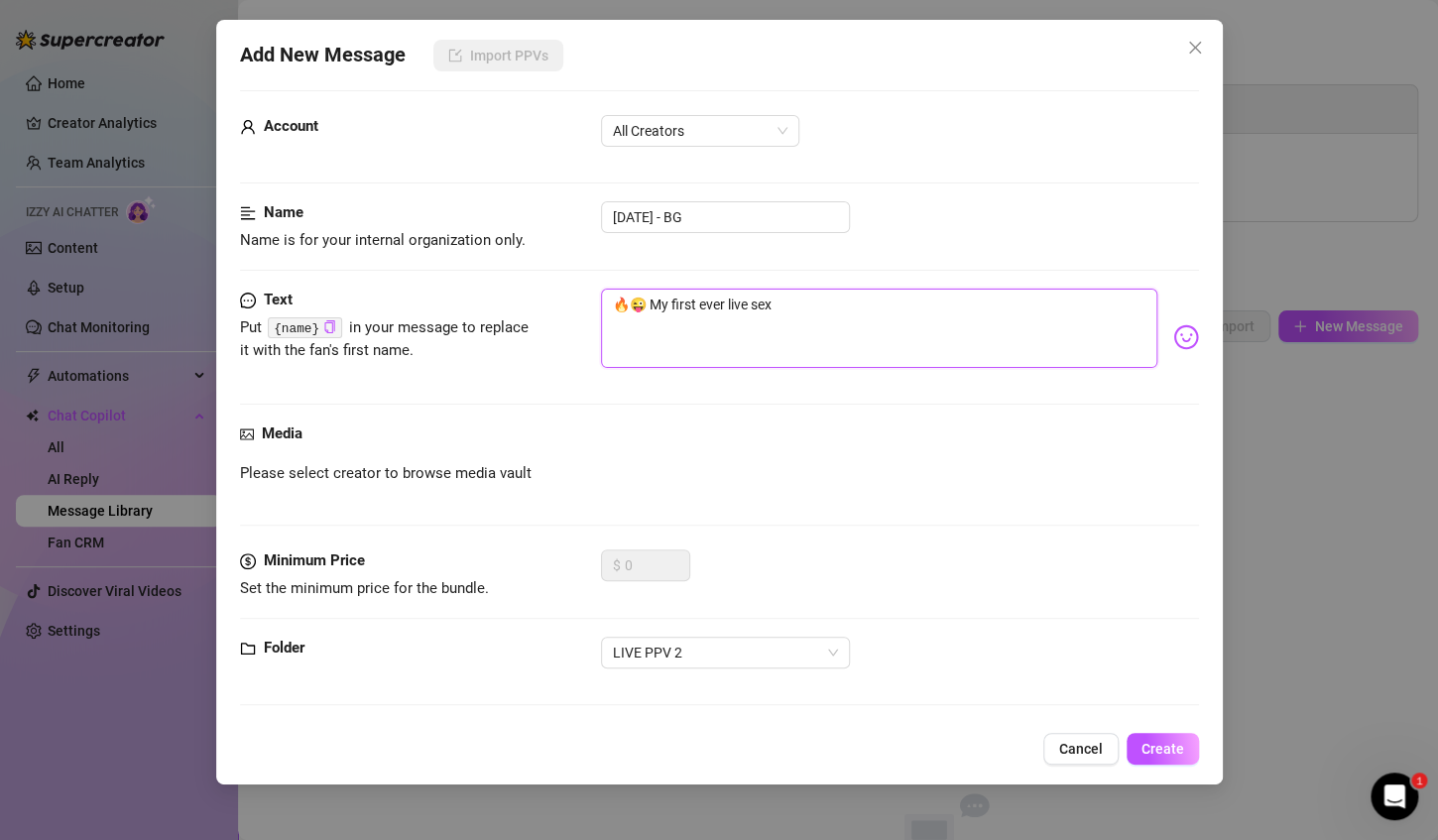 type on "🔥😜 My first ever live sex" 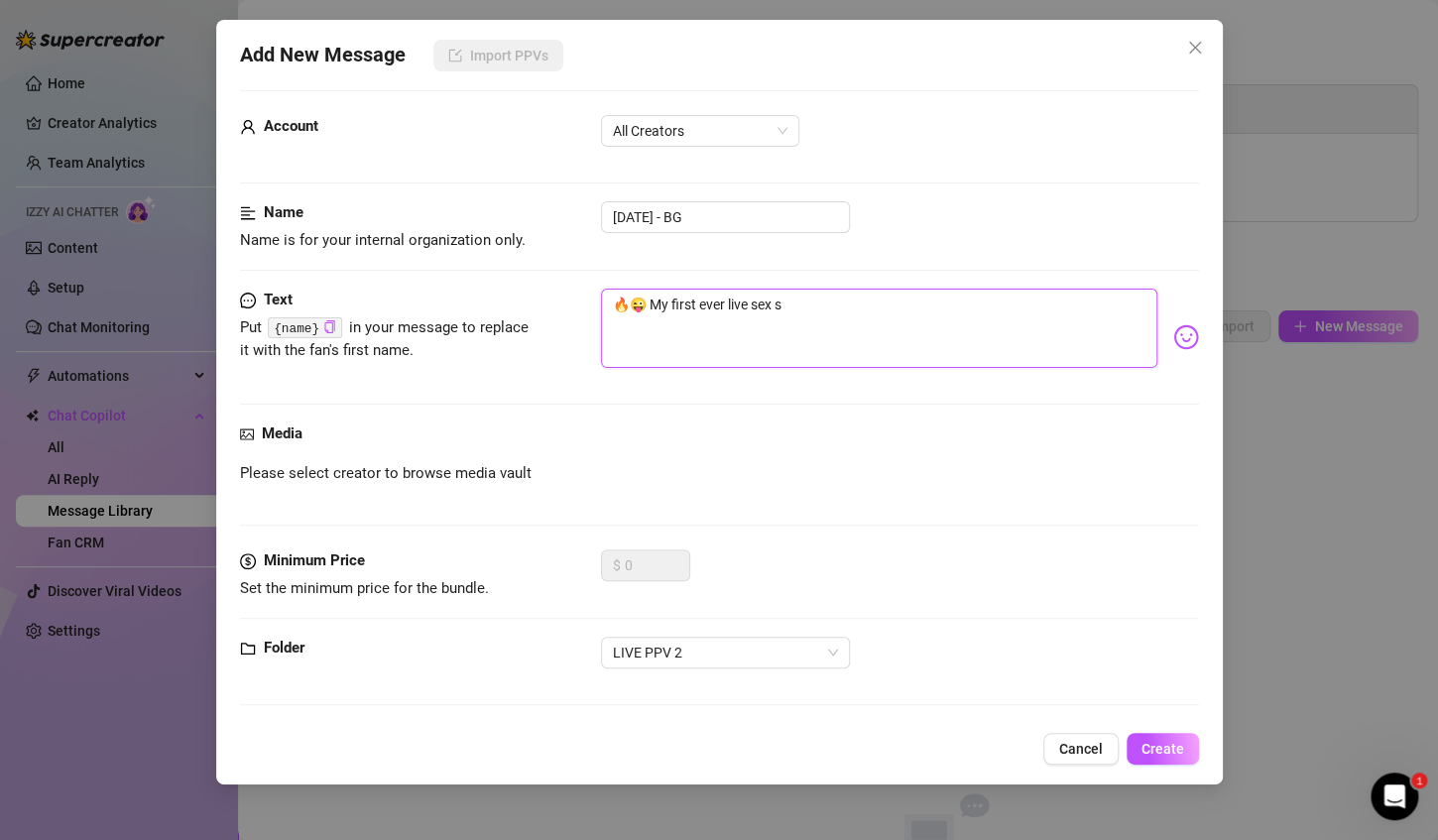 type on "🔥😜 My first ever live sex sh" 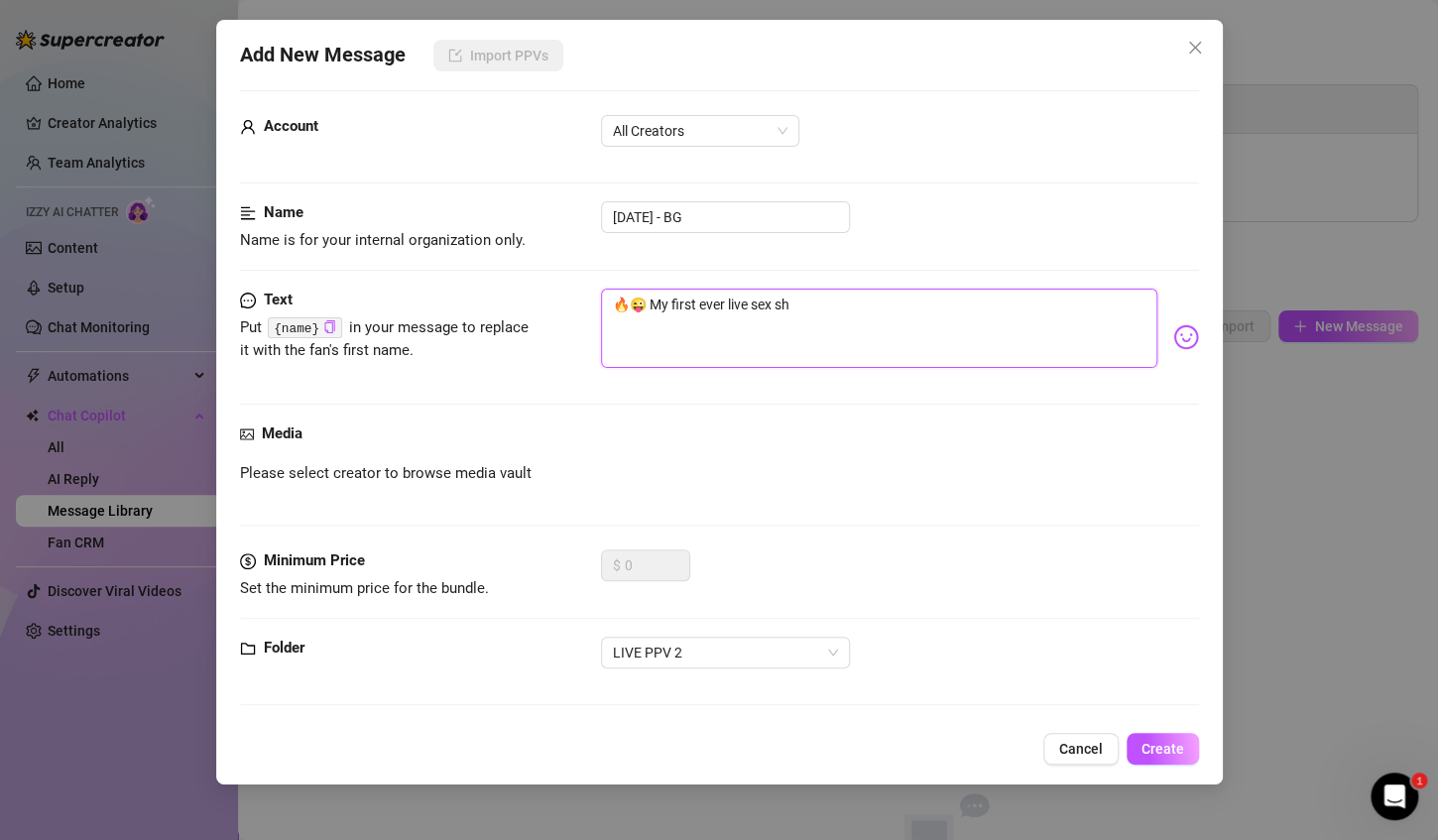 type on "🔥😜 My first ever live sex sho" 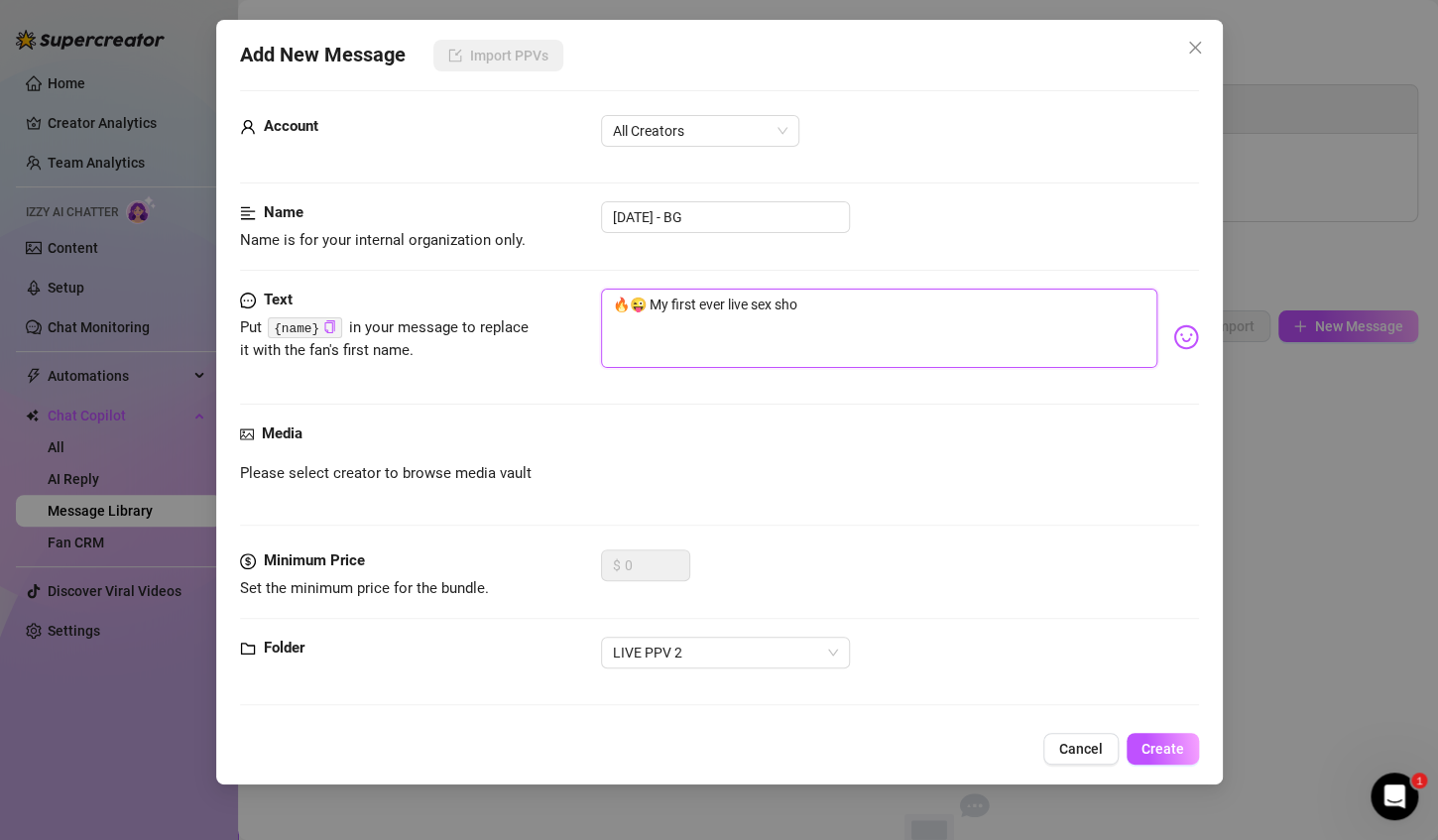 type on "🔥😜 My first ever live sex show" 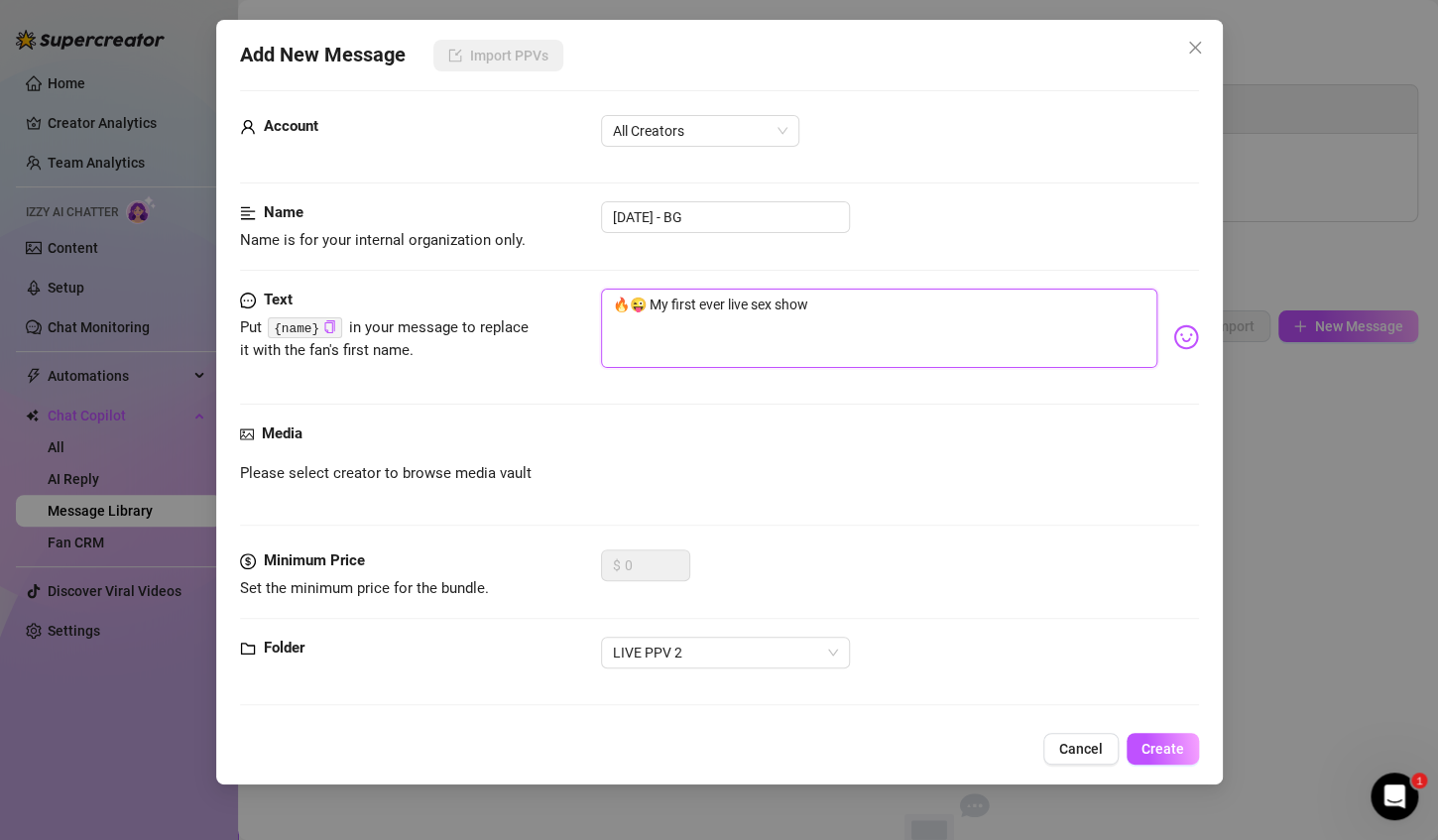 type on "1🔥😜 My first ever live sex show" 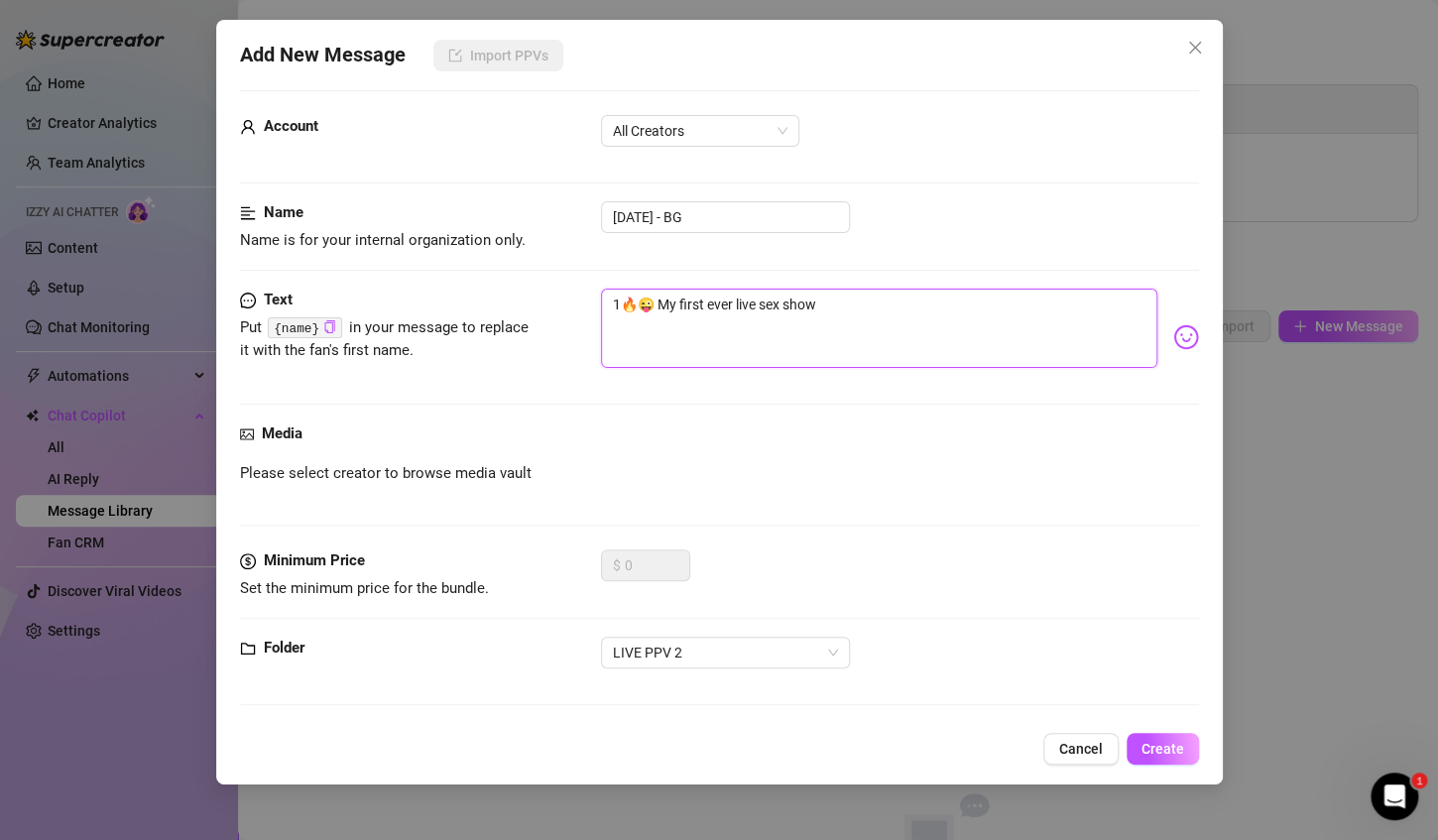 type on "🔥😜 My first ever live sex show" 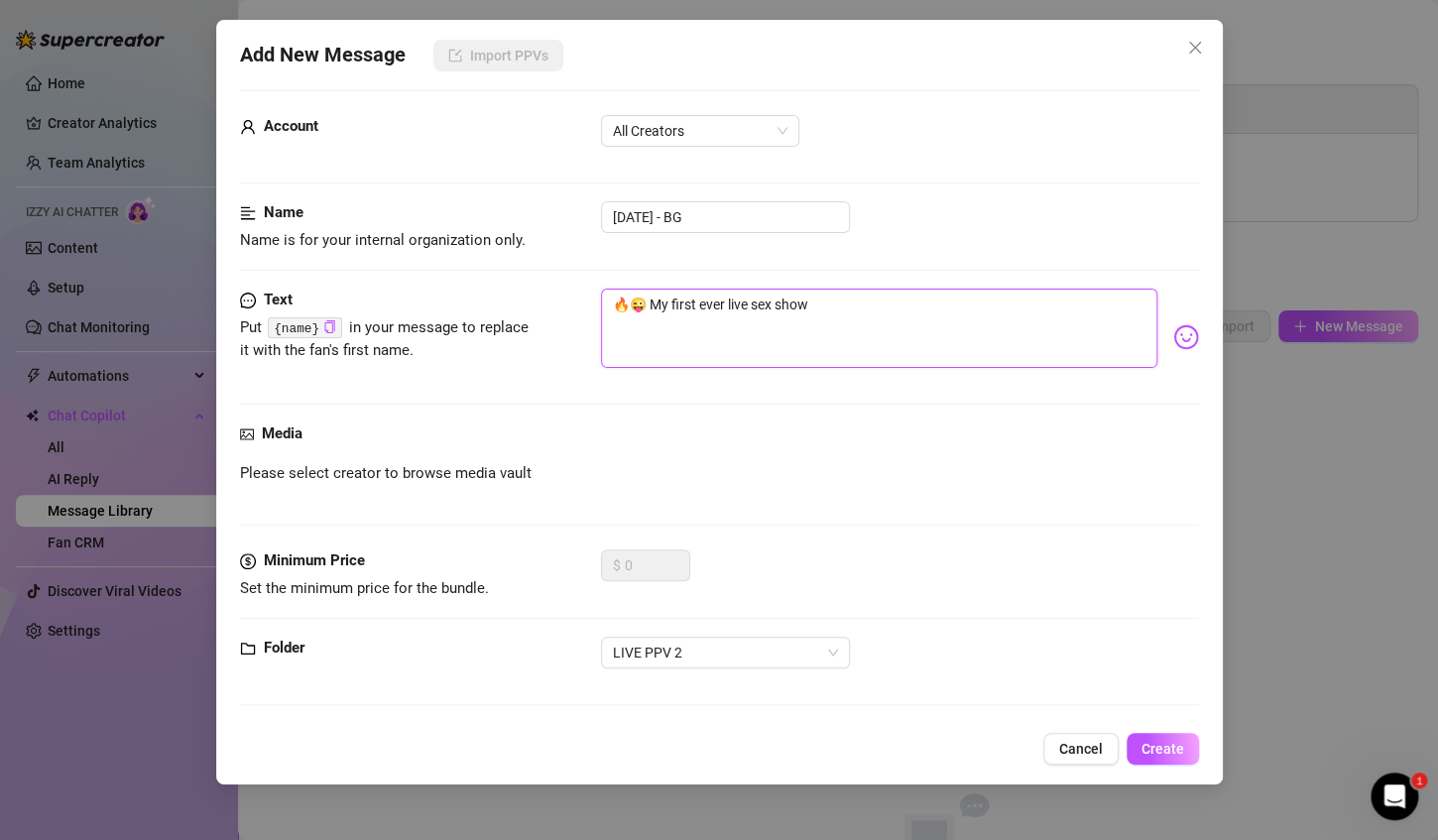 click on "🔥😜 My first ever live sex show" at bounding box center (879, 328) 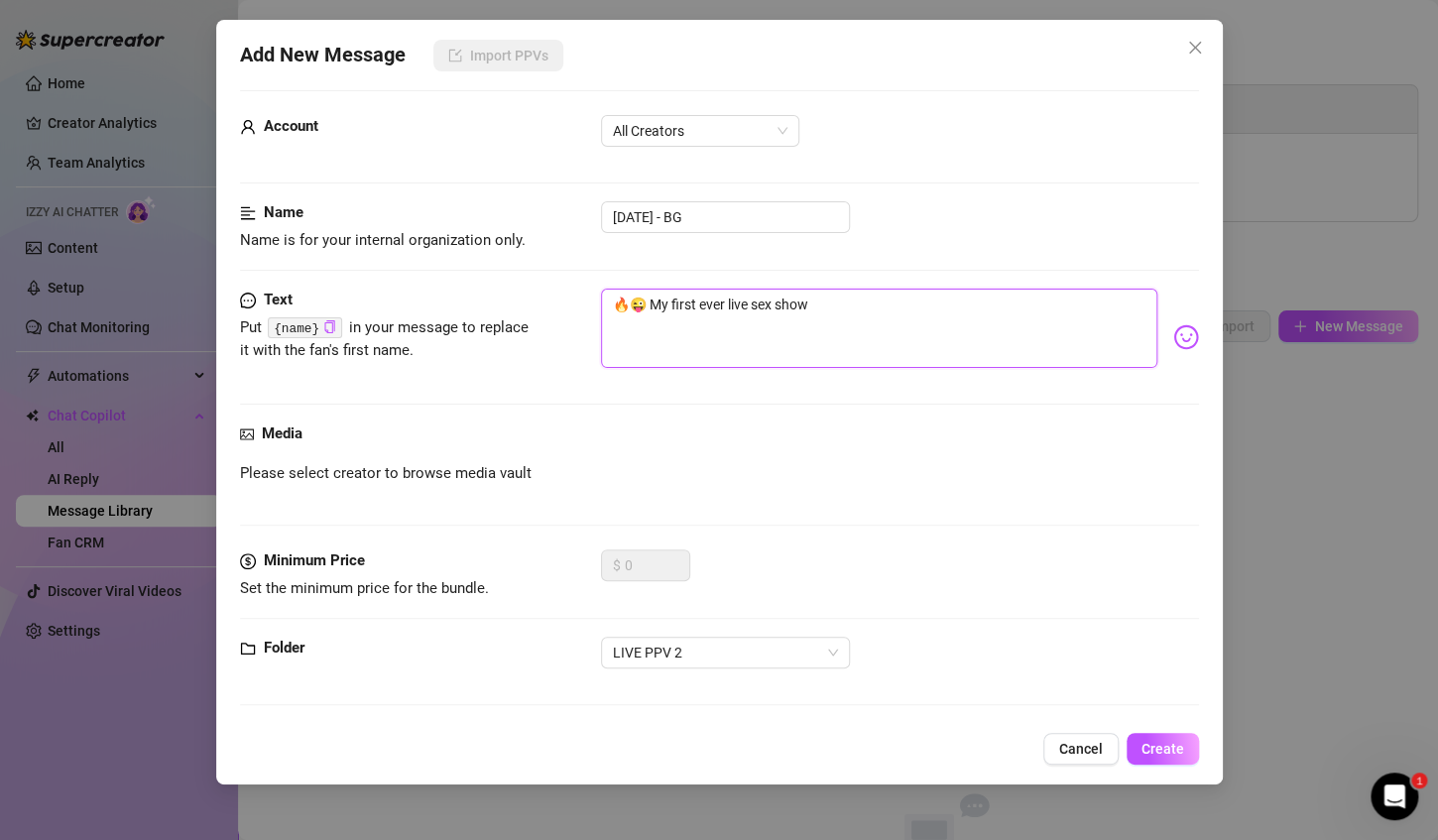 type on "🔥😜 My first ever live sex show!" 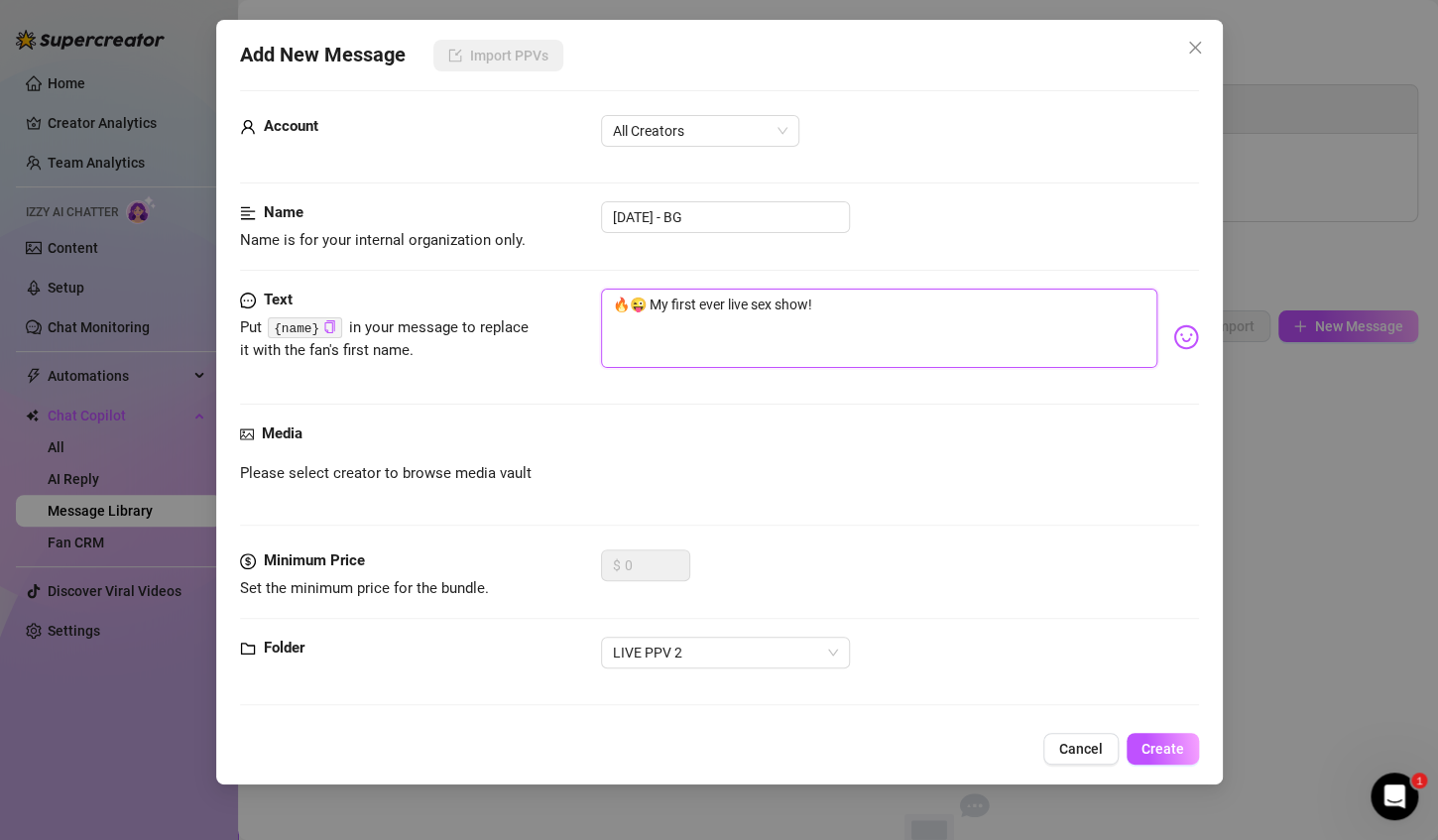 type on "🔥😜 My first ever live sex show!" 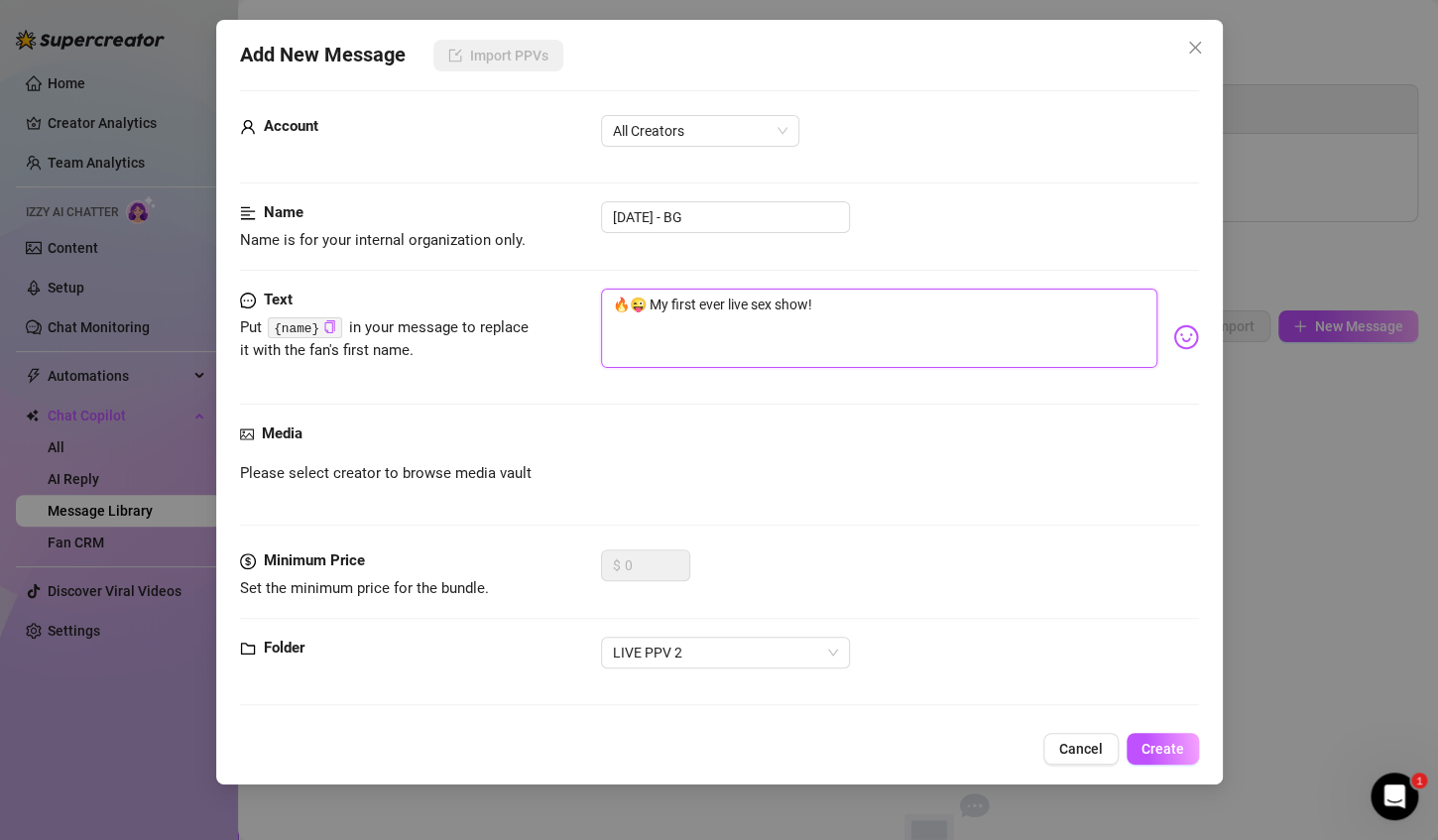 type on "🔥😜 My first ever live sex show!" 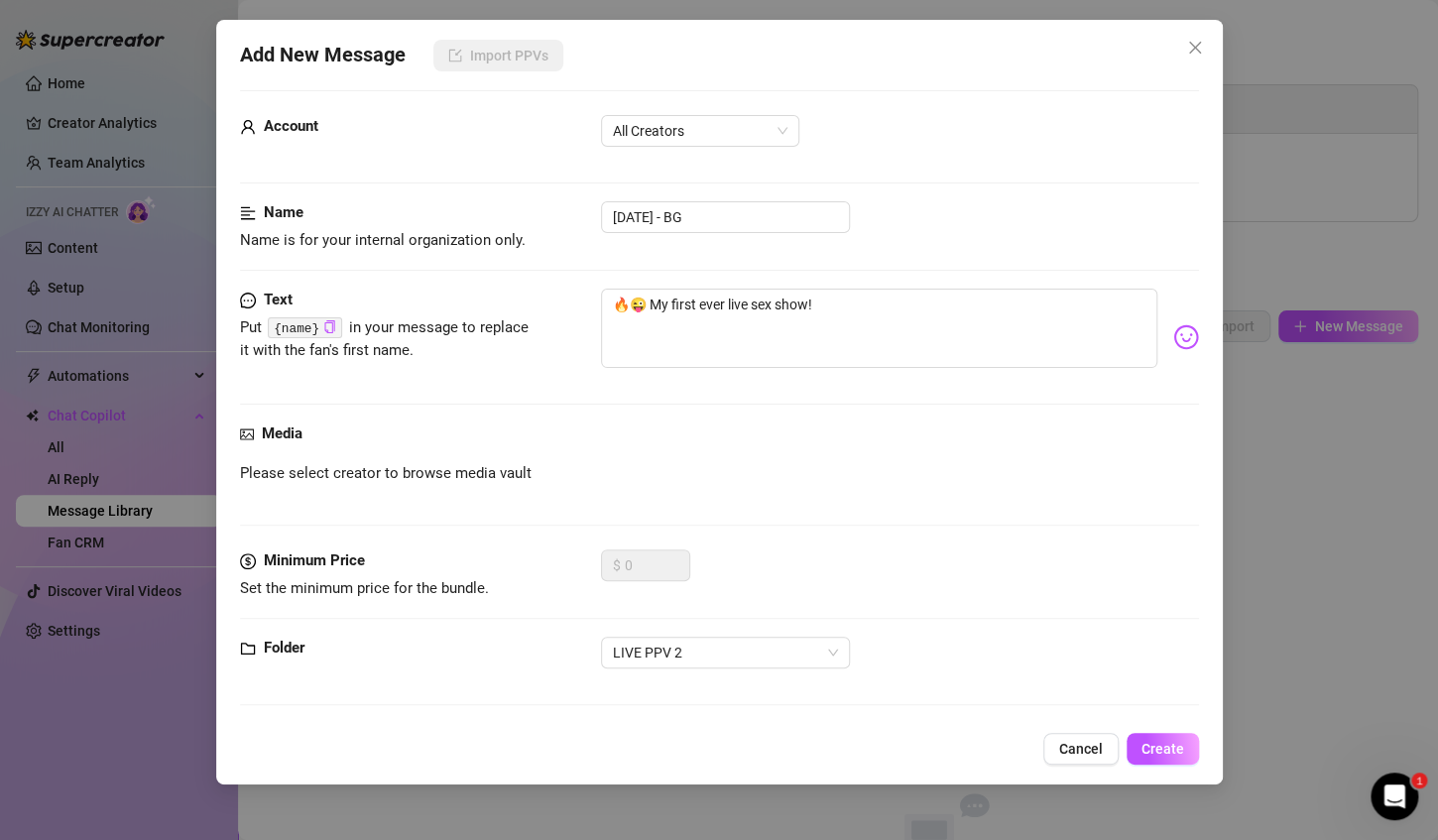 click on "🔥😜 My first ever live sex show!" at bounding box center (899, 337) 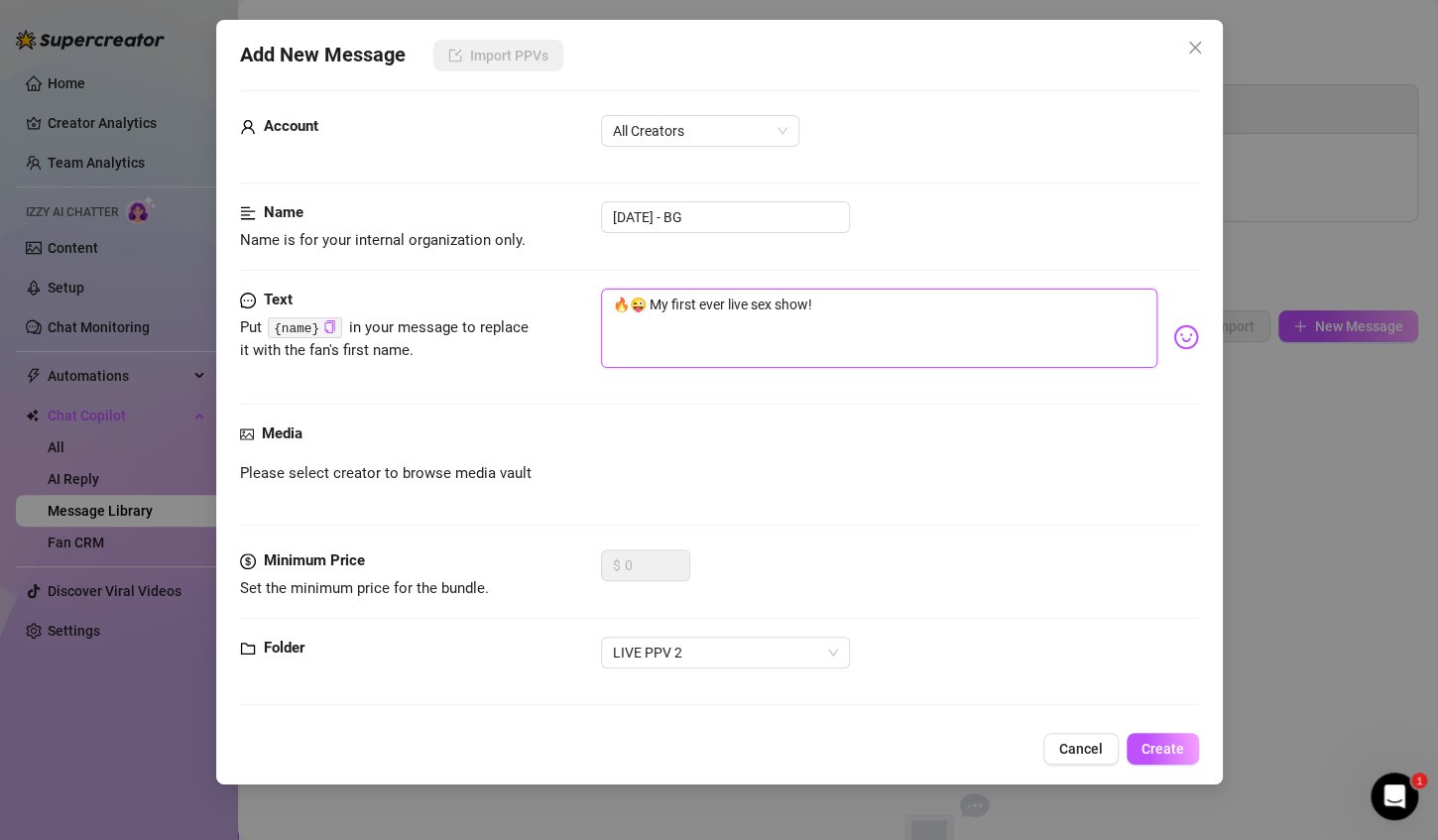 click on "🔥😜 My first ever live sex show!" at bounding box center [879, 328] 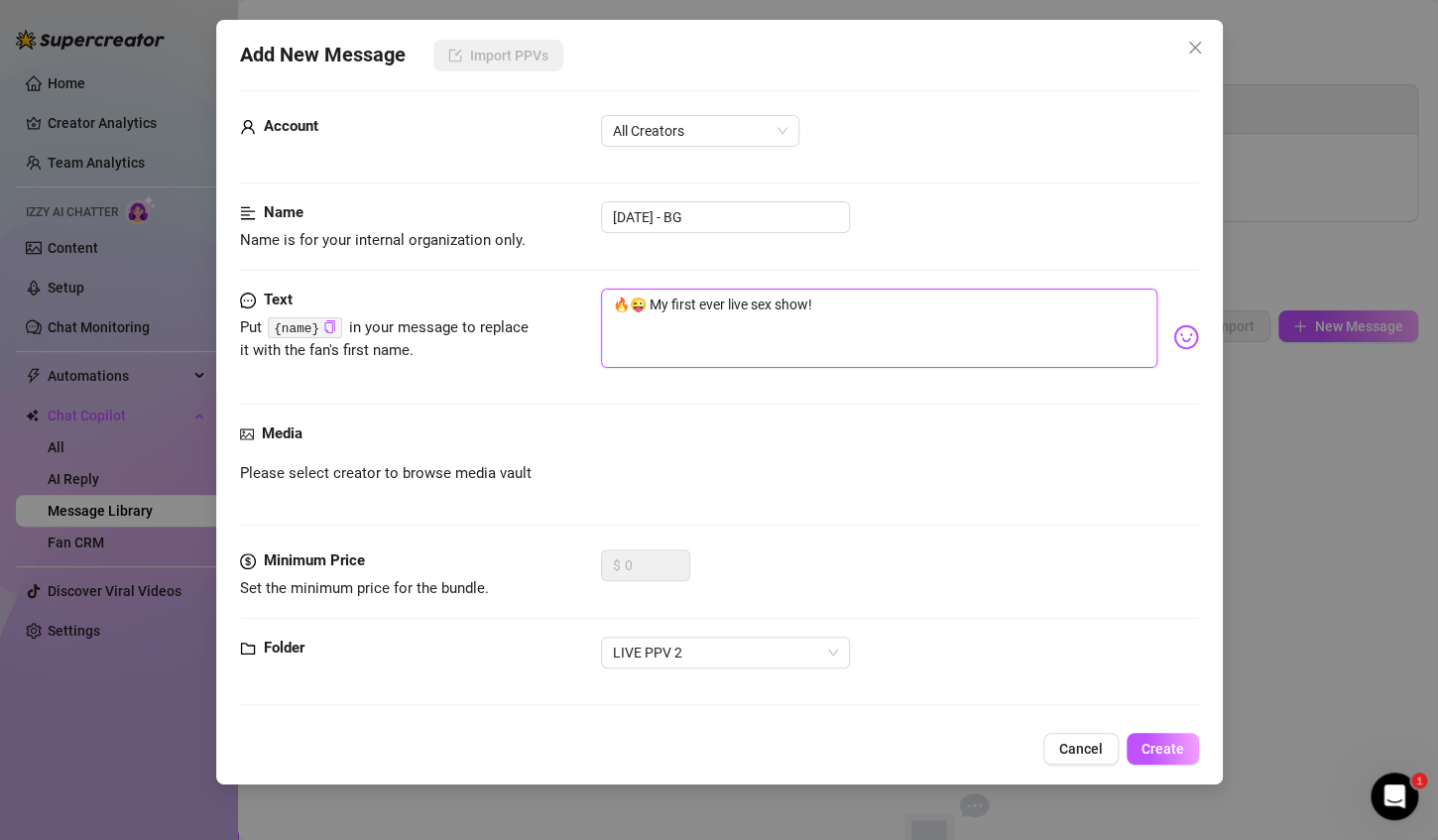 type on "🔥😜 My first ever live sex show!" 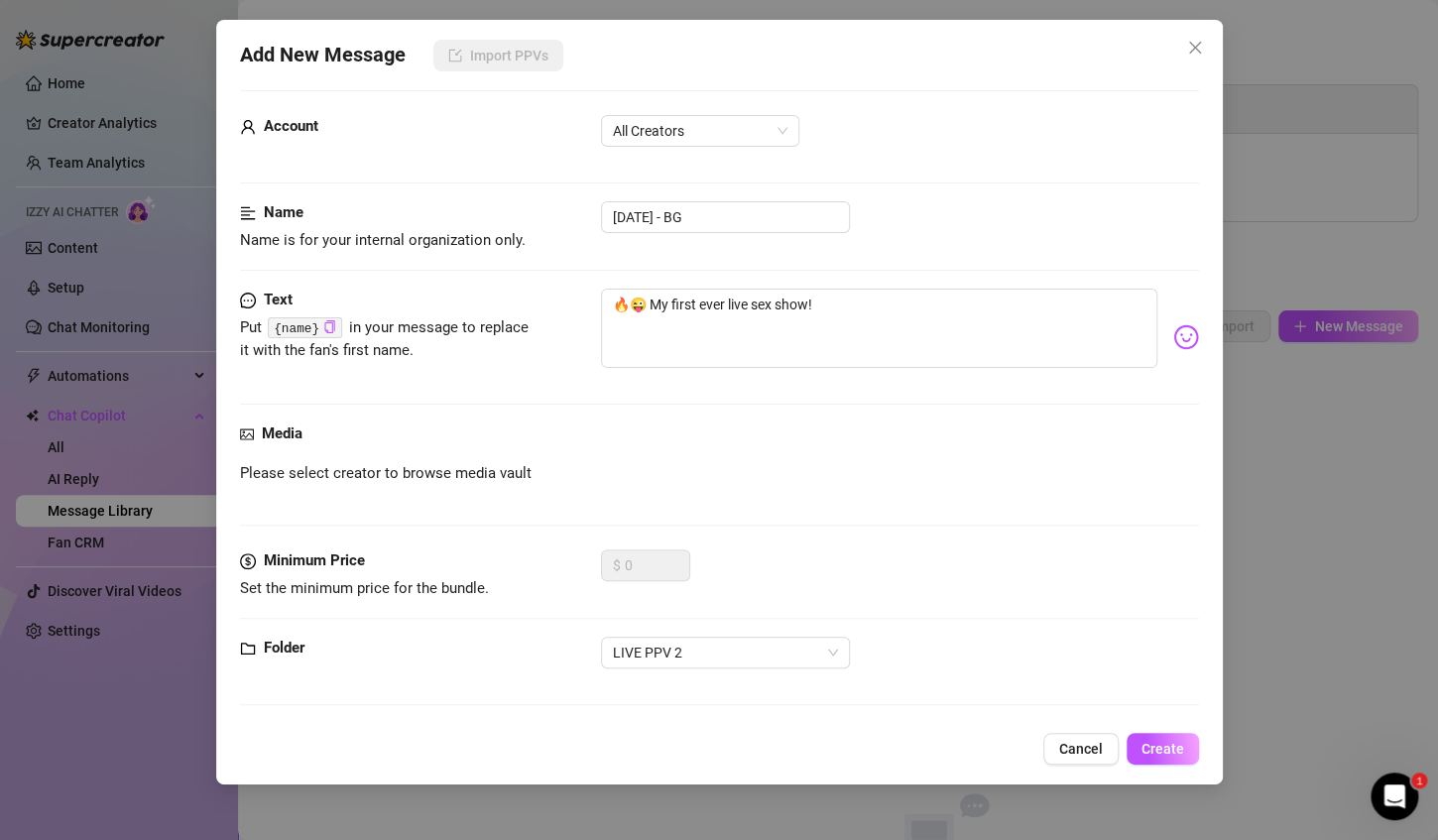 click on "Media" at bounding box center [282, 433] 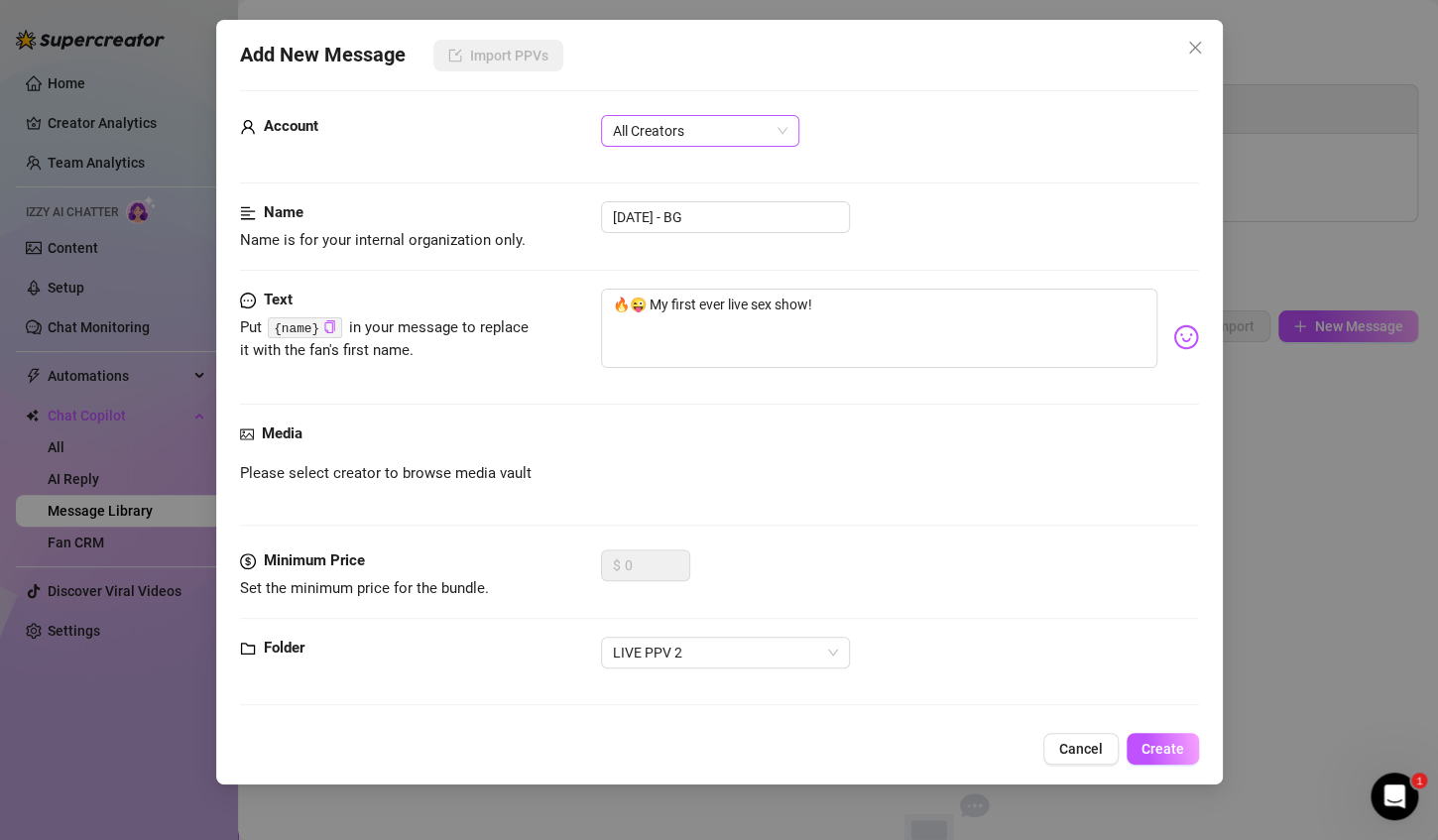 click on "All Creators" at bounding box center [700, 131] 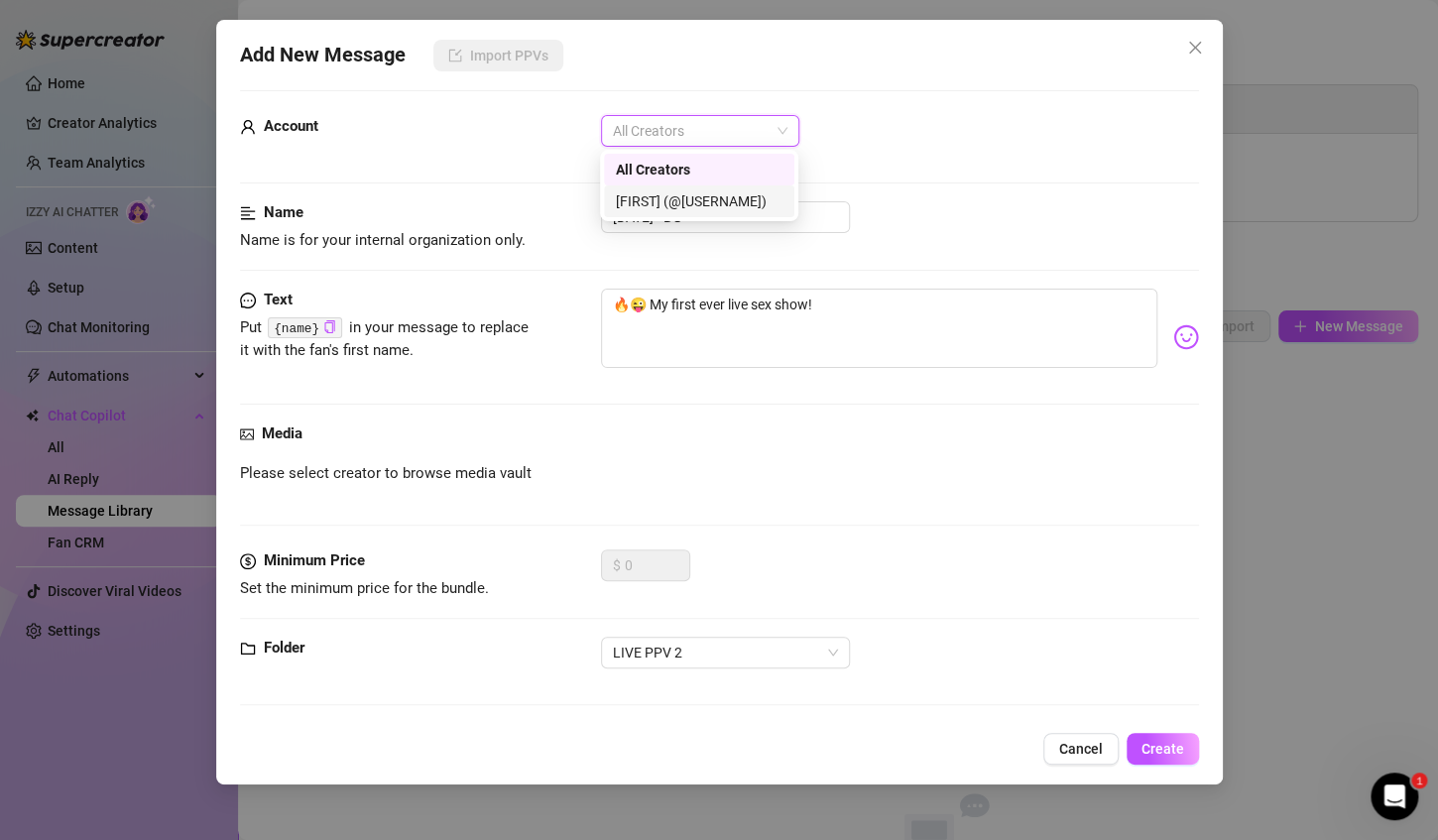 click on "[FIRST] (@[USERNAME])" at bounding box center (699, 201) 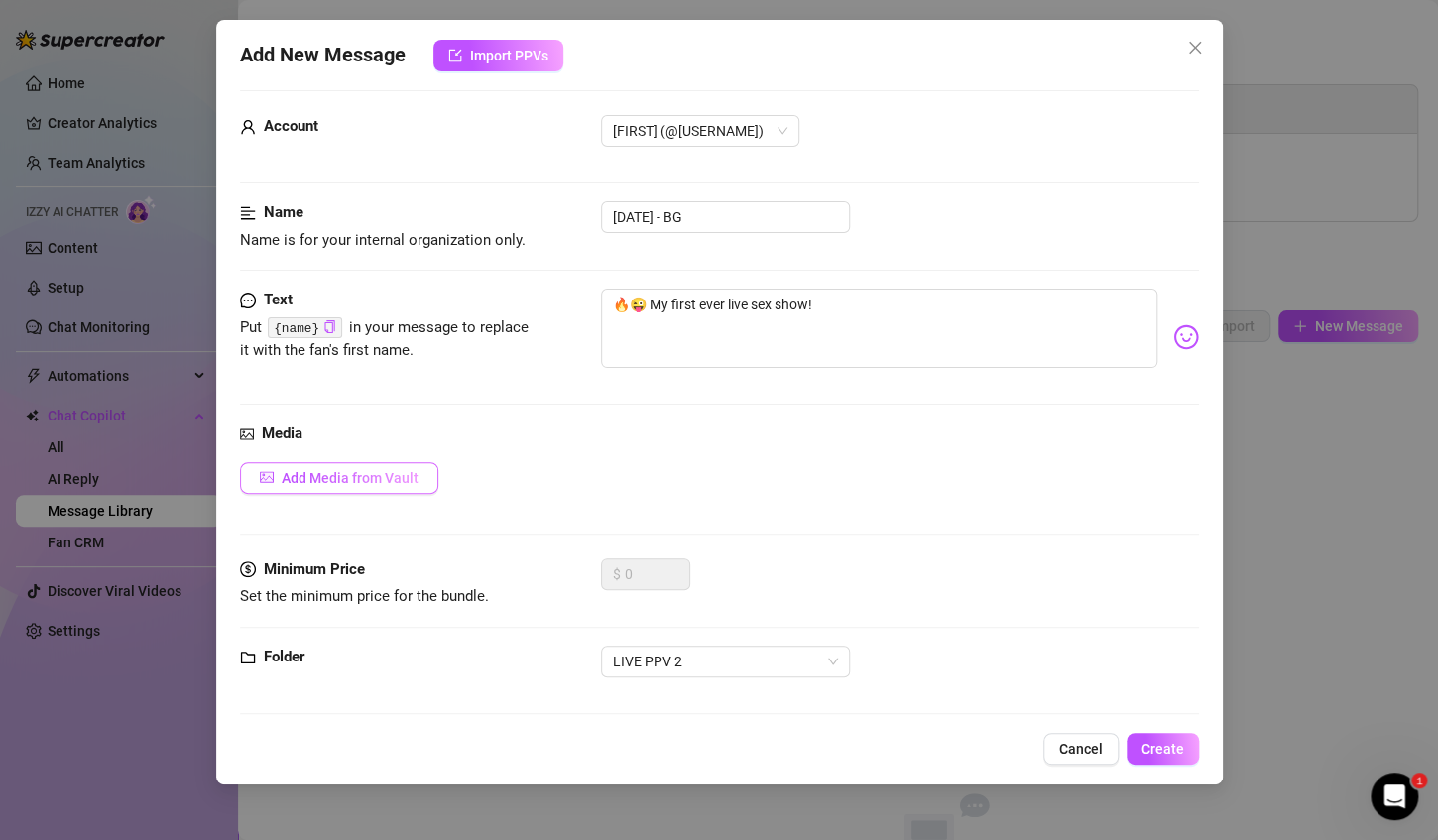 click on "Add Media from Vault" at bounding box center [350, 478] 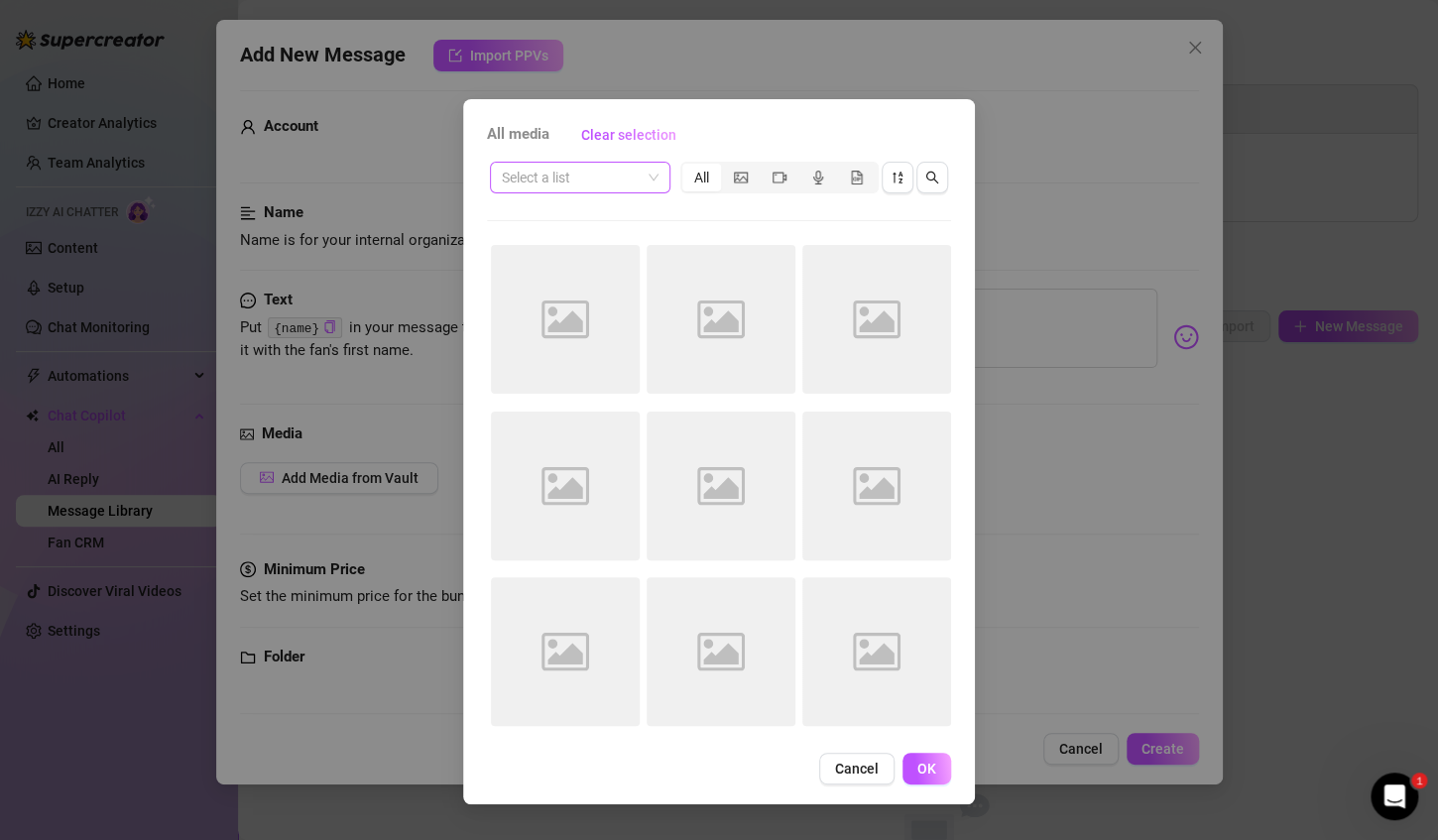click at bounding box center (571, 178) 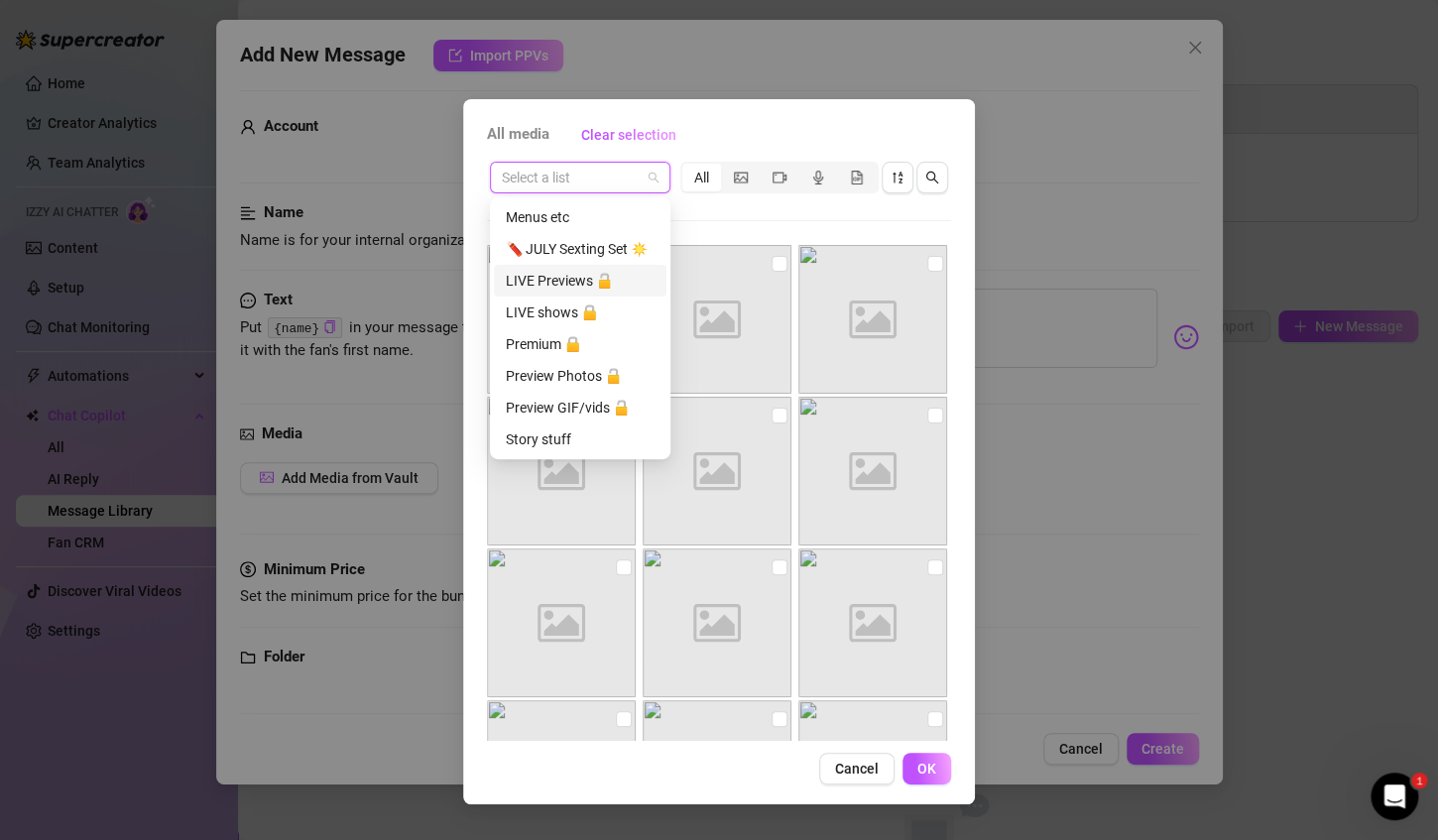 click on "LIVE Previews 🔓" at bounding box center [580, 281] 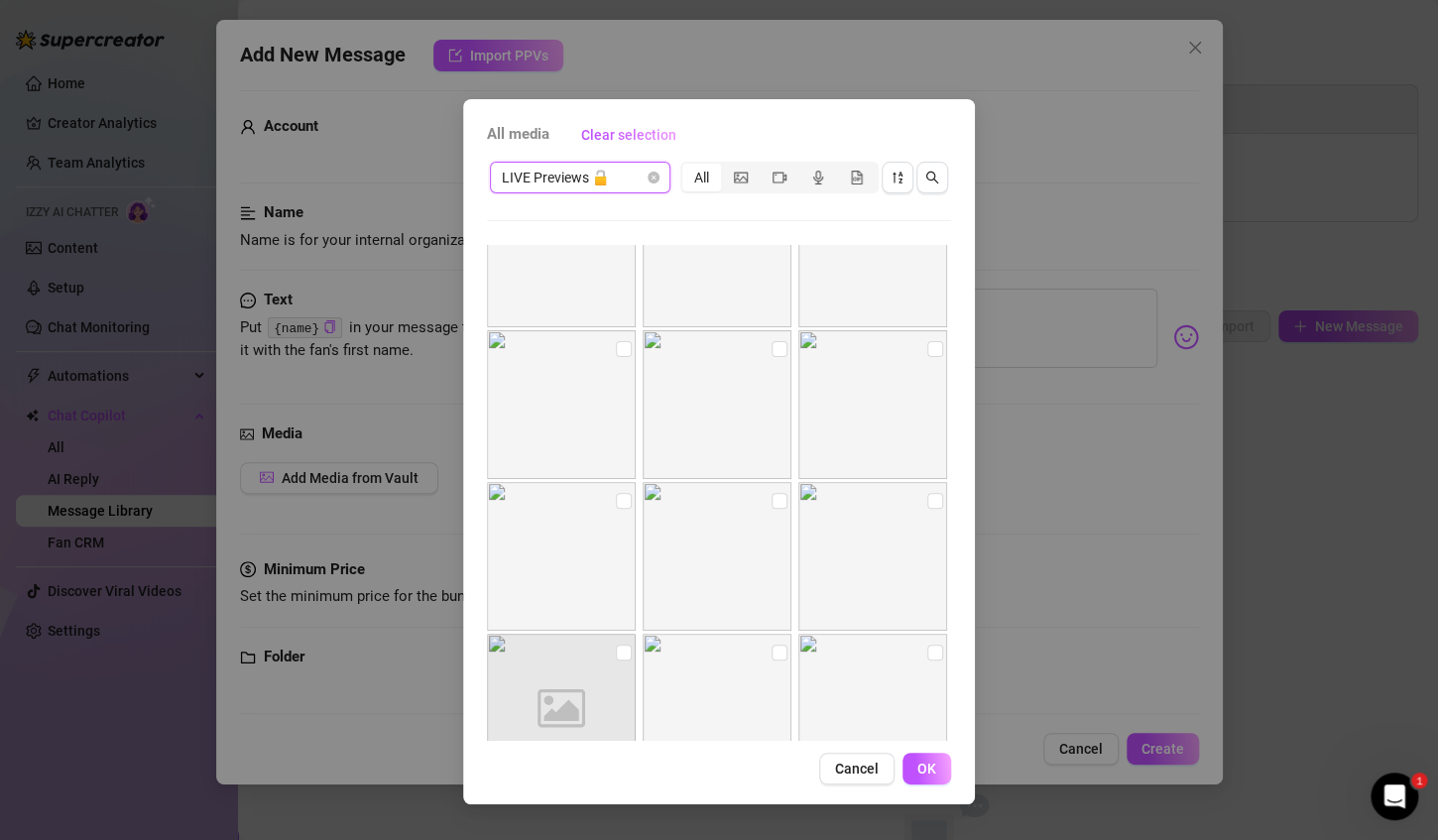 scroll, scrollTop: 0, scrollLeft: 0, axis: both 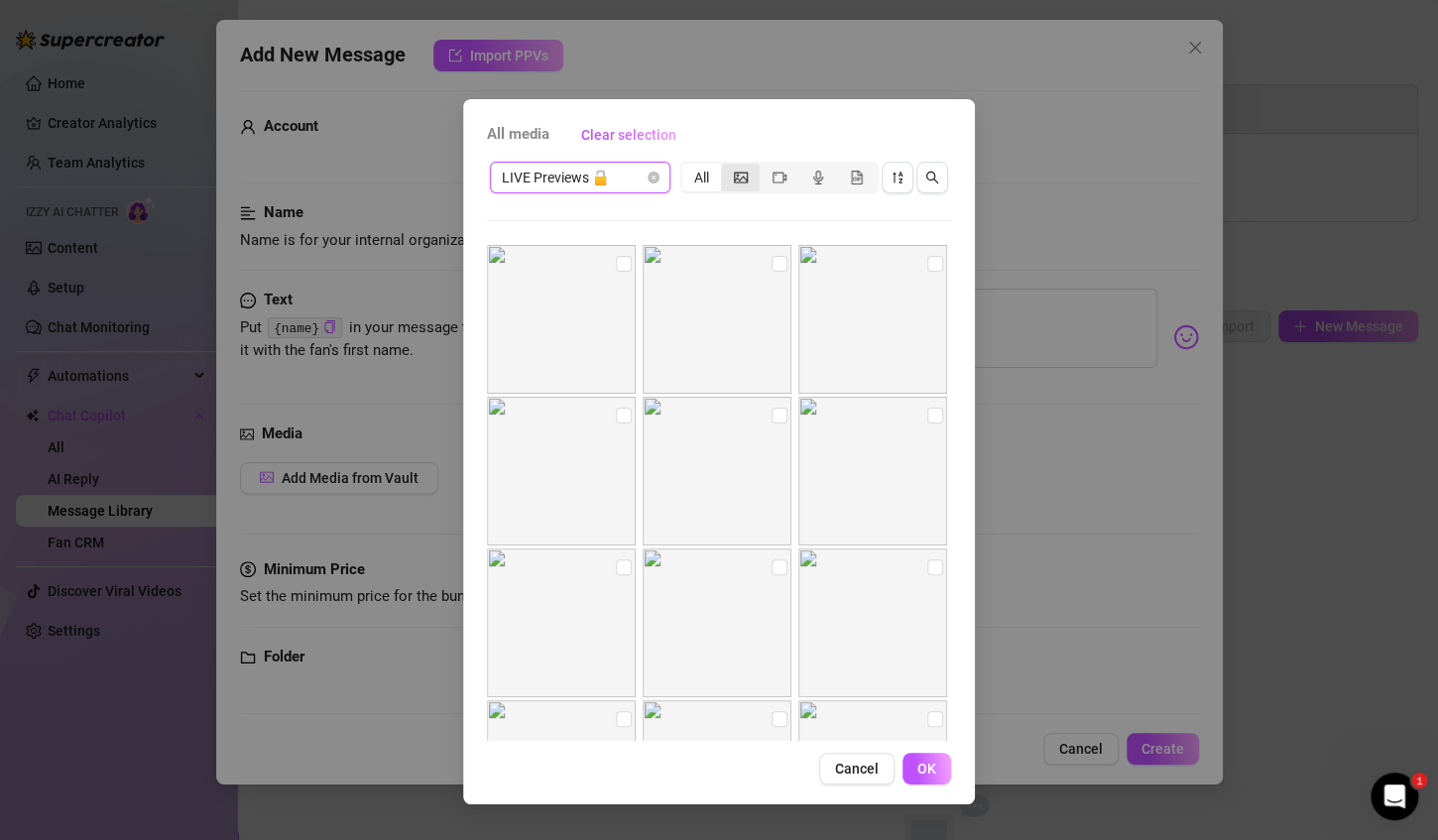 click 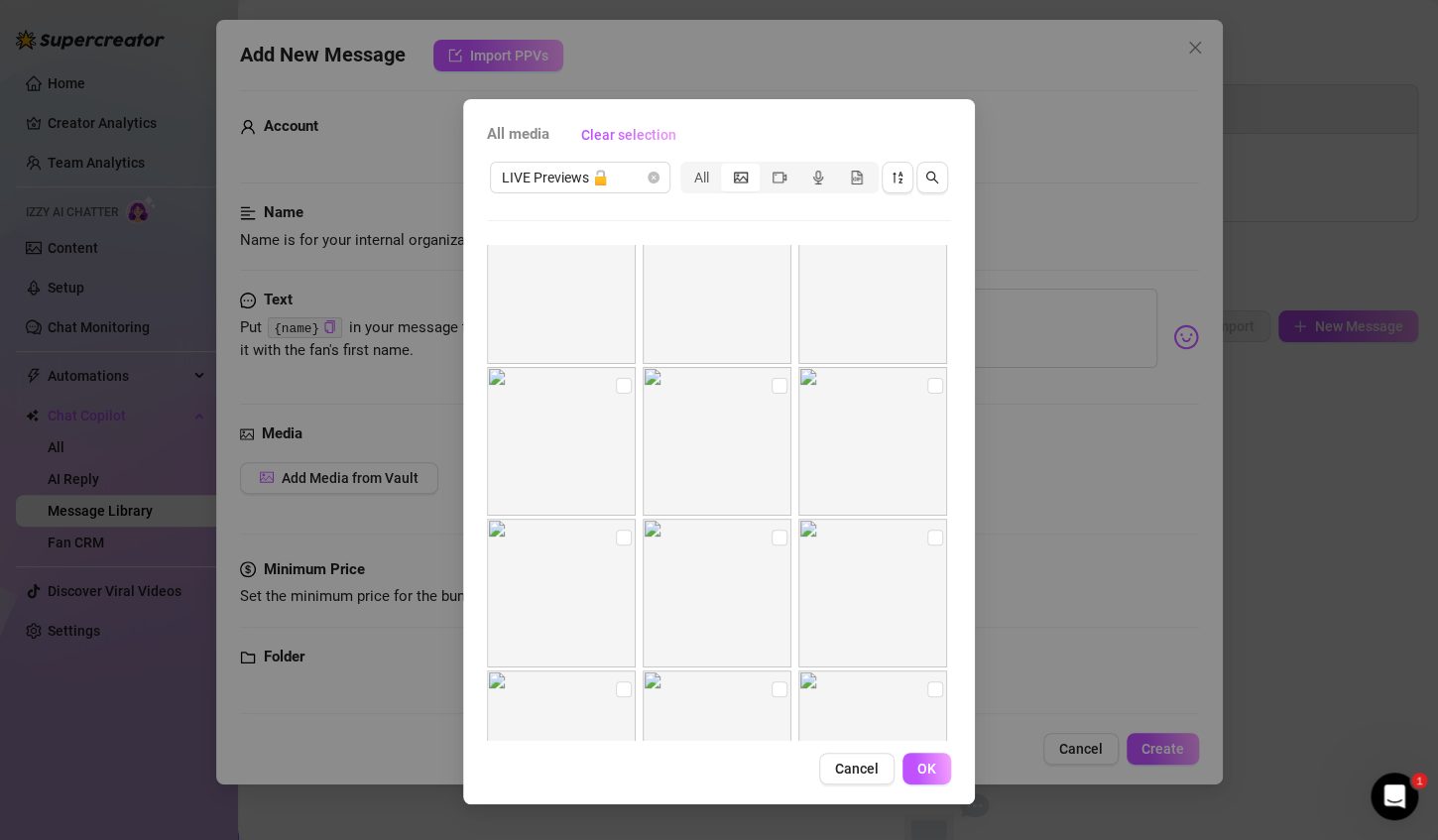scroll, scrollTop: 0, scrollLeft: 0, axis: both 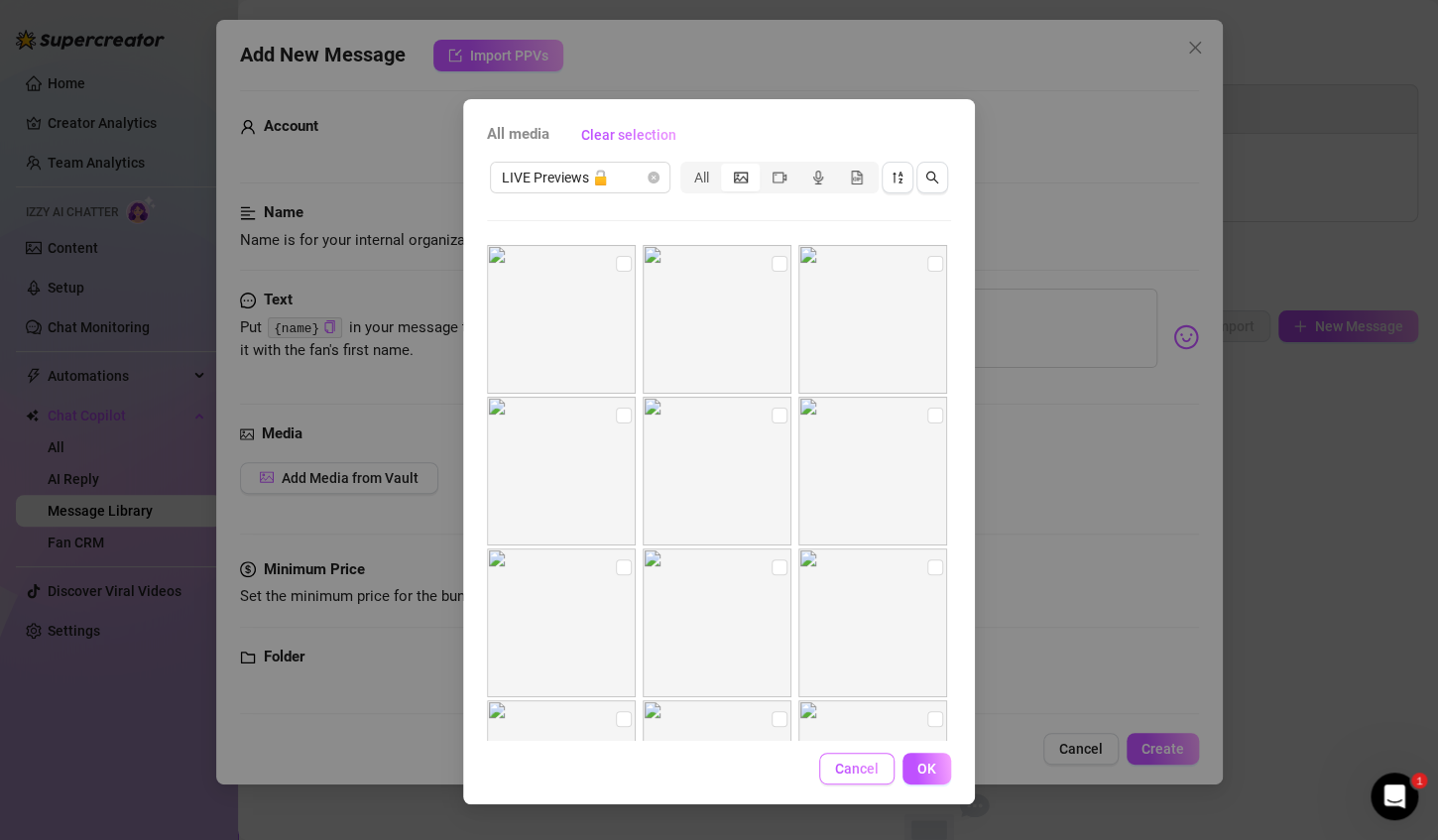 click on "Cancel" at bounding box center (857, 769) 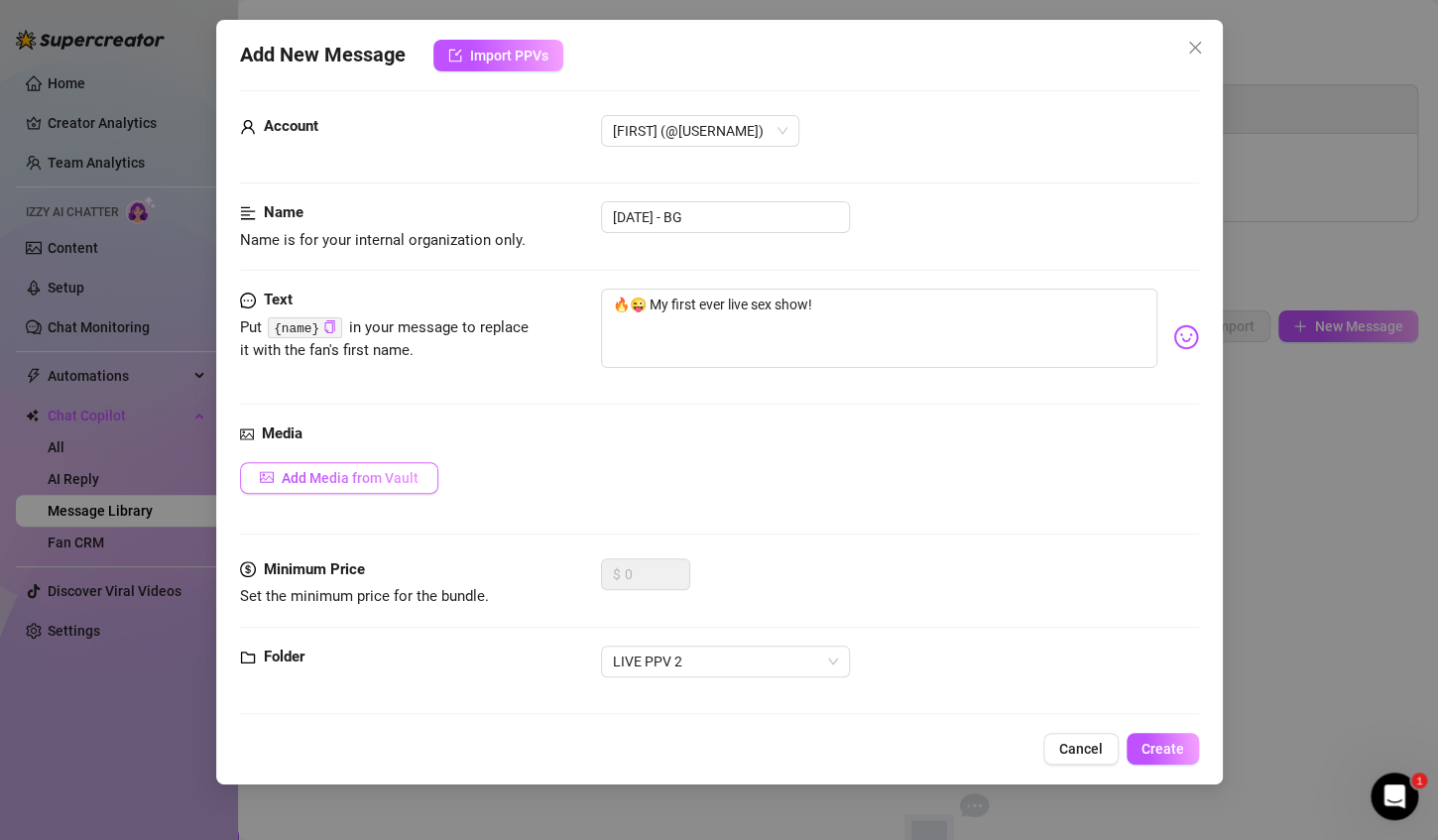 click on "Add Media from Vault" at bounding box center (350, 478) 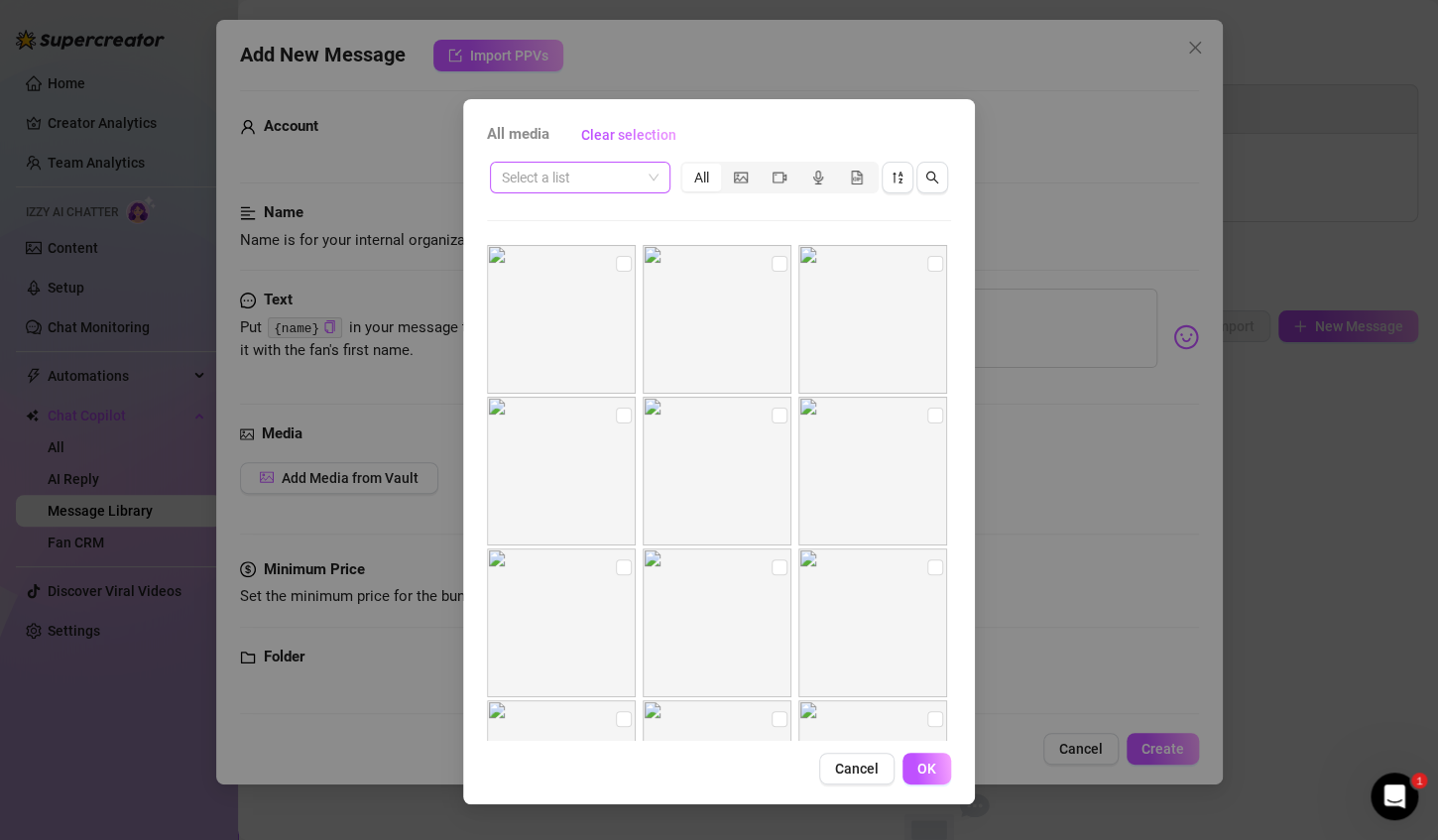 click at bounding box center [571, 178] 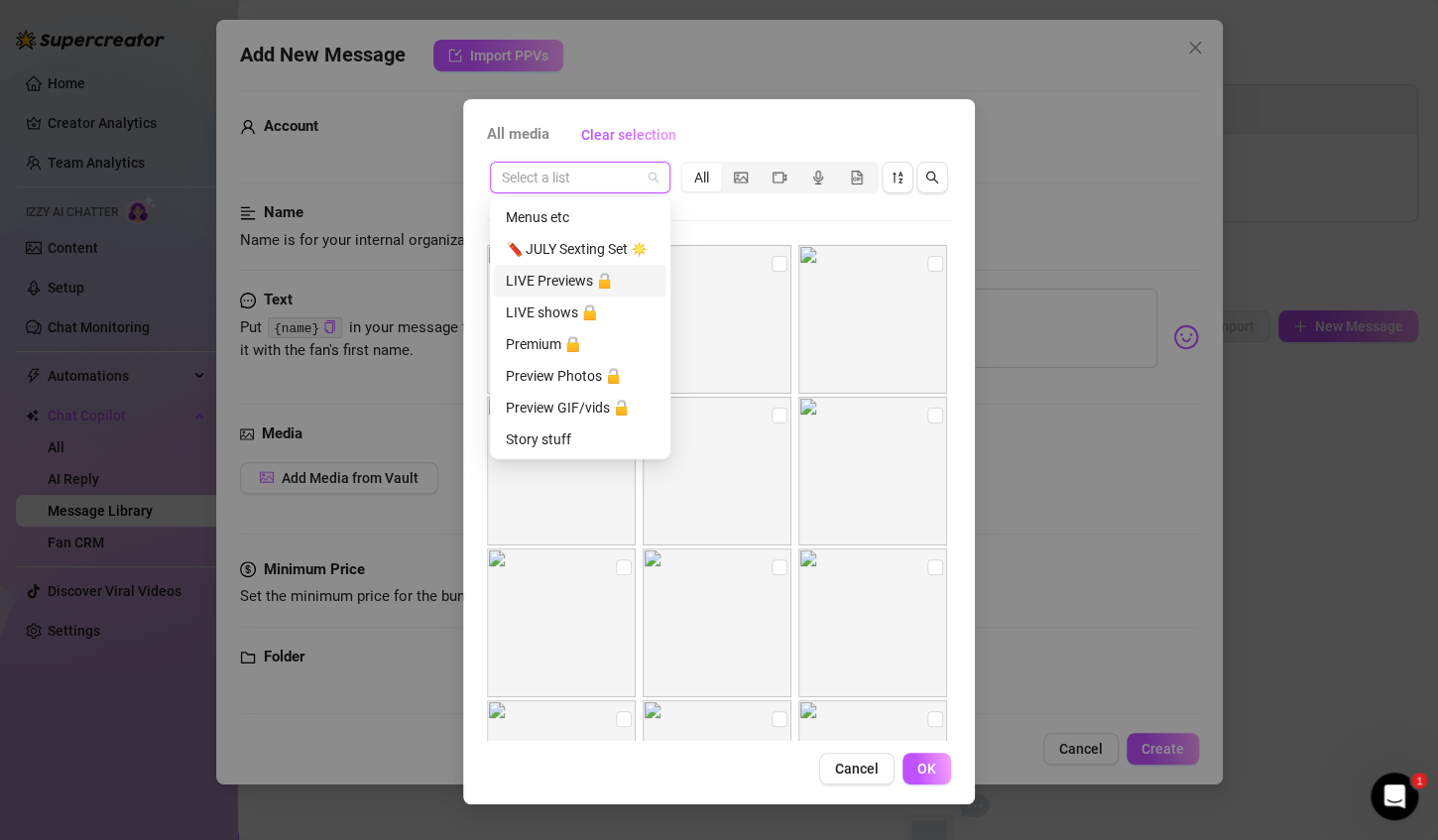 click on "LIVE Previews 🔓" at bounding box center [580, 281] 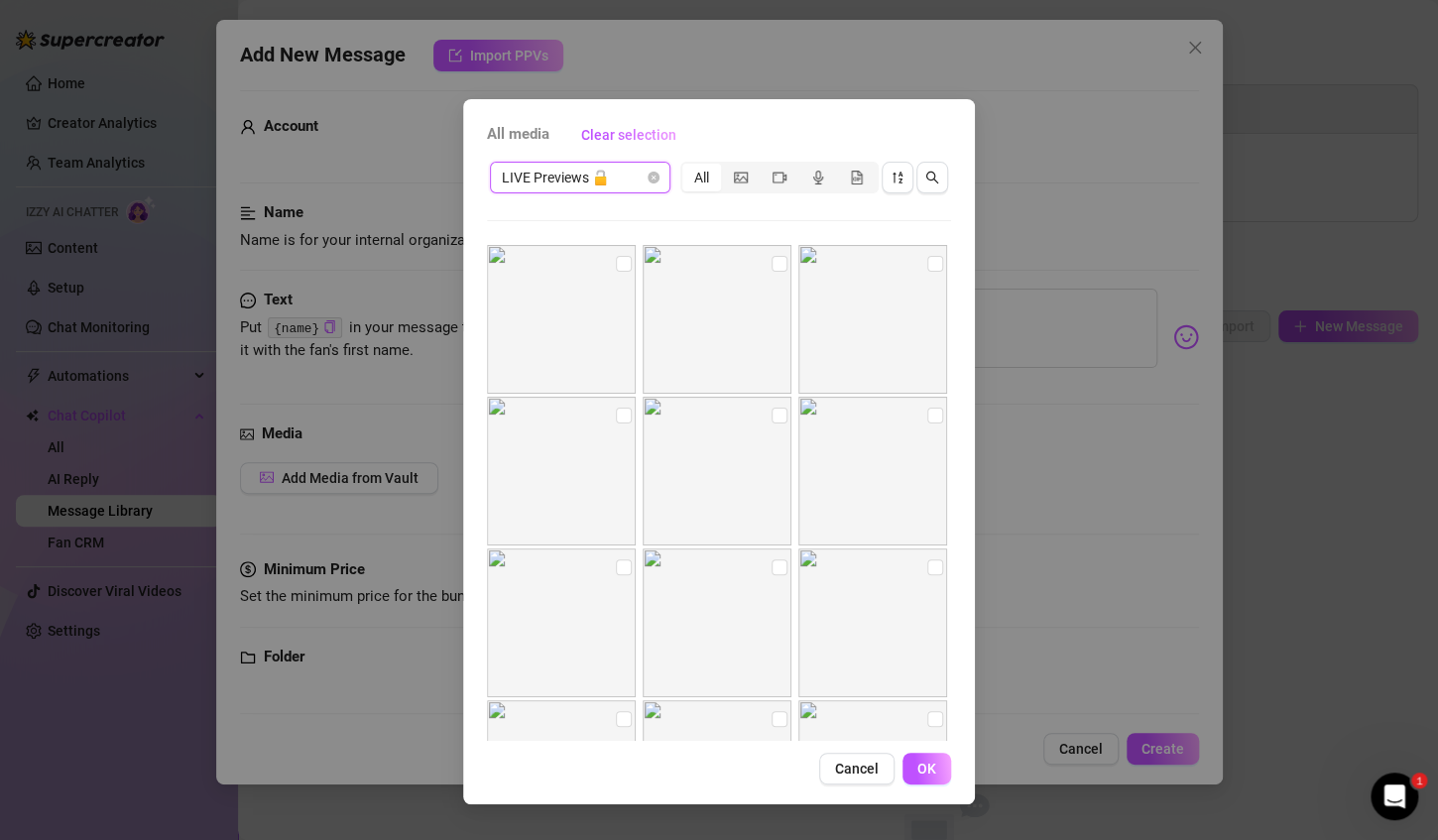 scroll, scrollTop: 747, scrollLeft: 0, axis: vertical 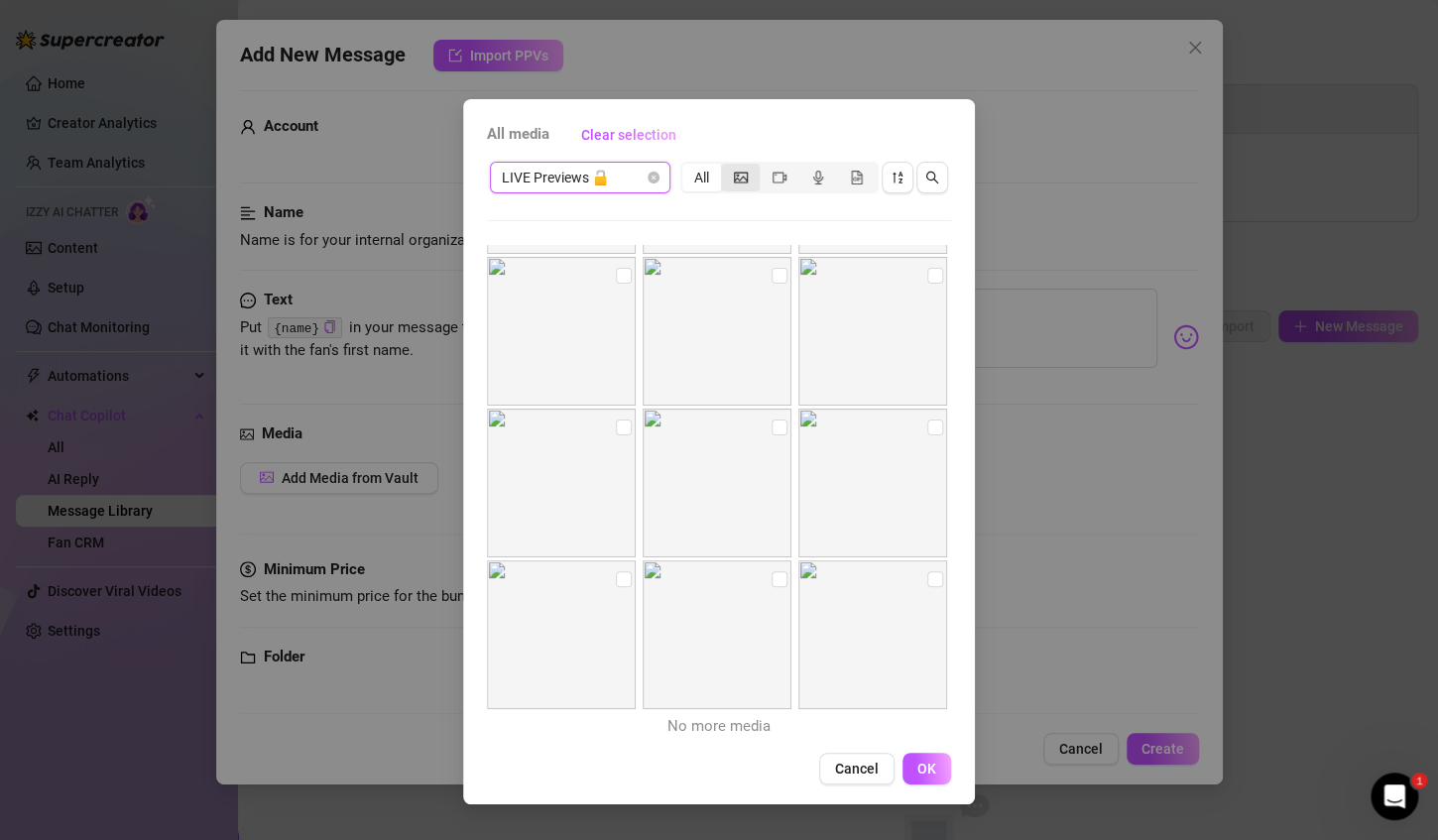 click 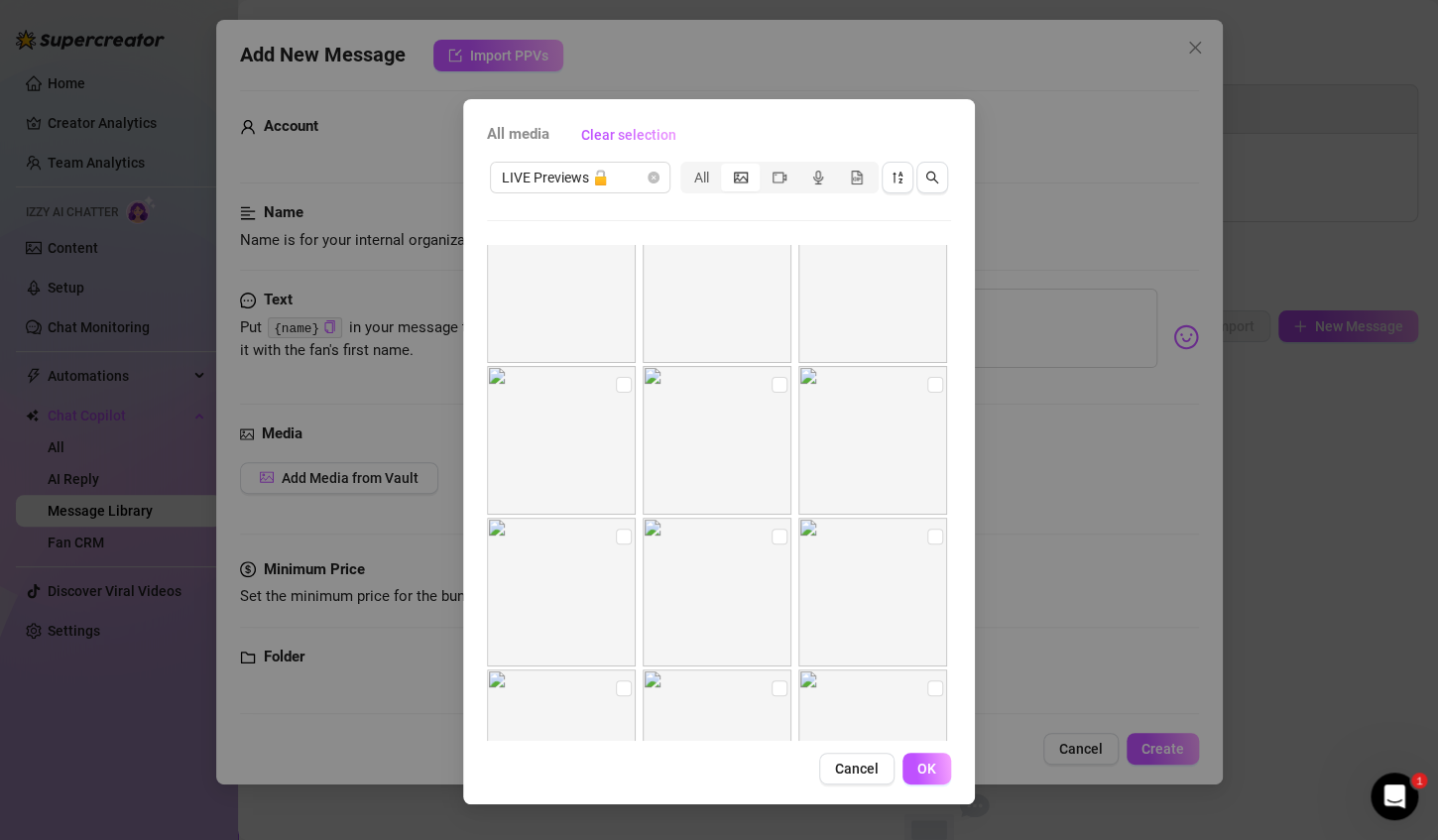 scroll, scrollTop: 0, scrollLeft: 0, axis: both 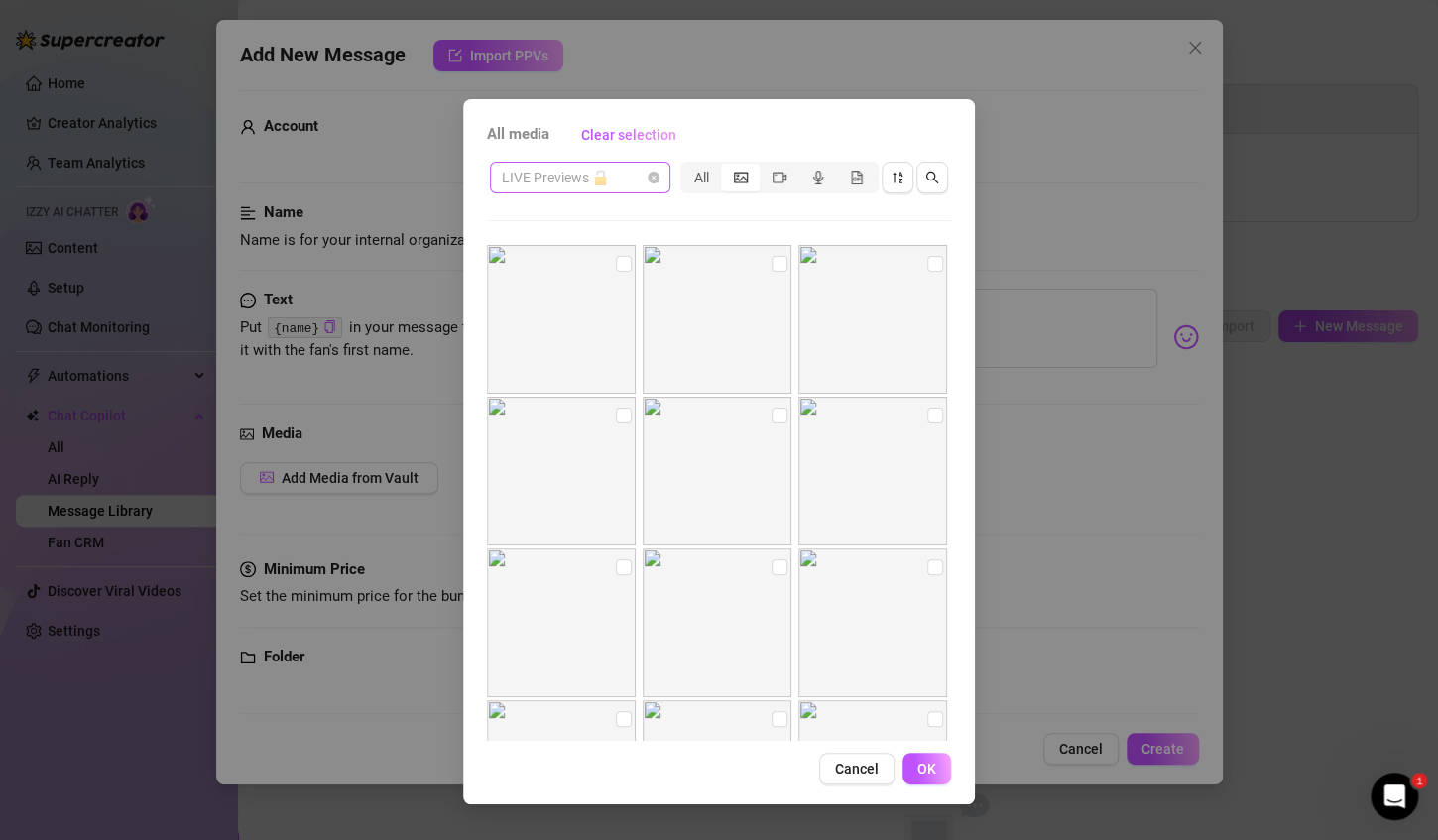 click on "LIVE Previews 🔓" at bounding box center [580, 178] 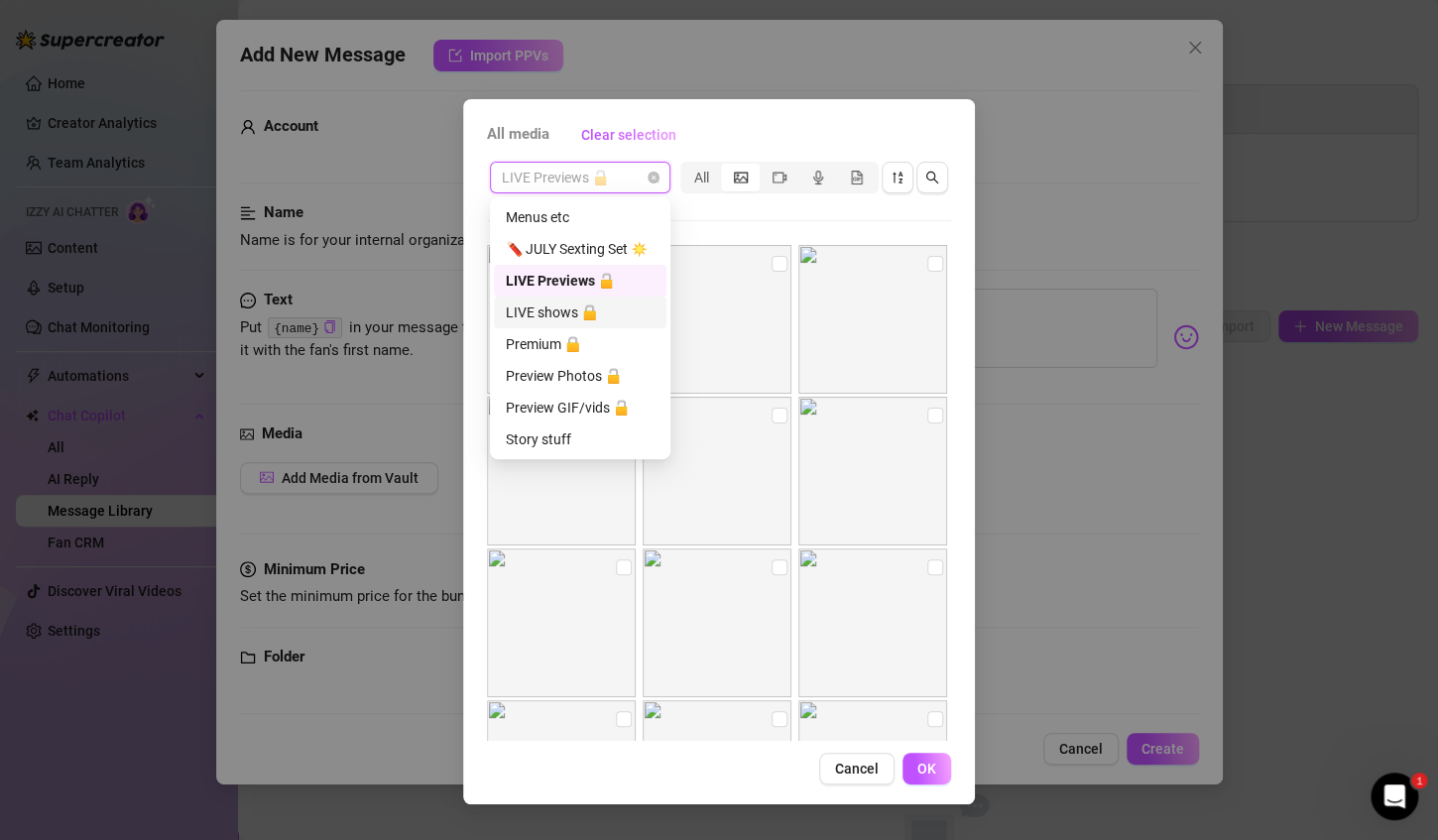 click on "LIVE shows 🔒" at bounding box center [580, 312] 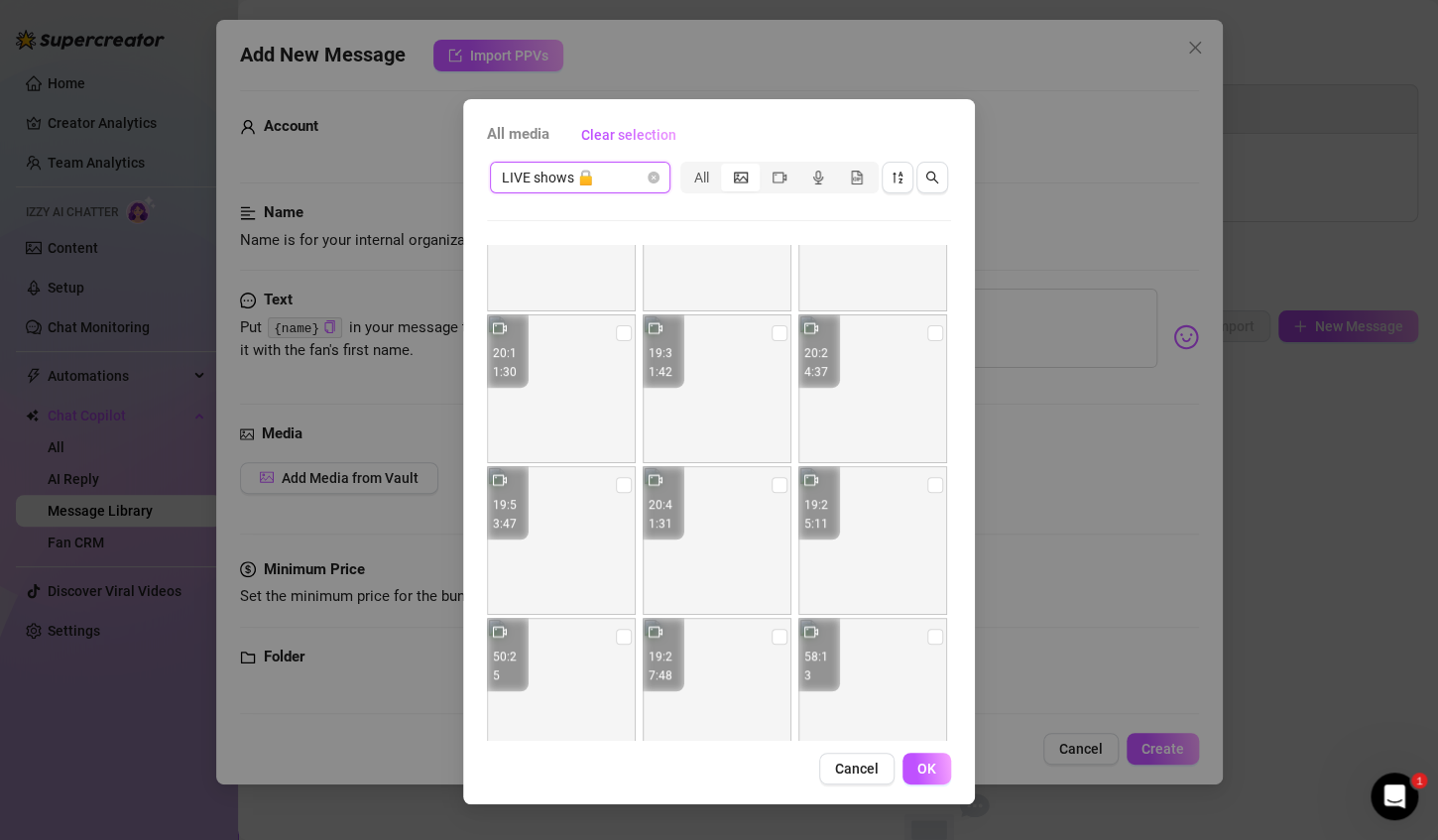 scroll, scrollTop: 747, scrollLeft: 0, axis: vertical 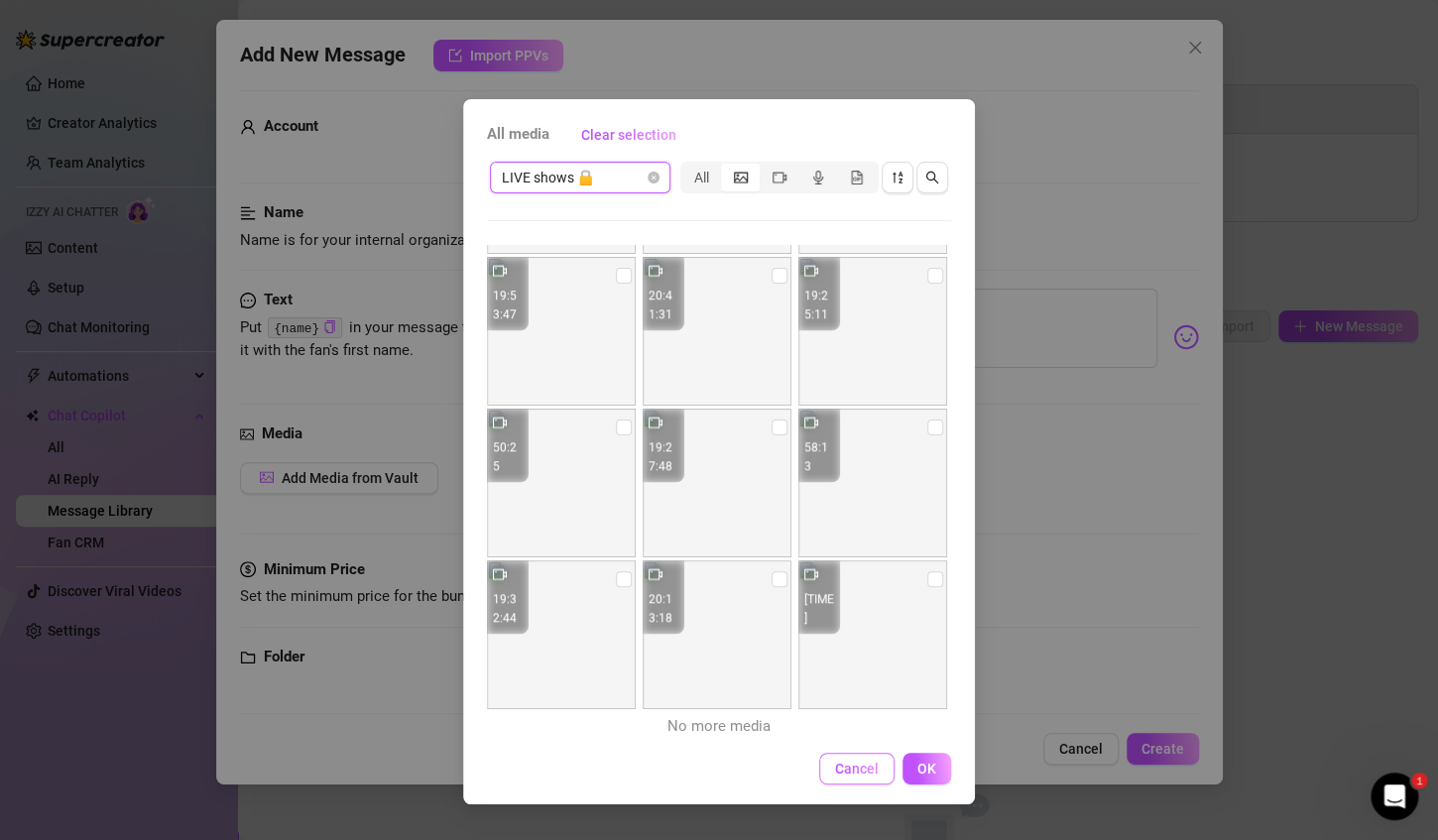 click on "Cancel" at bounding box center (857, 769) 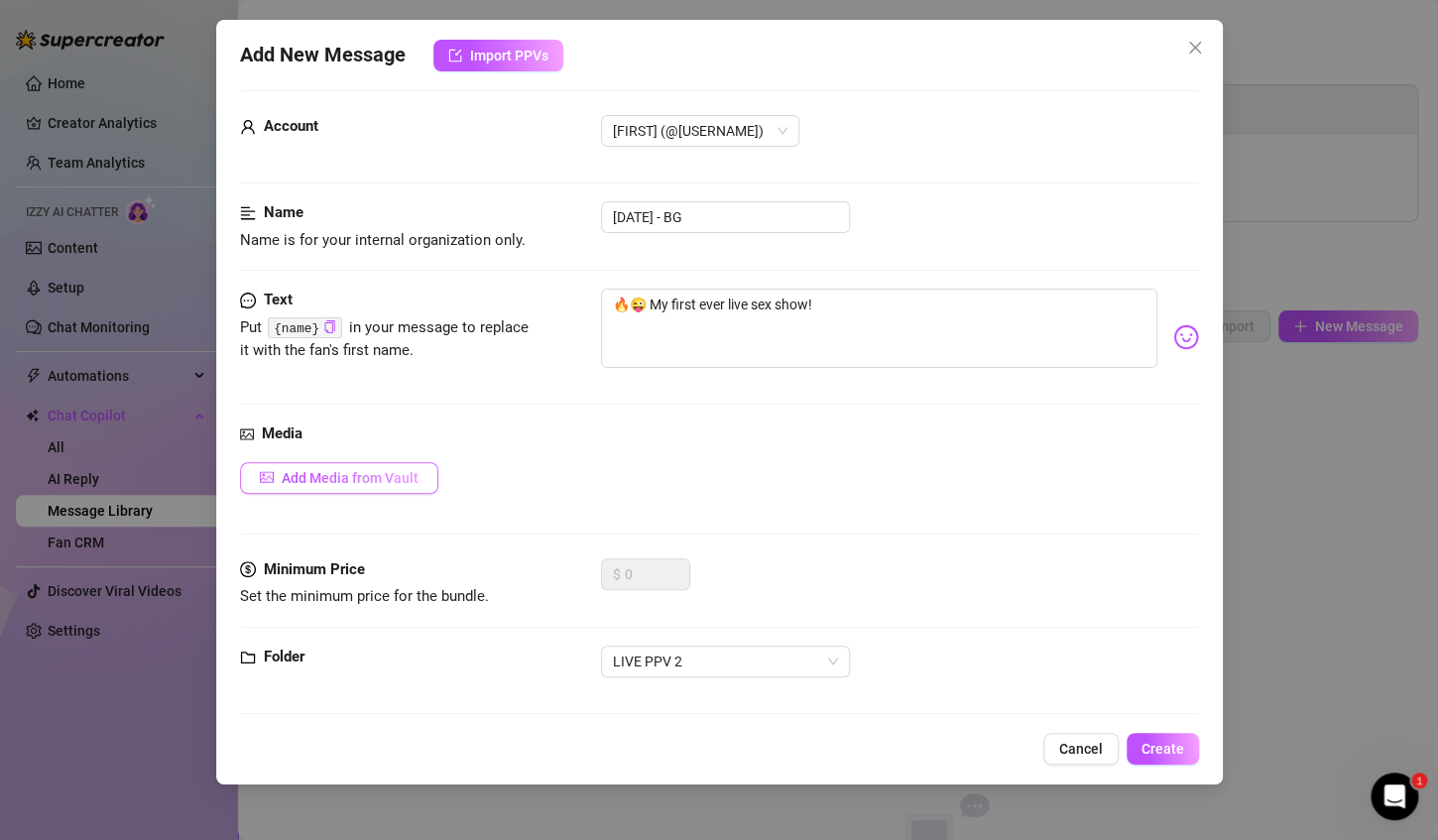 click on "Add Media from Vault" at bounding box center (350, 478) 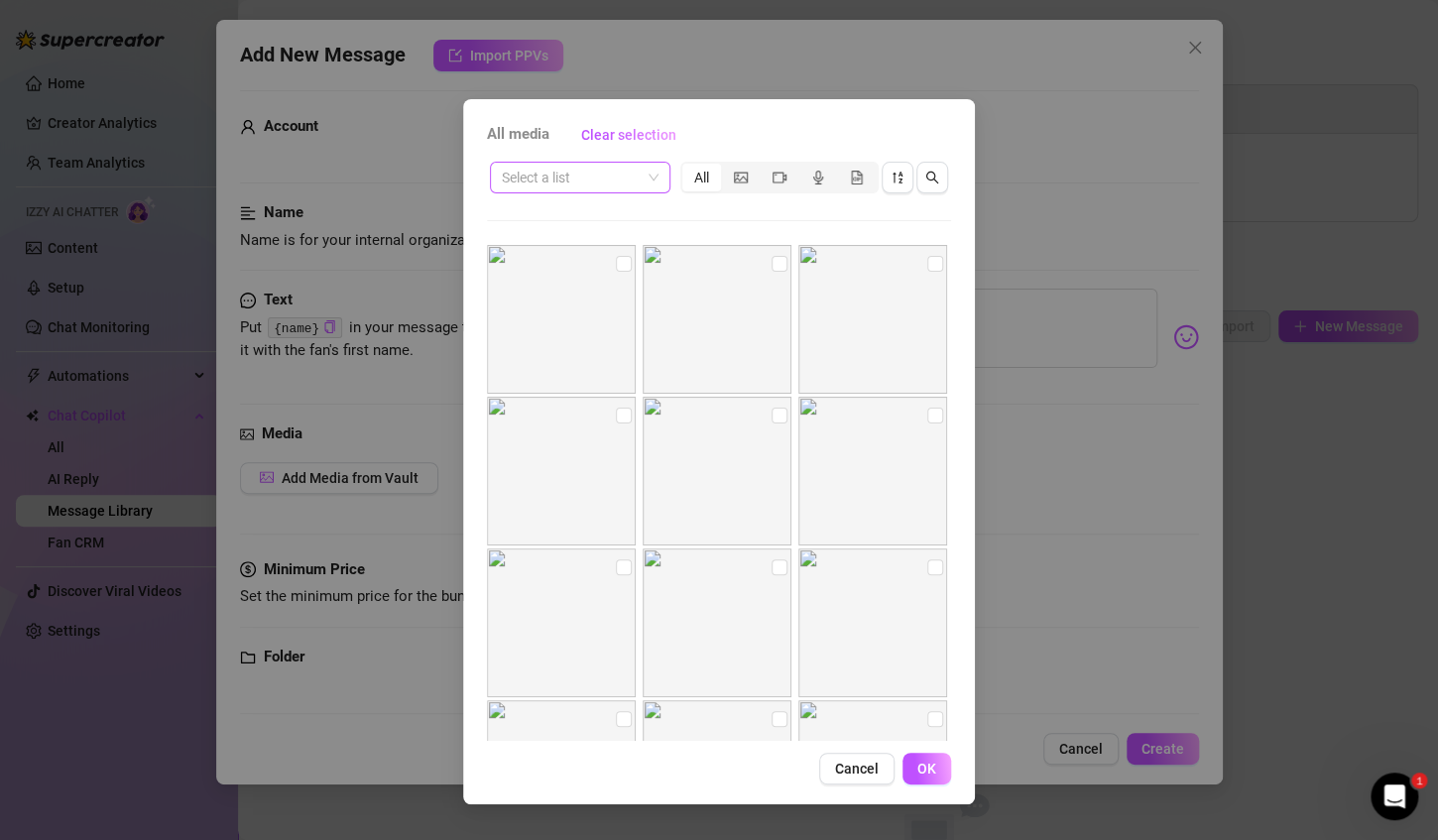 click at bounding box center [571, 178] 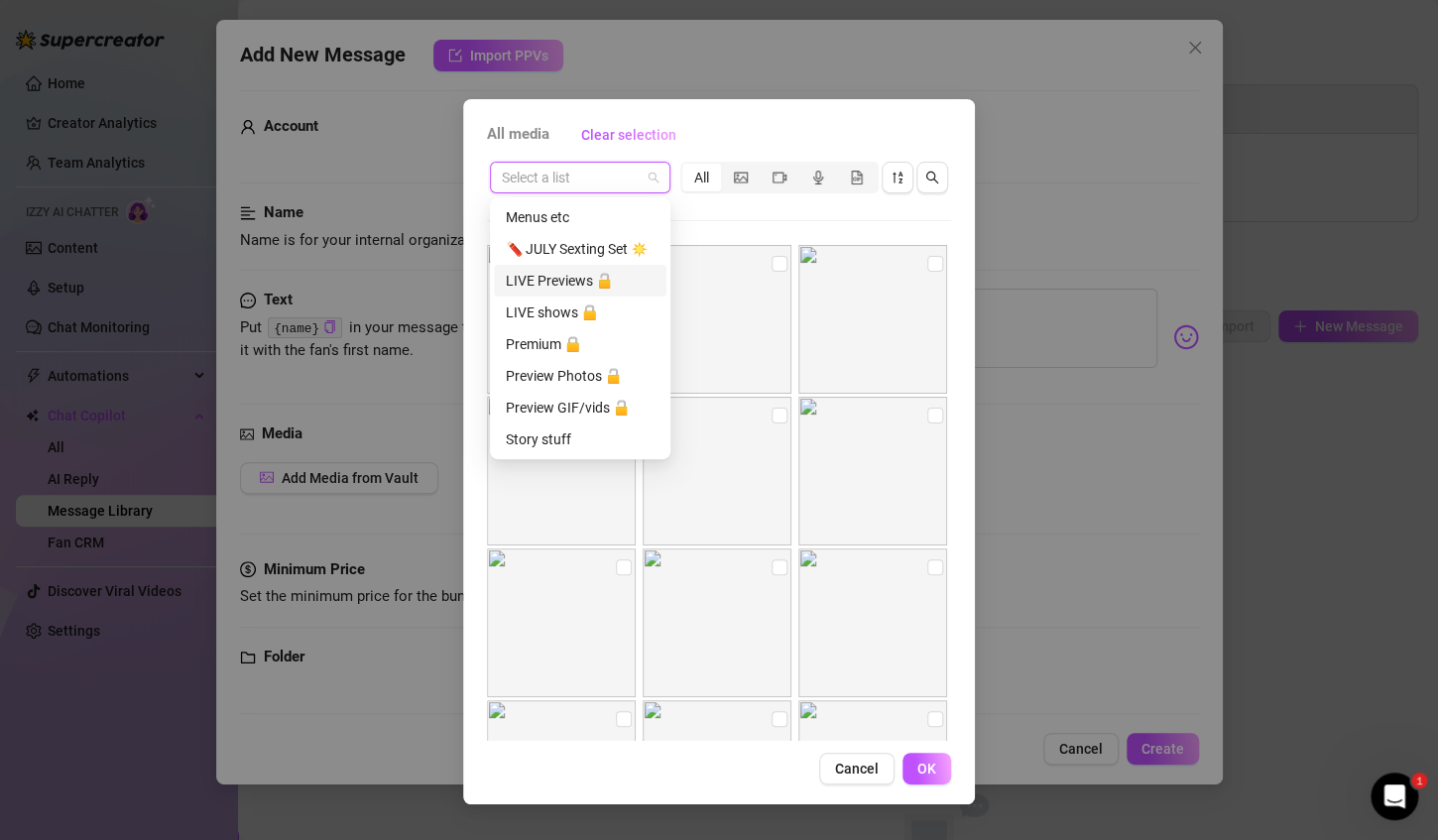click on "LIVE Previews 🔓" at bounding box center [580, 281] 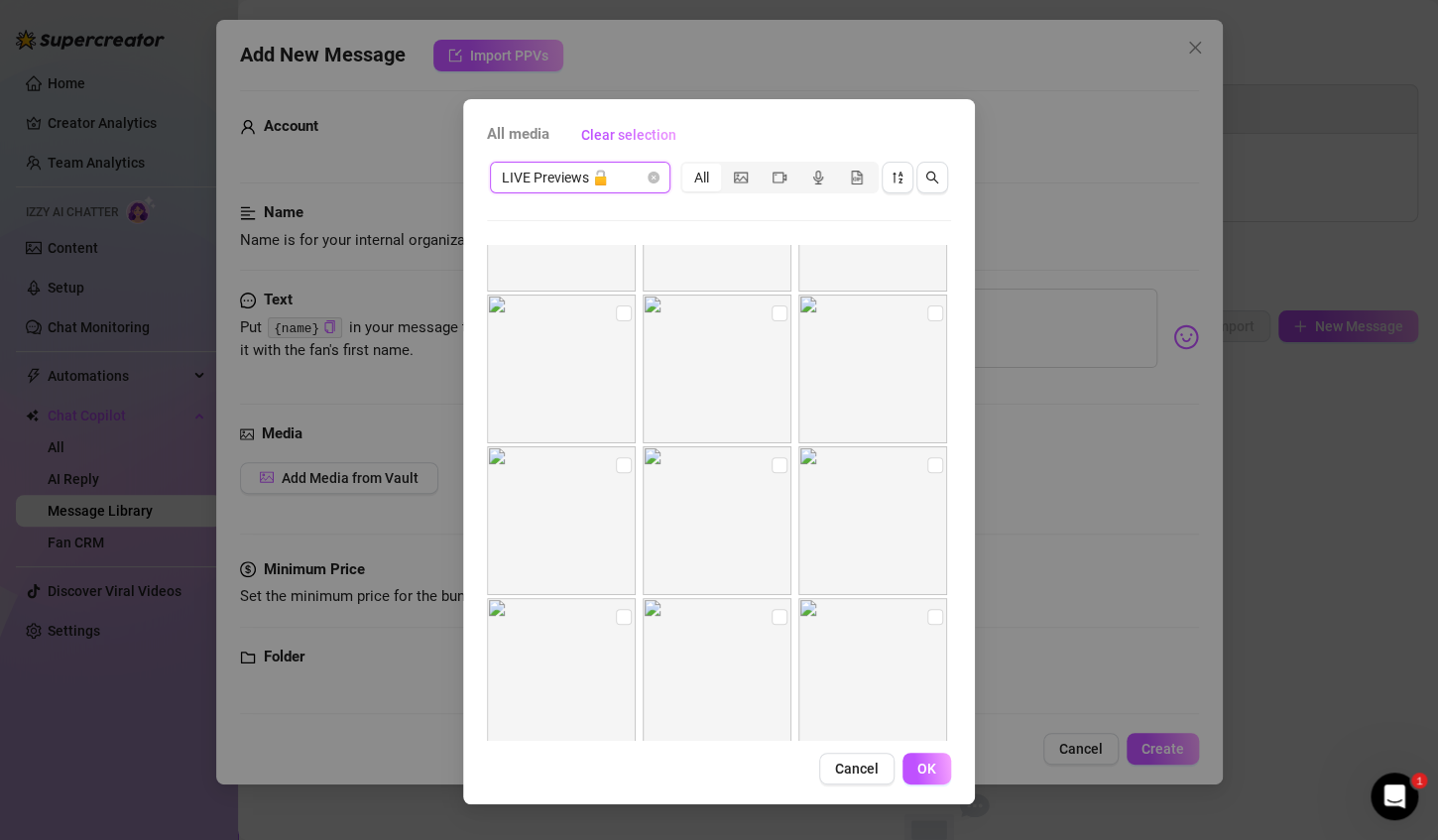 scroll, scrollTop: 350, scrollLeft: 0, axis: vertical 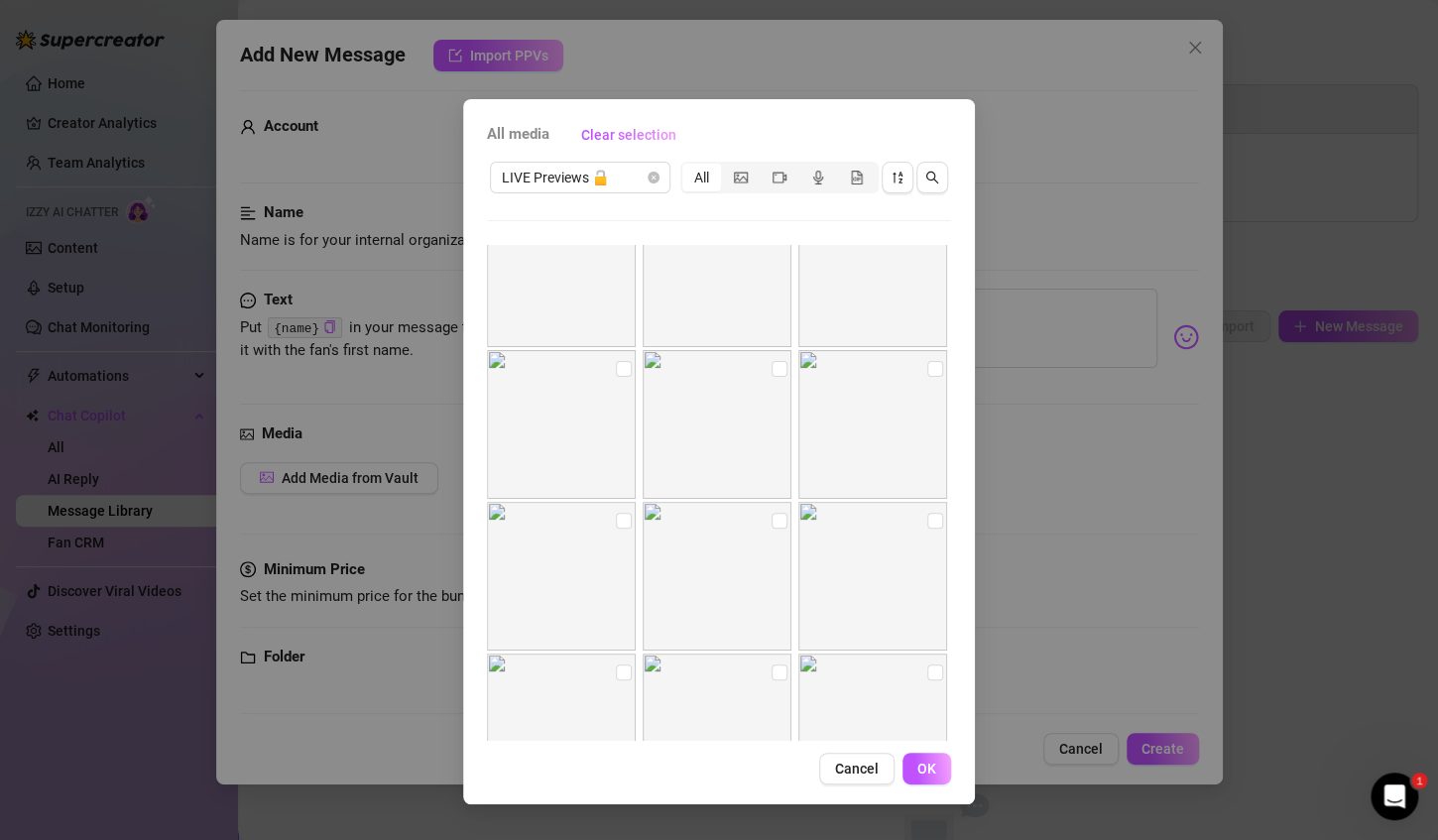 click at bounding box center (561, 576) 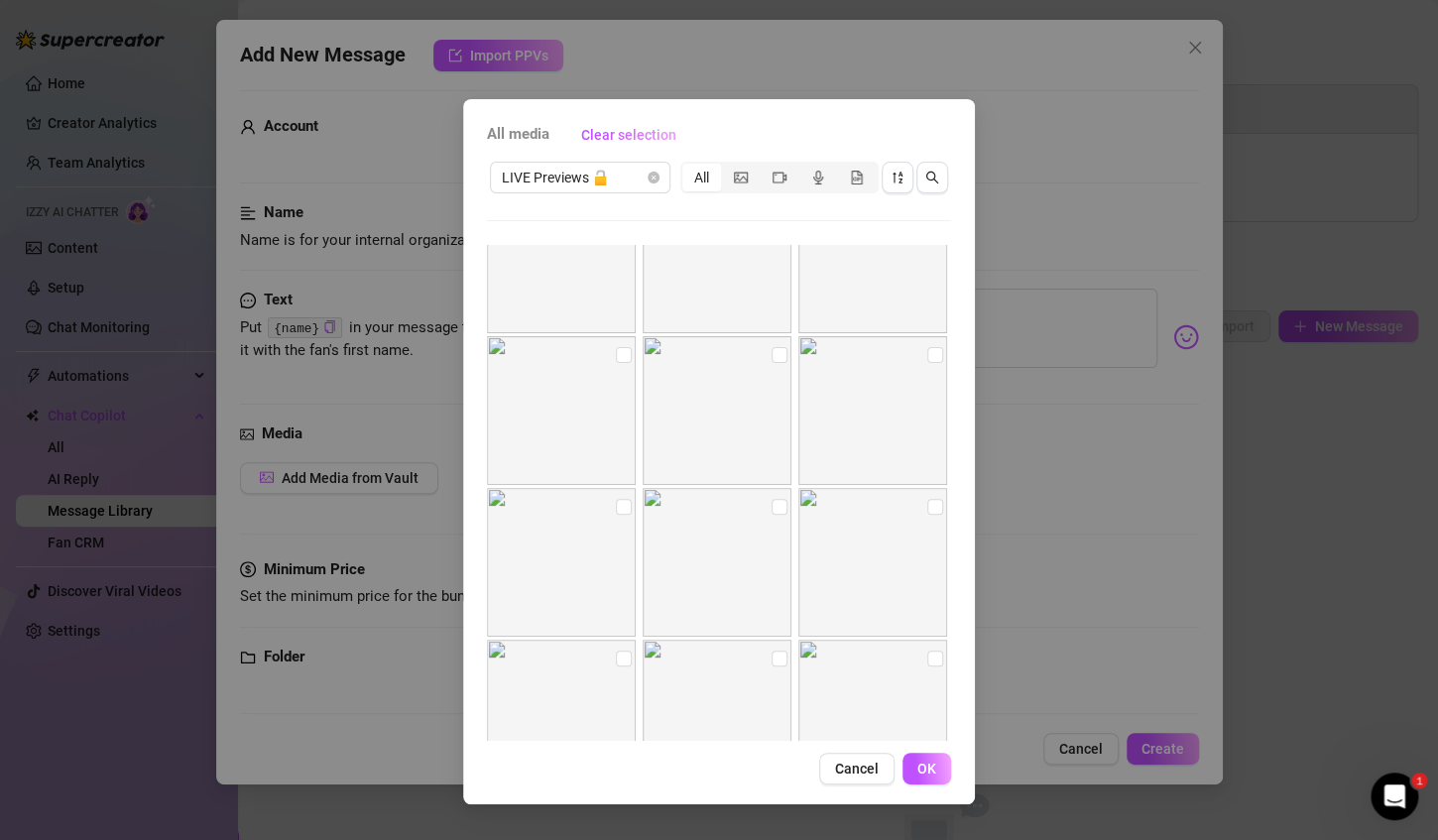 scroll, scrollTop: 747, scrollLeft: 0, axis: vertical 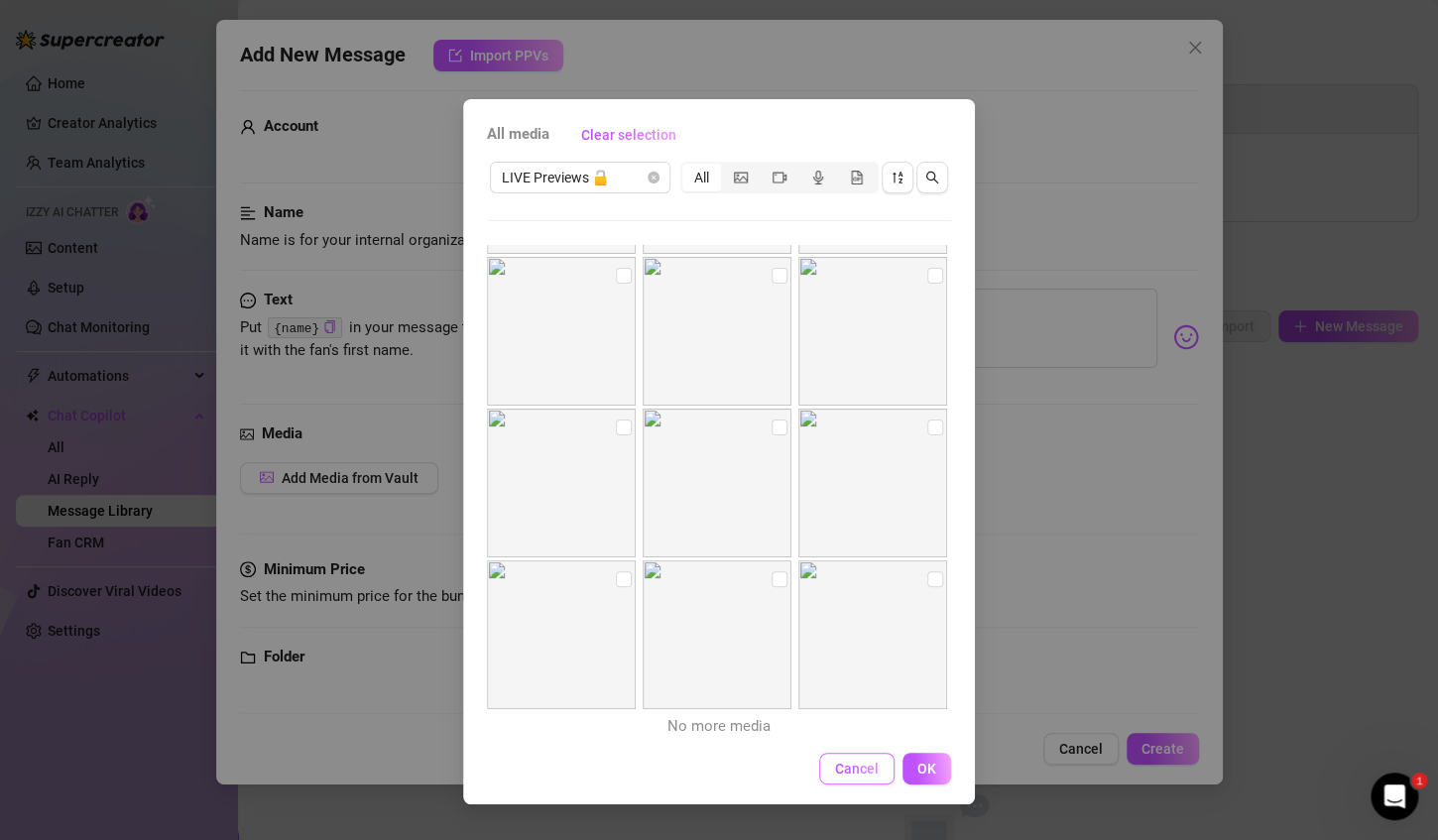 click on "Cancel" at bounding box center [857, 769] 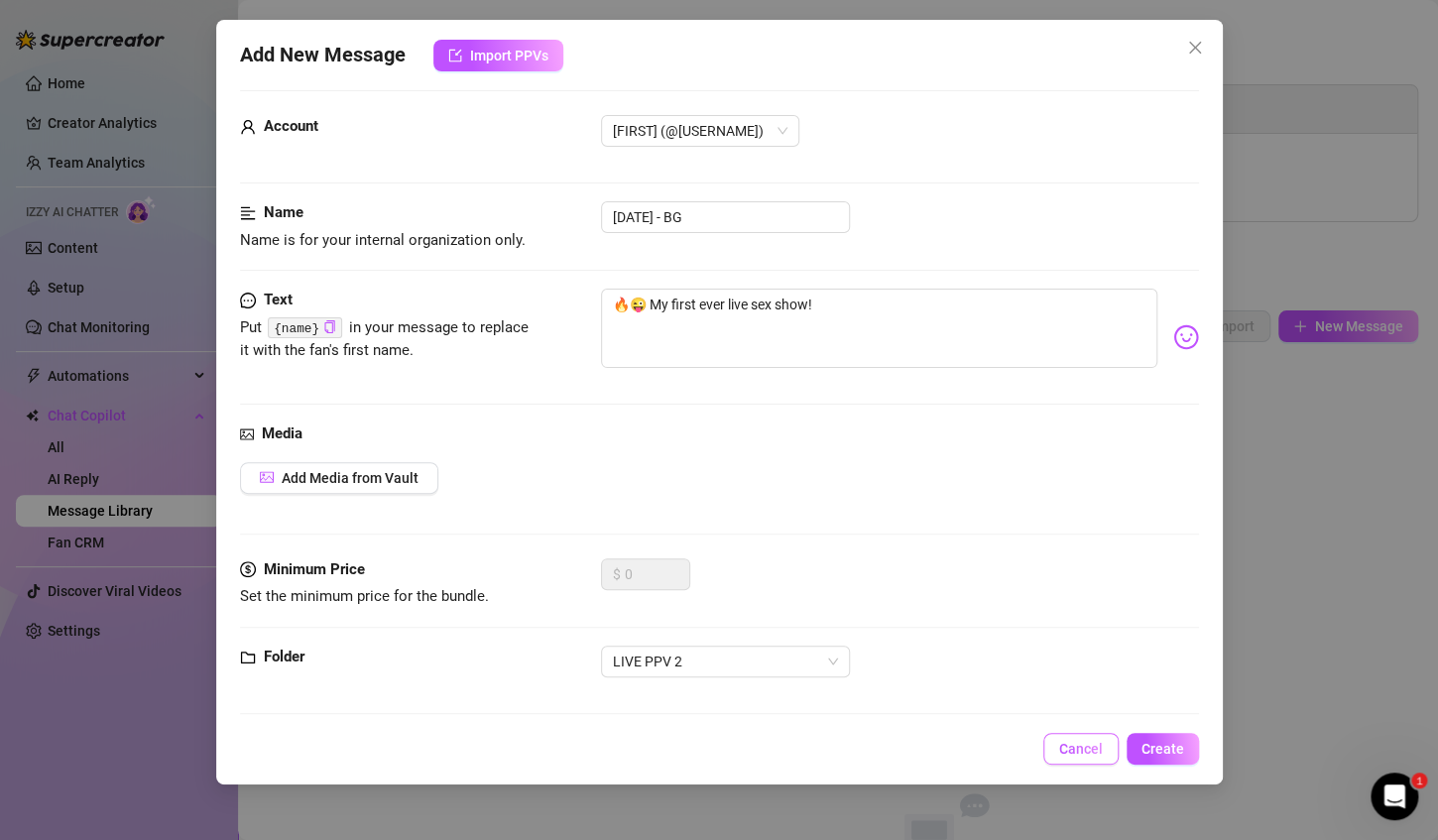 click on "Cancel" at bounding box center [1081, 749] 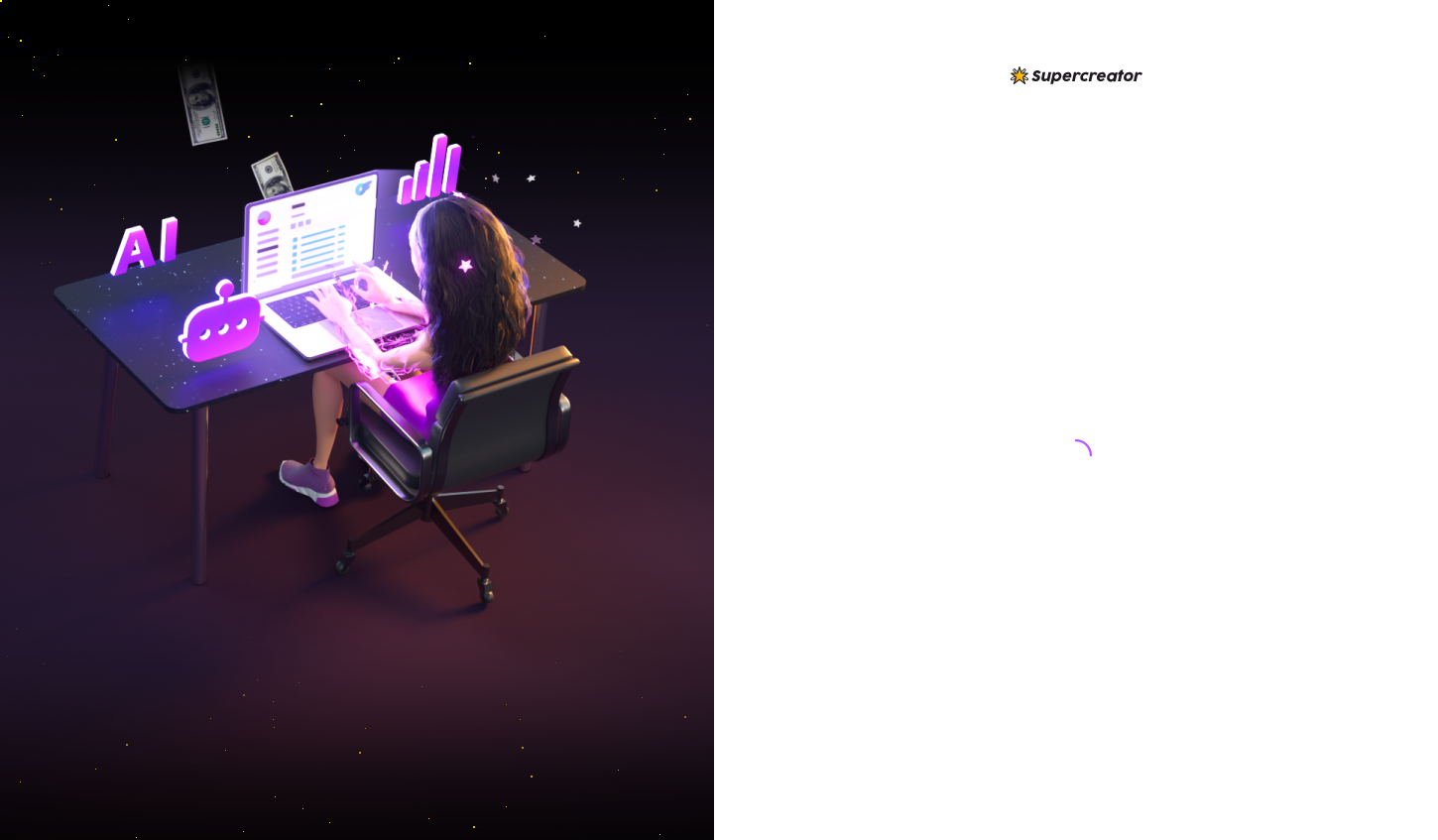 scroll, scrollTop: 0, scrollLeft: 0, axis: both 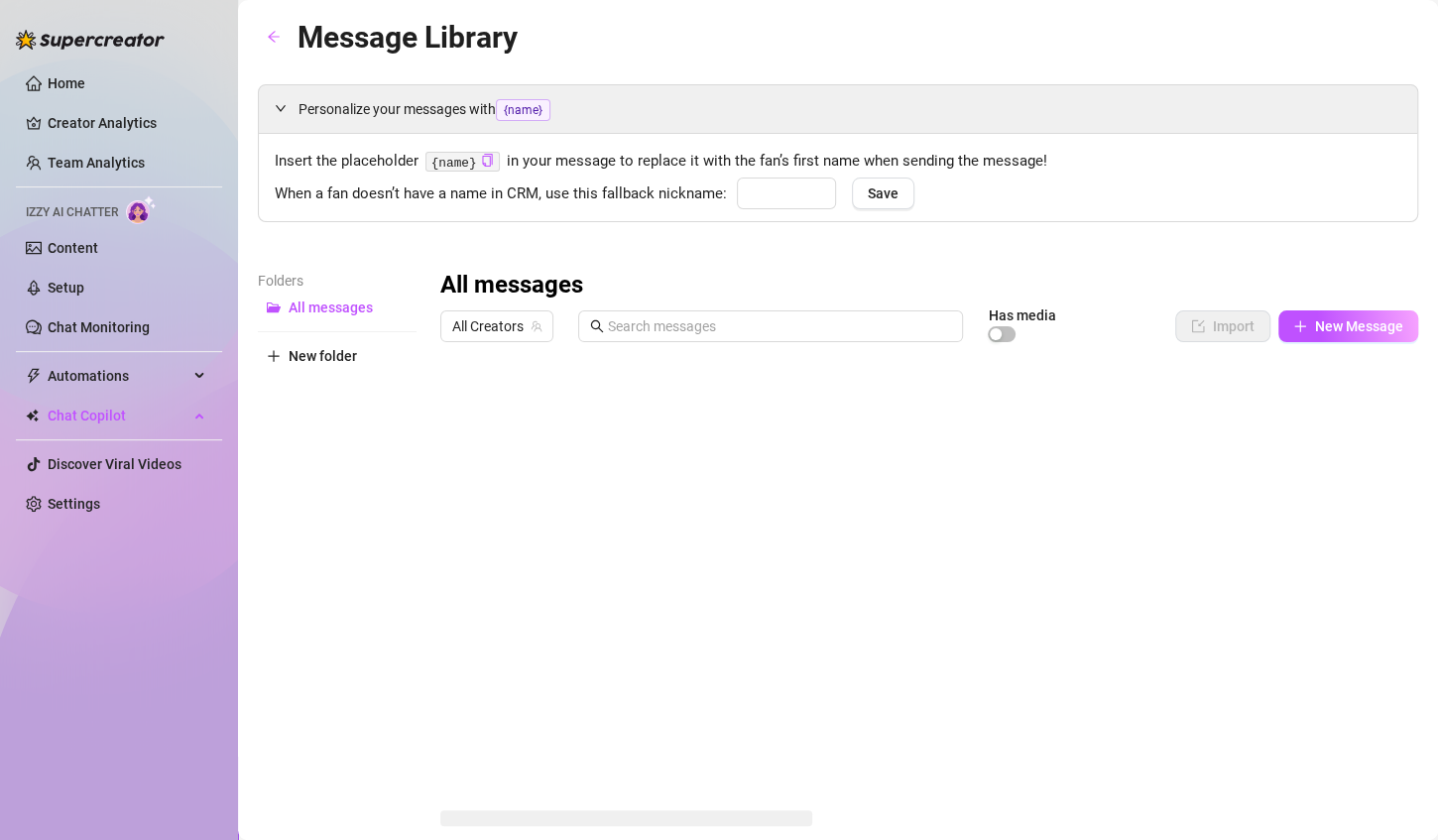 type on "bby" 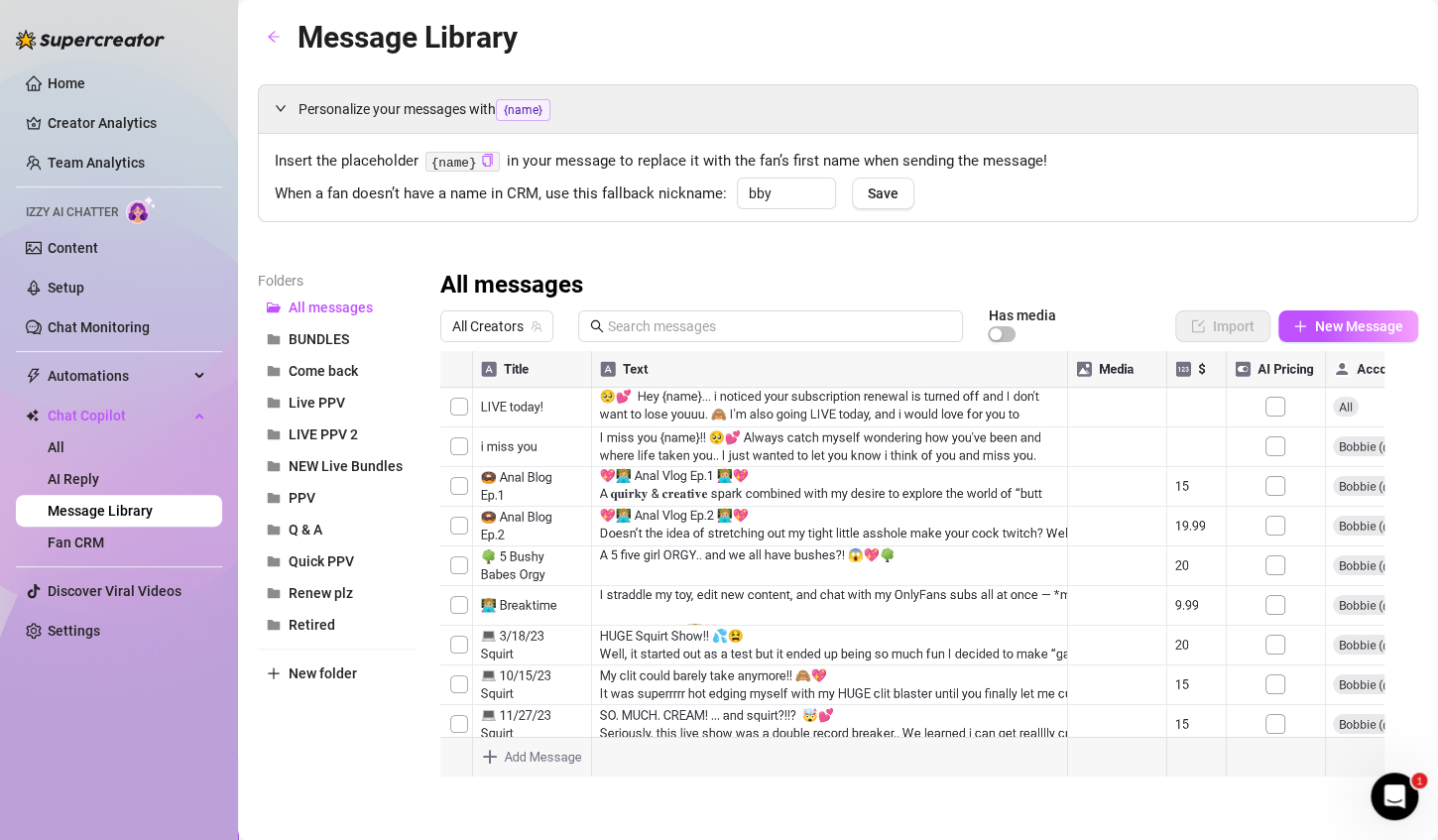 scroll, scrollTop: 0, scrollLeft: 0, axis: both 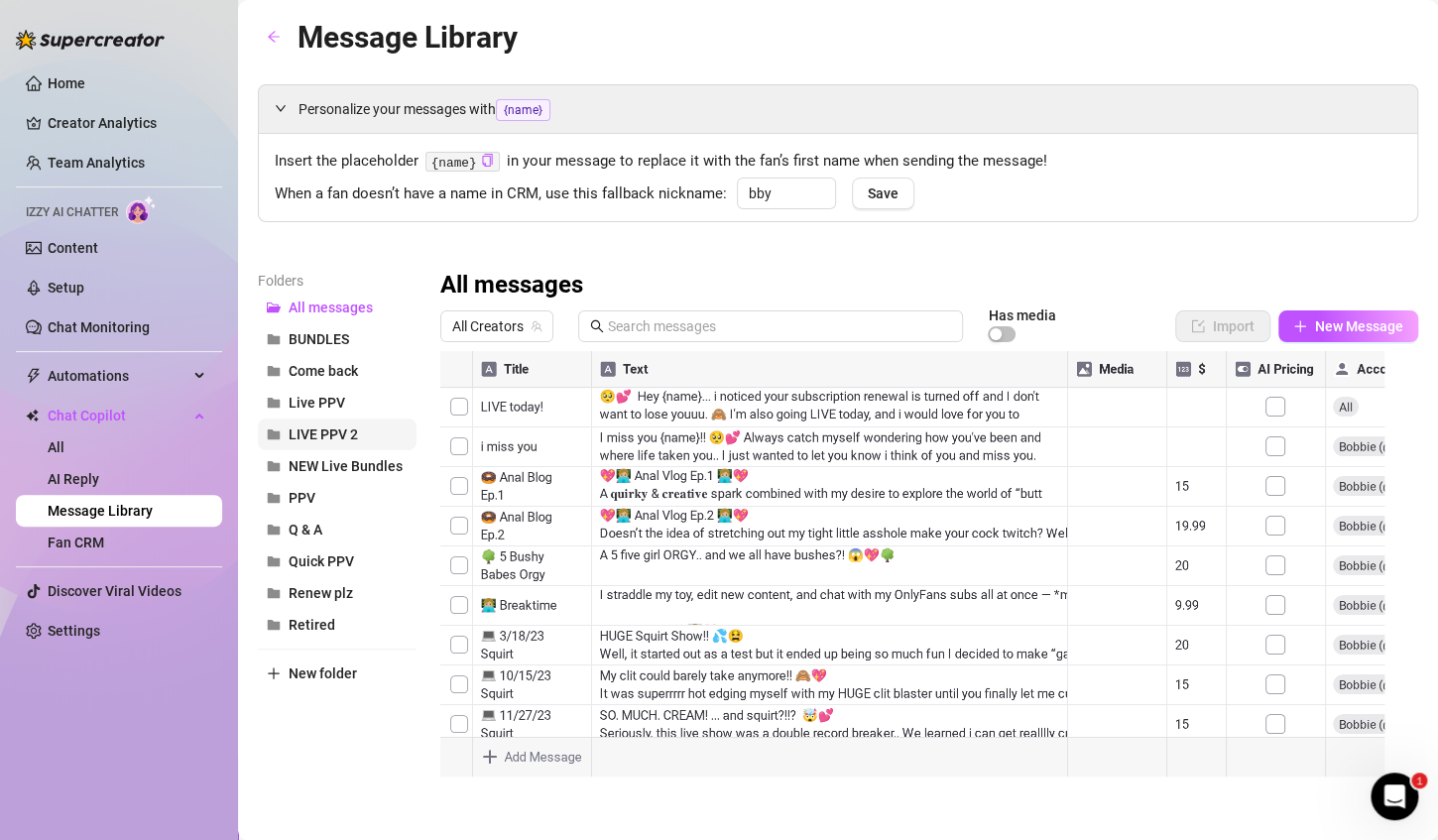 click on "LIVE PPV 2" at bounding box center (337, 434) 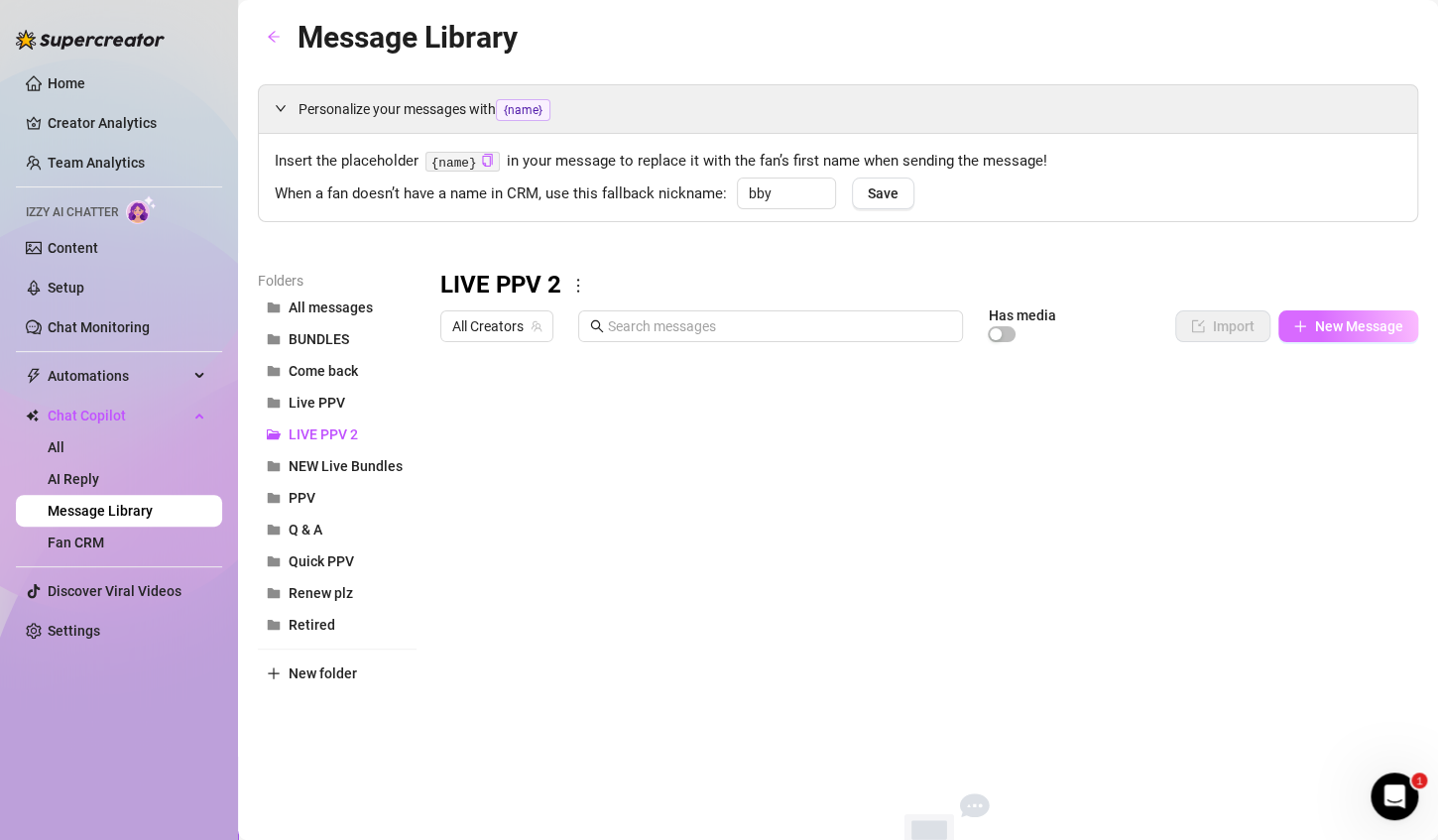 click 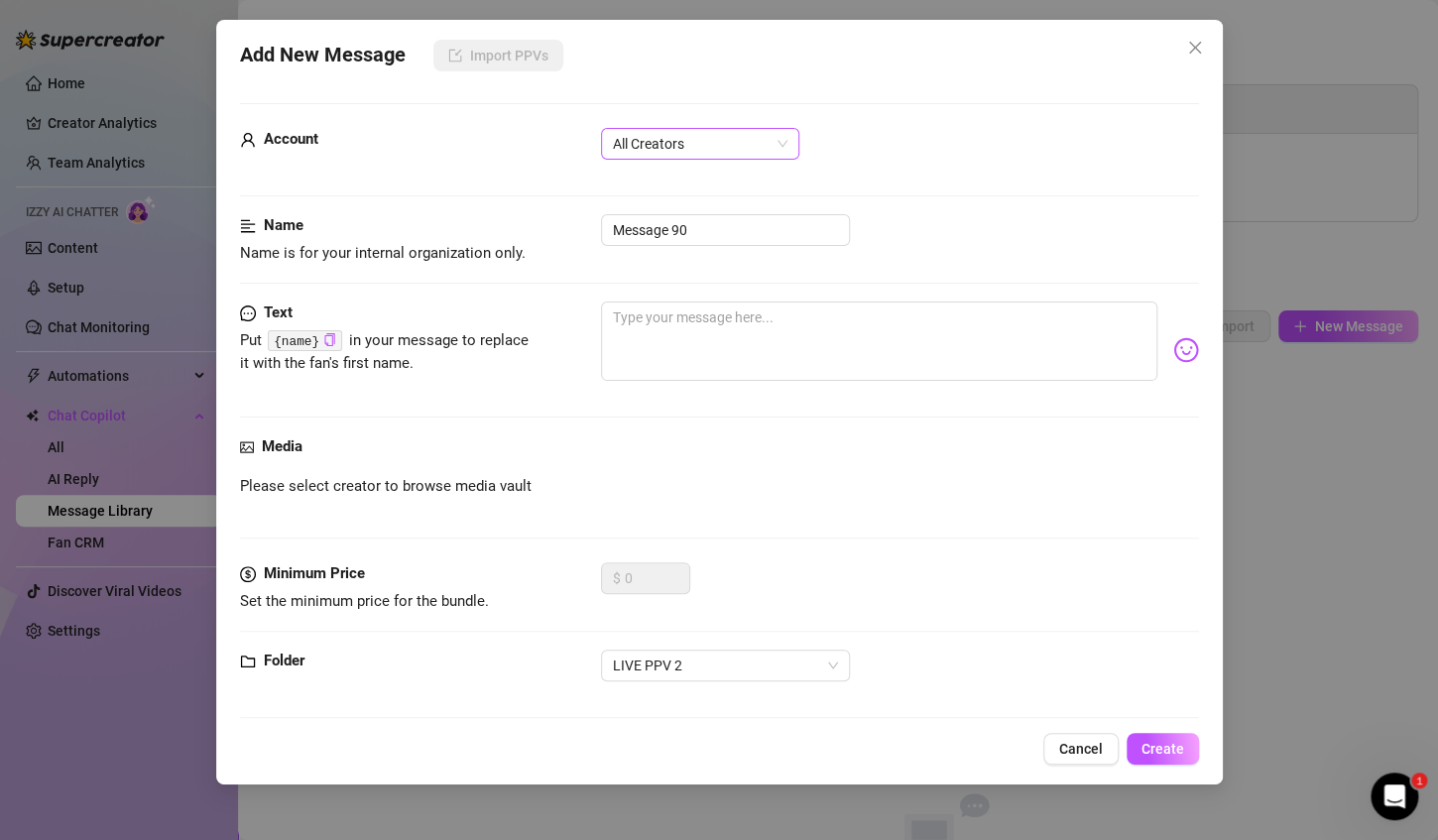 click on "All Creators" at bounding box center [700, 144] 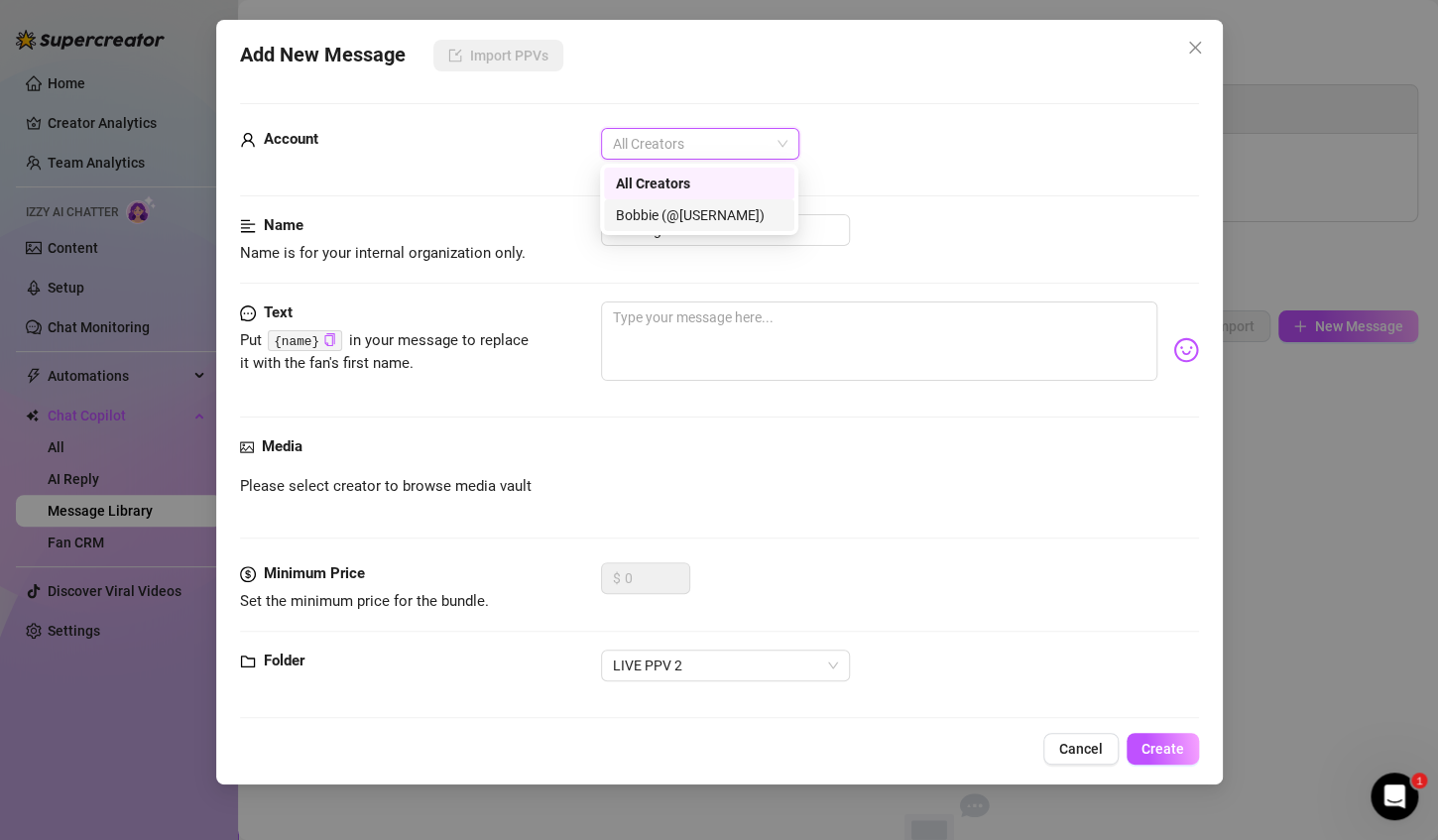 click on "Bobbie‎ (@[USERNAME])" at bounding box center [699, 215] 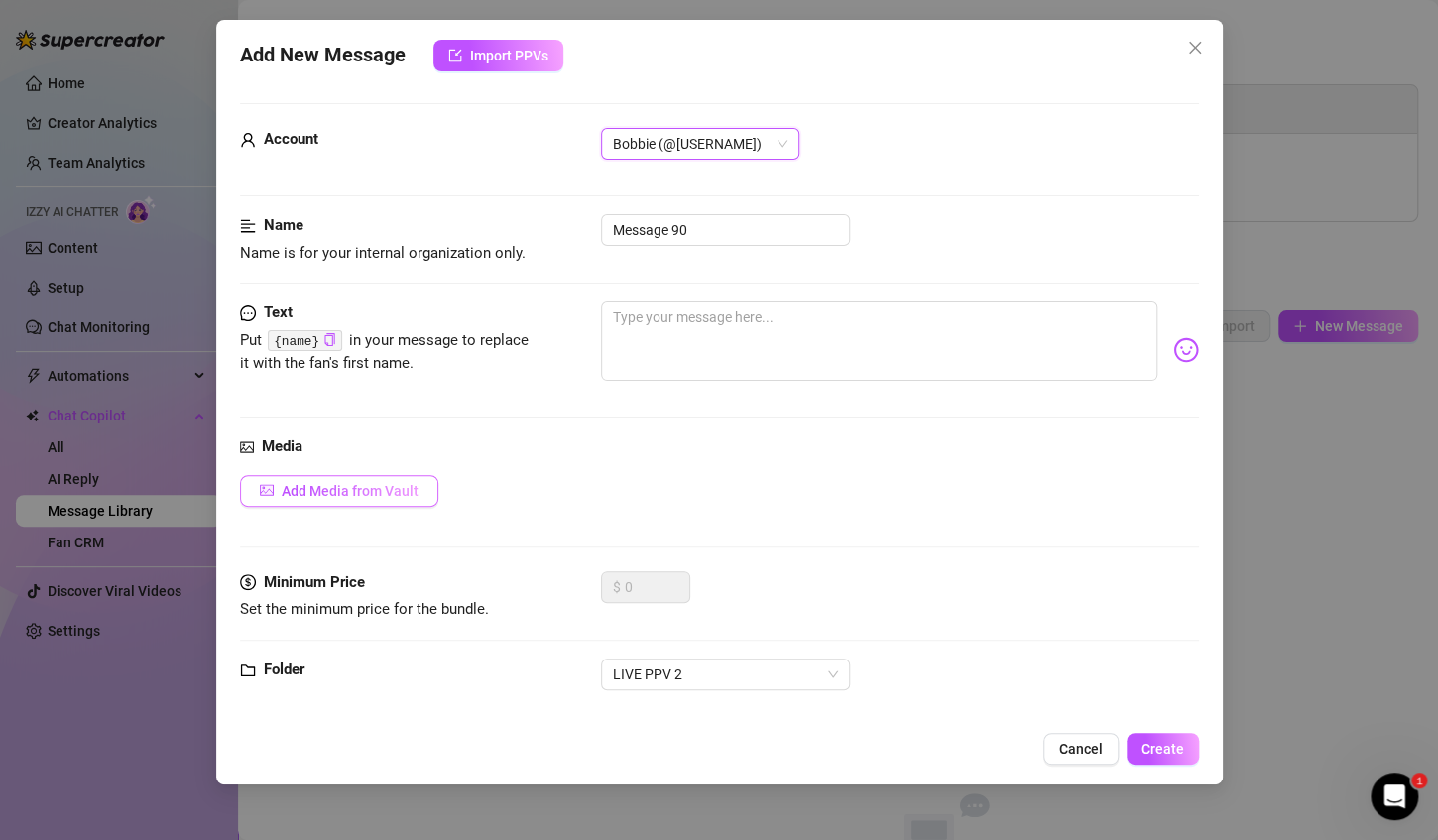 click on "Add Media from Vault" at bounding box center [339, 491] 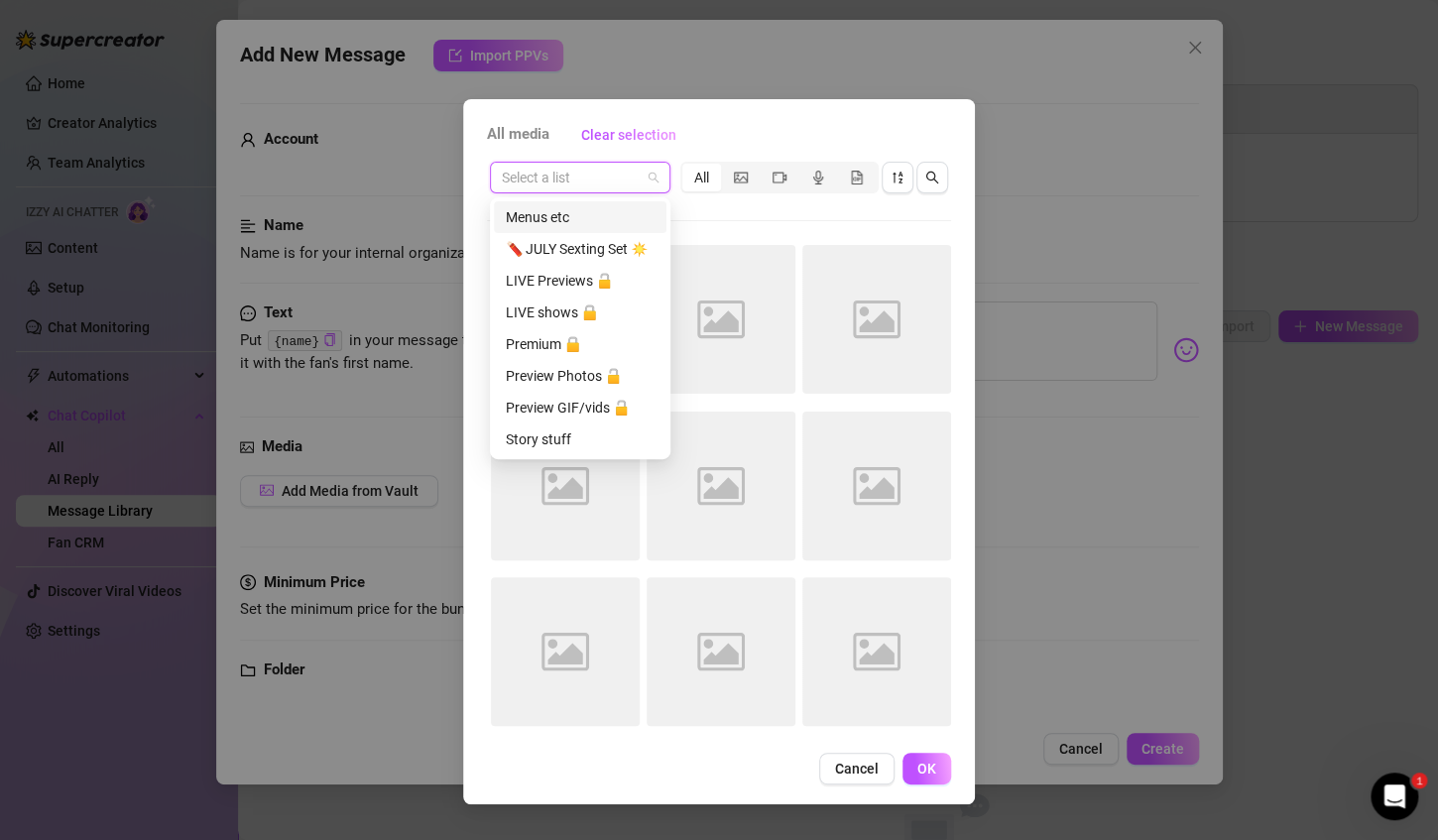 click at bounding box center [571, 178] 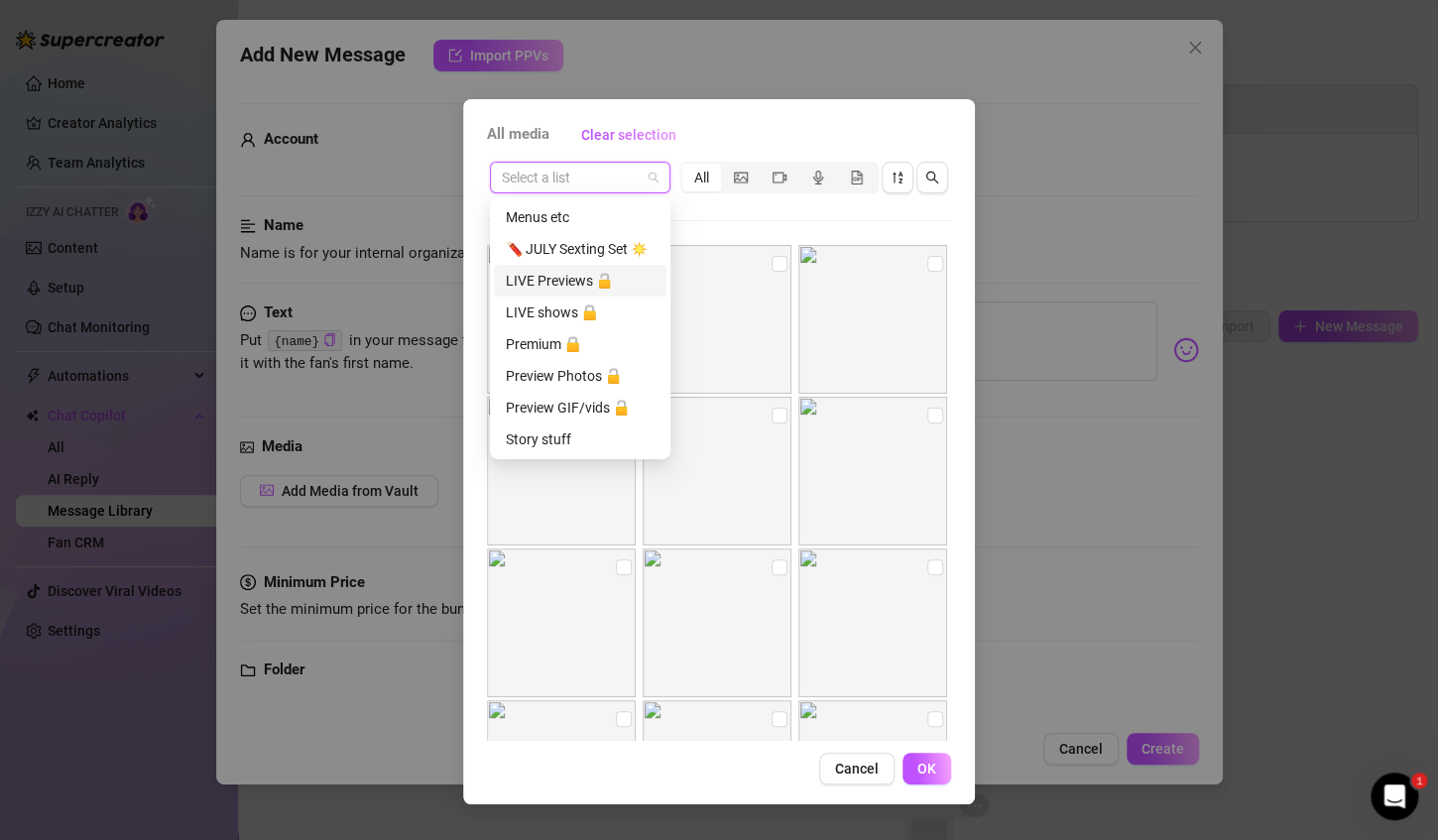 click on "LIVE Previews 🔓" at bounding box center [580, 281] 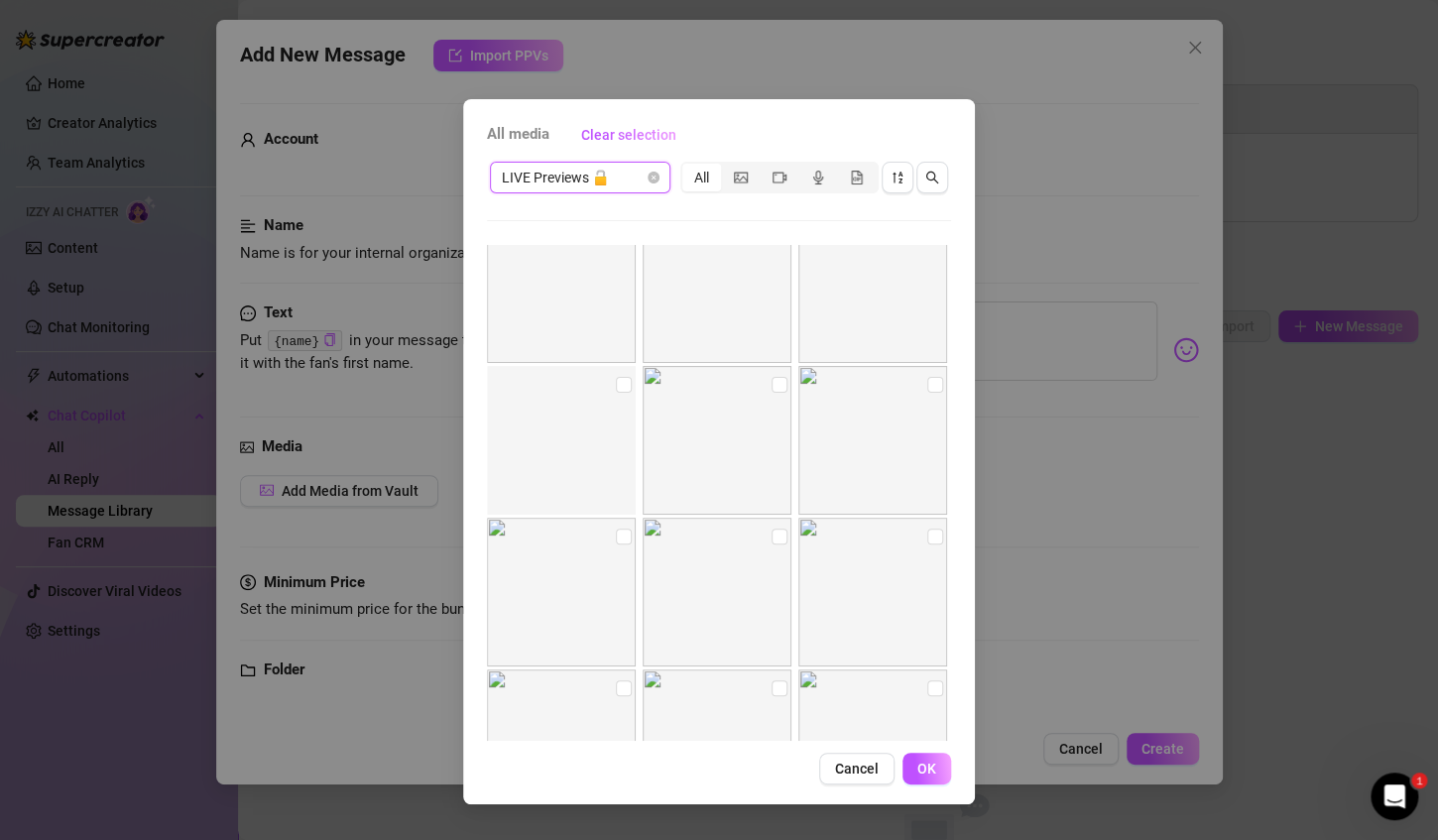 scroll, scrollTop: 0, scrollLeft: 0, axis: both 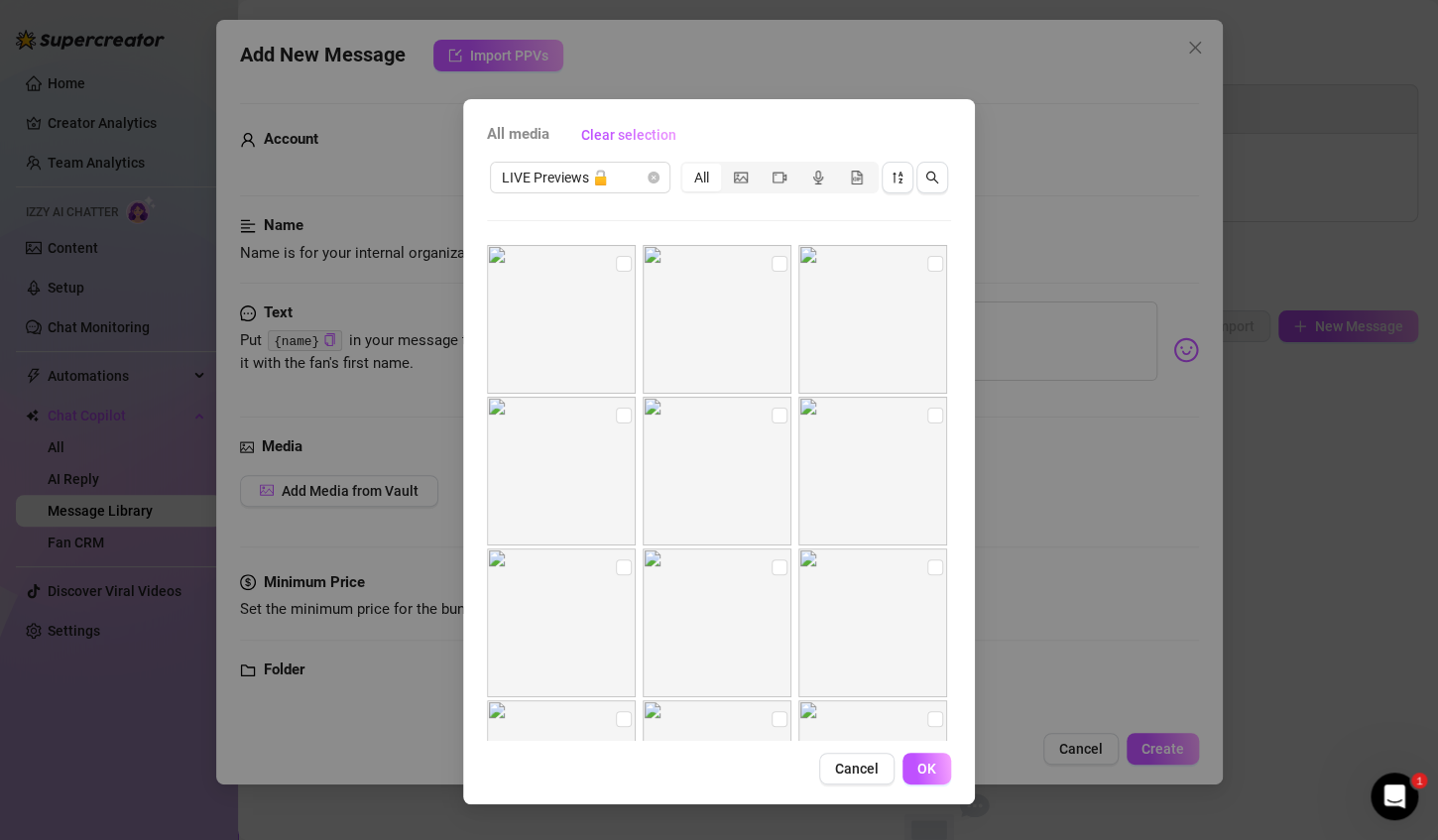 click on "All media" at bounding box center (518, 135) 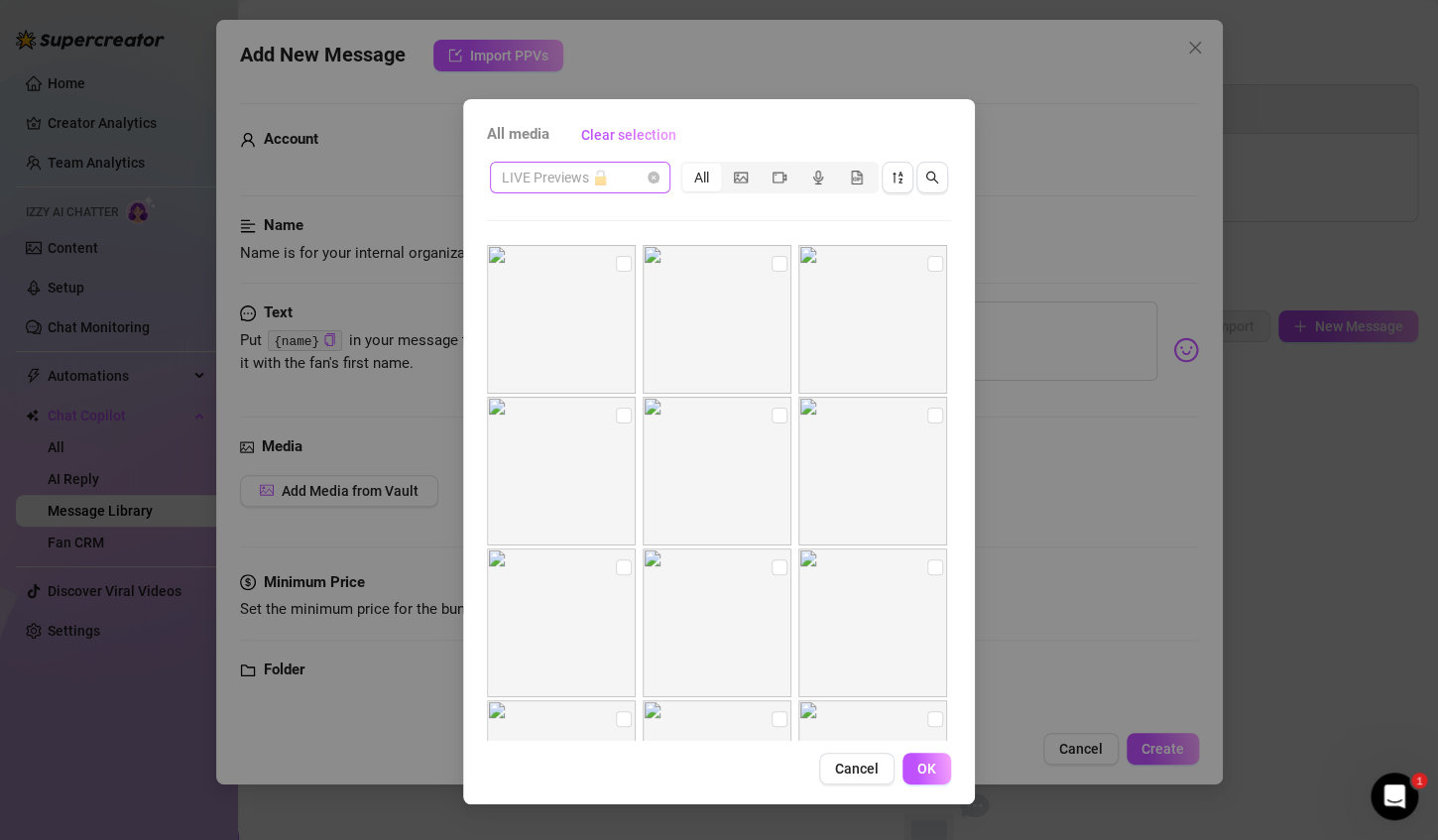 click on "LIVE Previews 🔓" at bounding box center [580, 178] 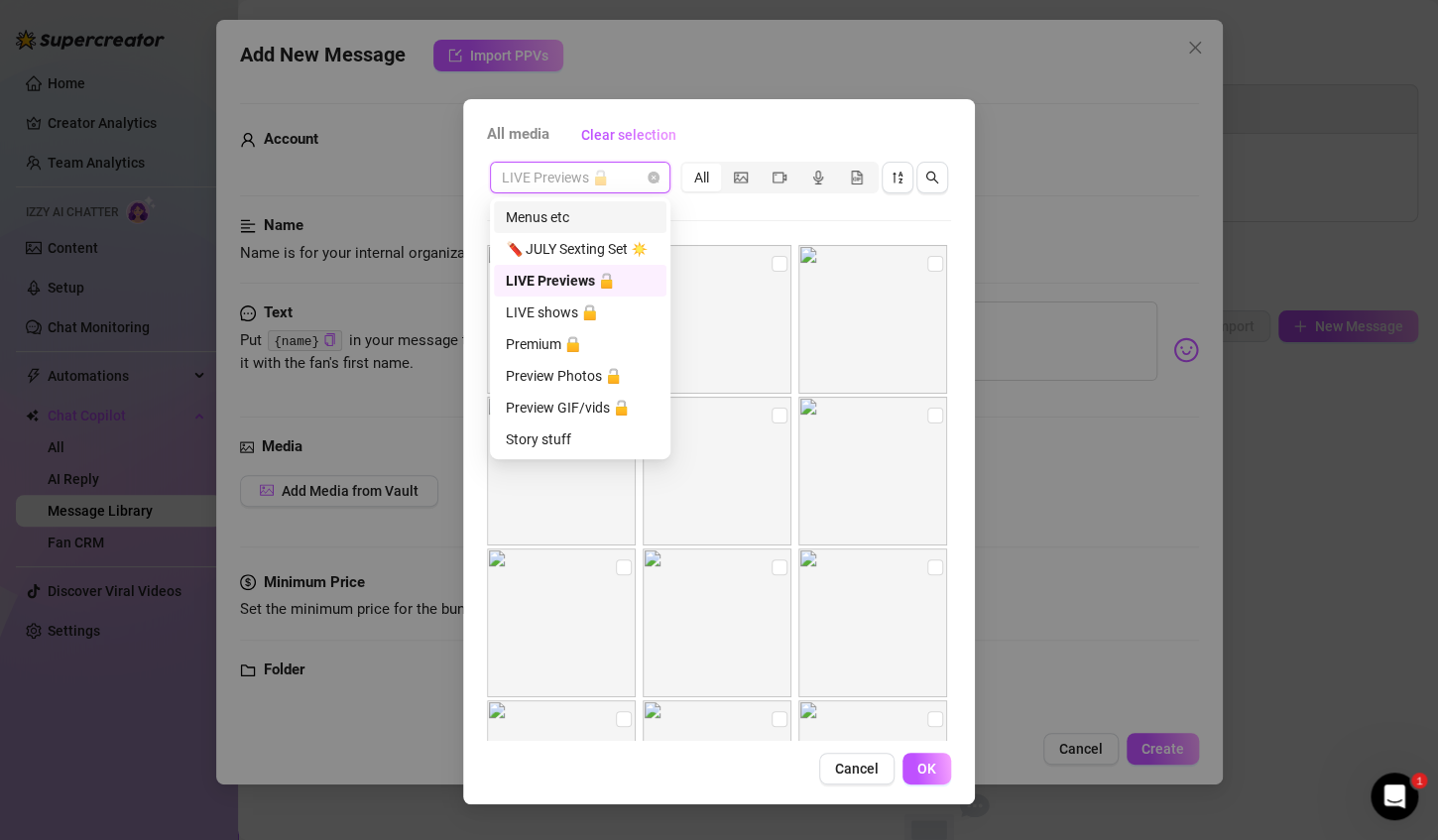 click on "Menus etc" at bounding box center [580, 217] 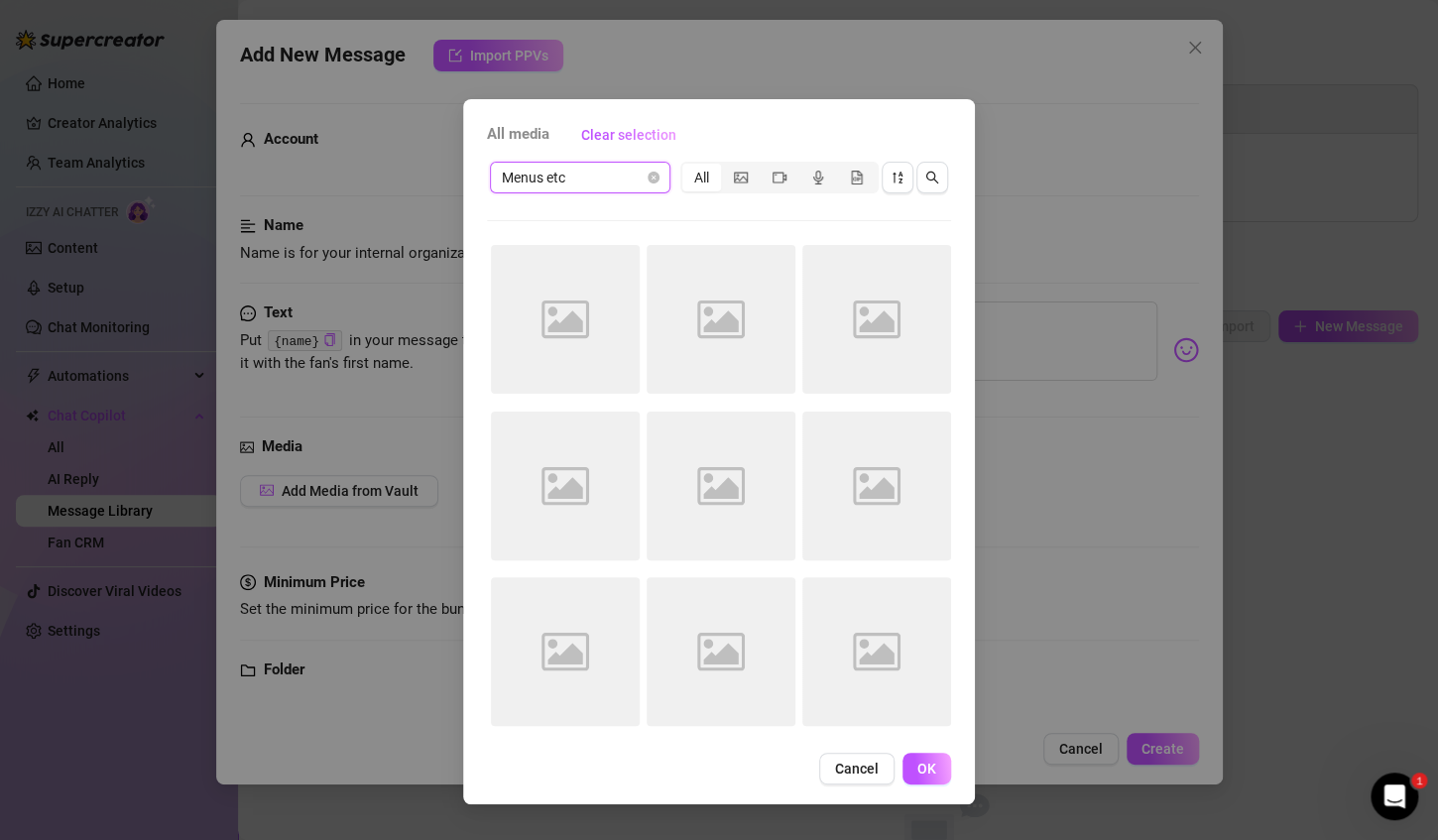 click on "Menus etc" at bounding box center [580, 178] 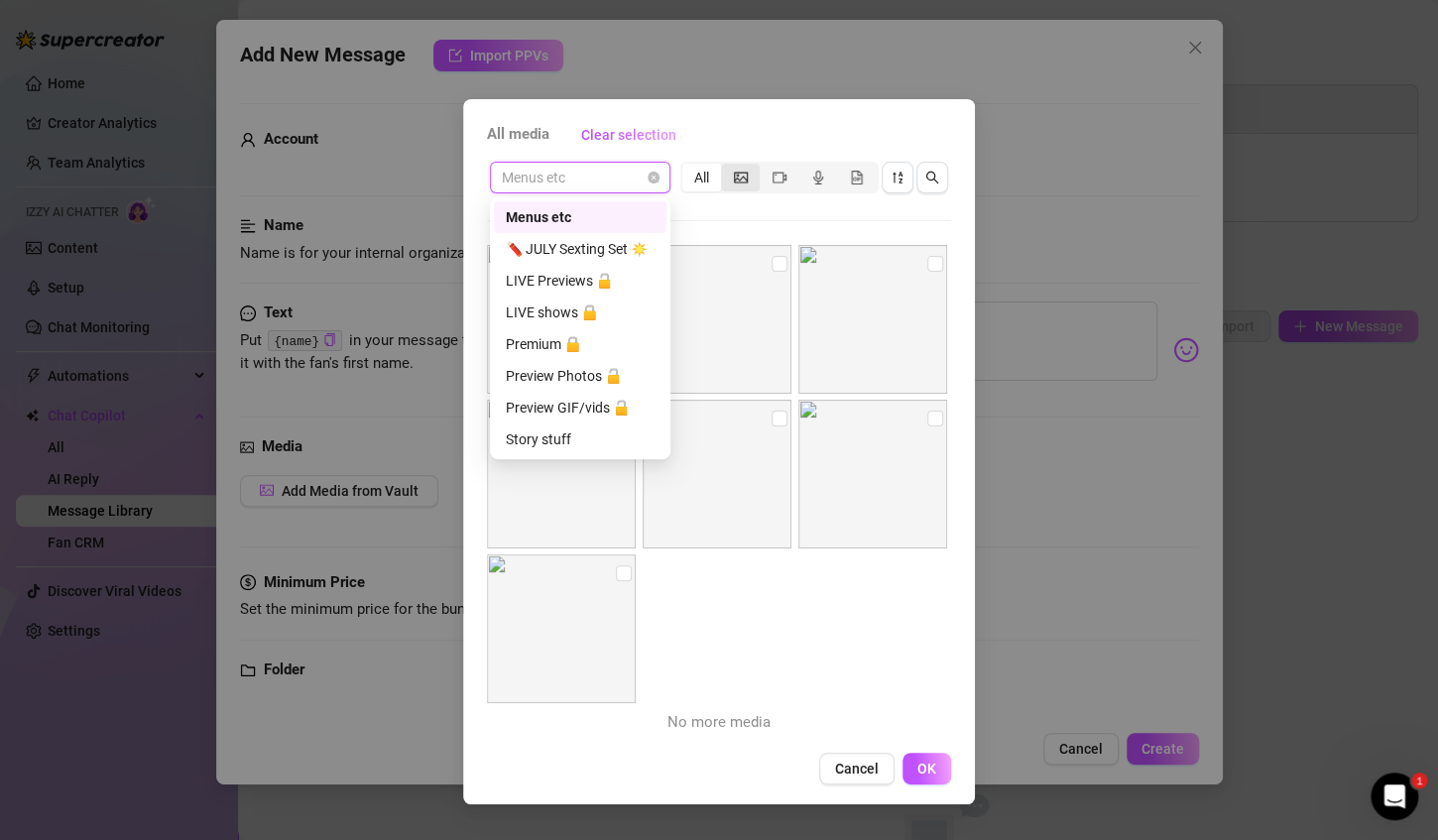 click at bounding box center (740, 178) 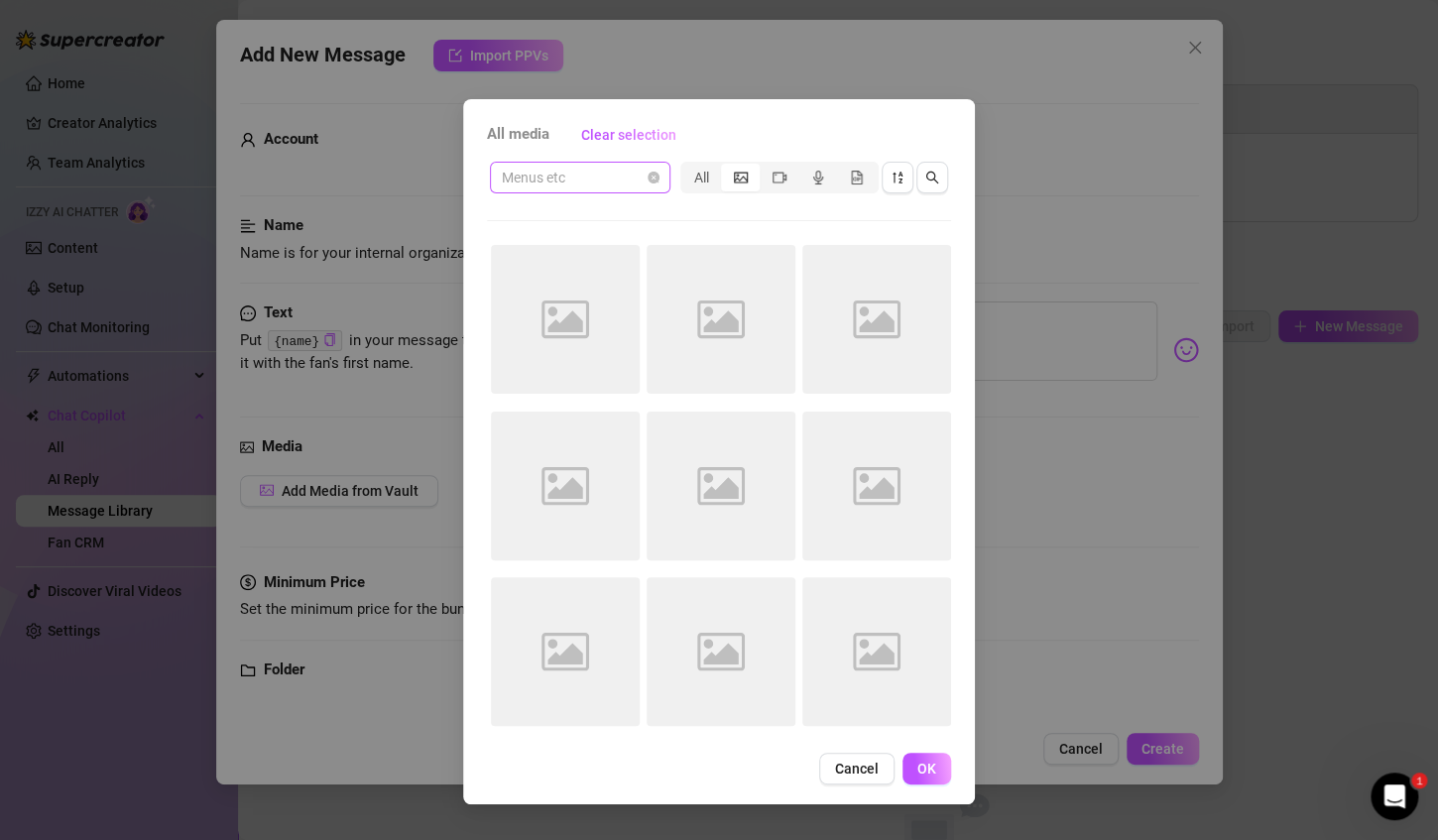 click on "Menus etc" at bounding box center (580, 178) 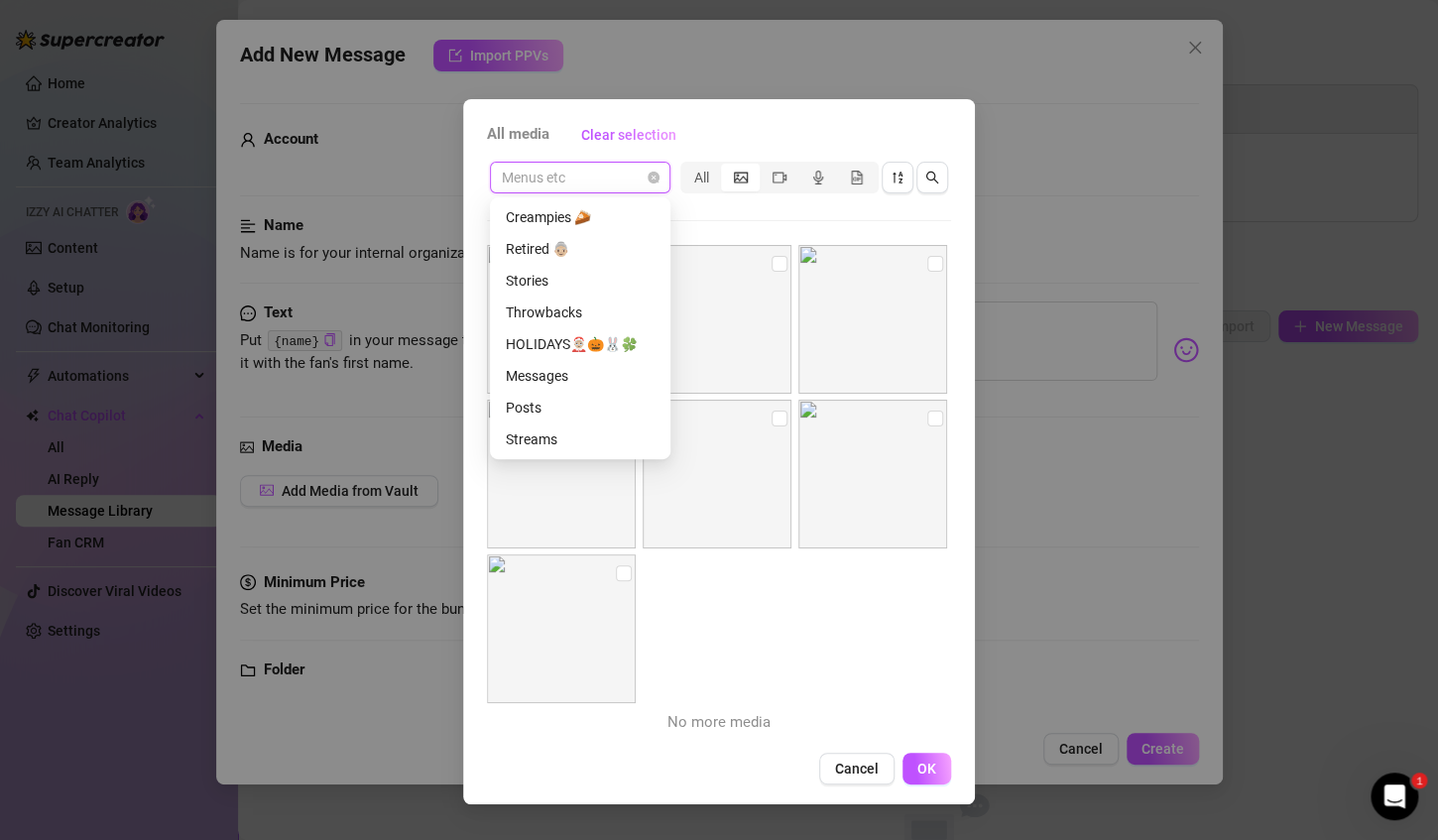 scroll, scrollTop: 0, scrollLeft: 0, axis: both 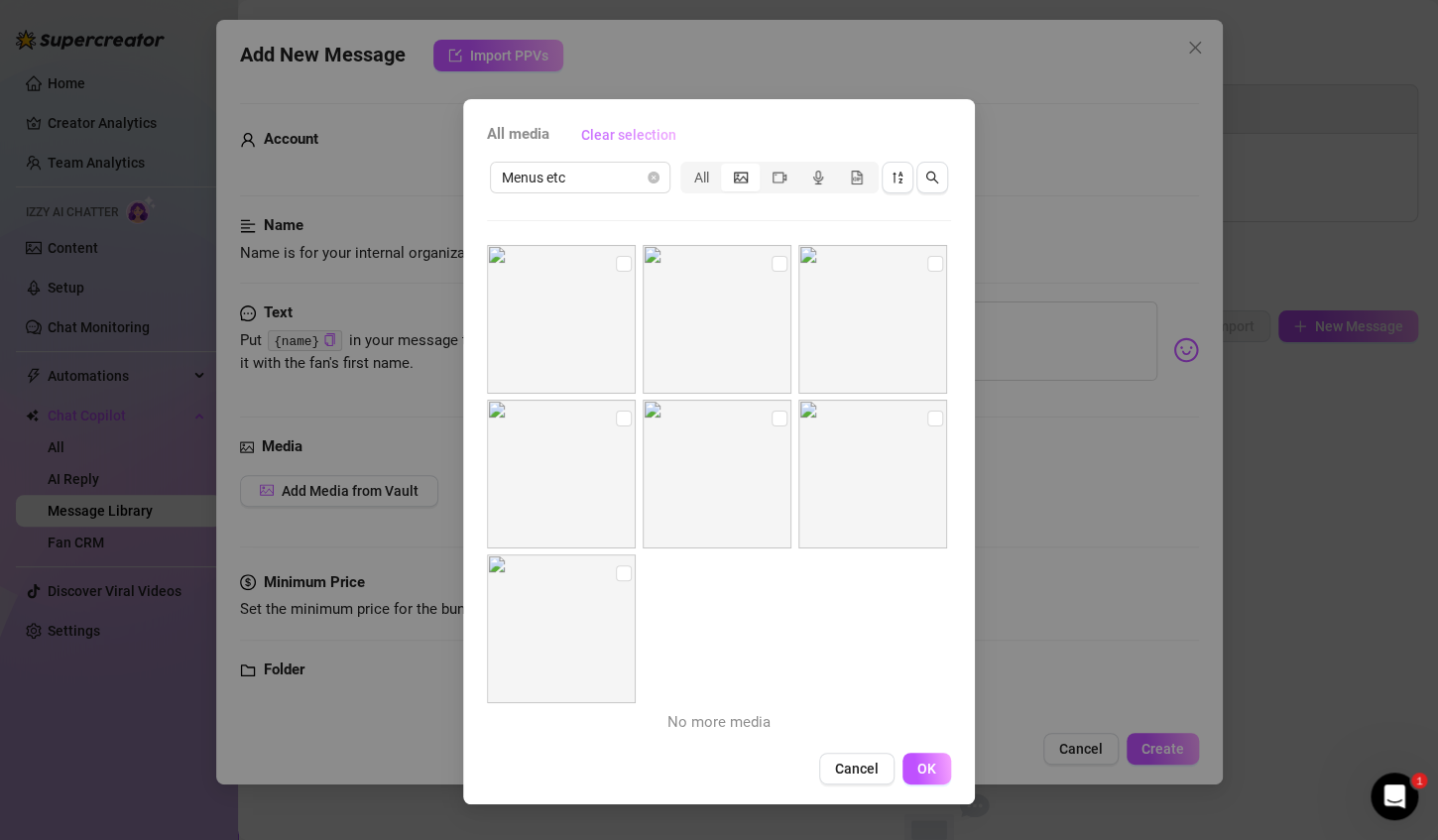 click on "Clear selection" at bounding box center [629, 135] 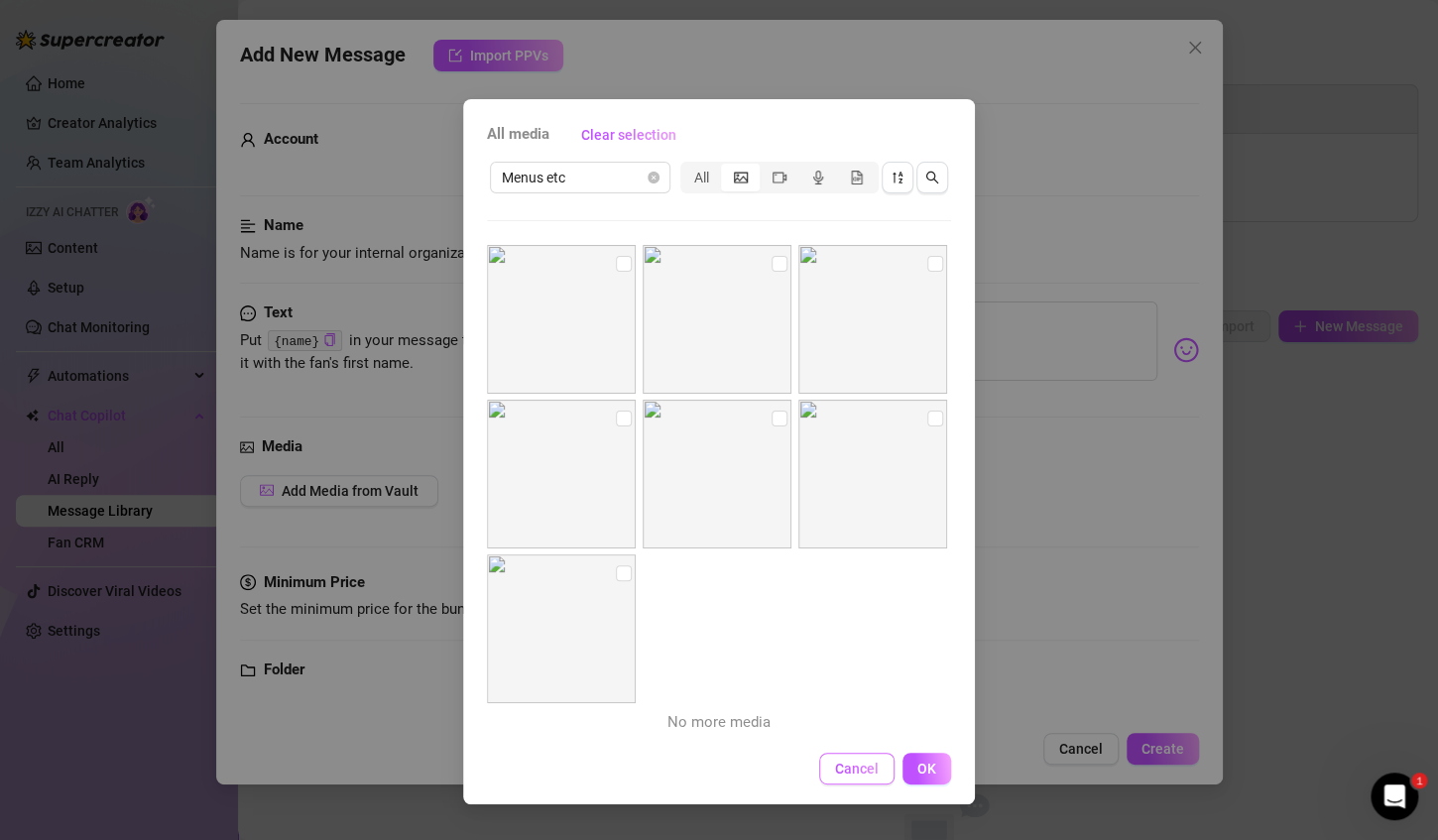 click on "Cancel" at bounding box center (857, 769) 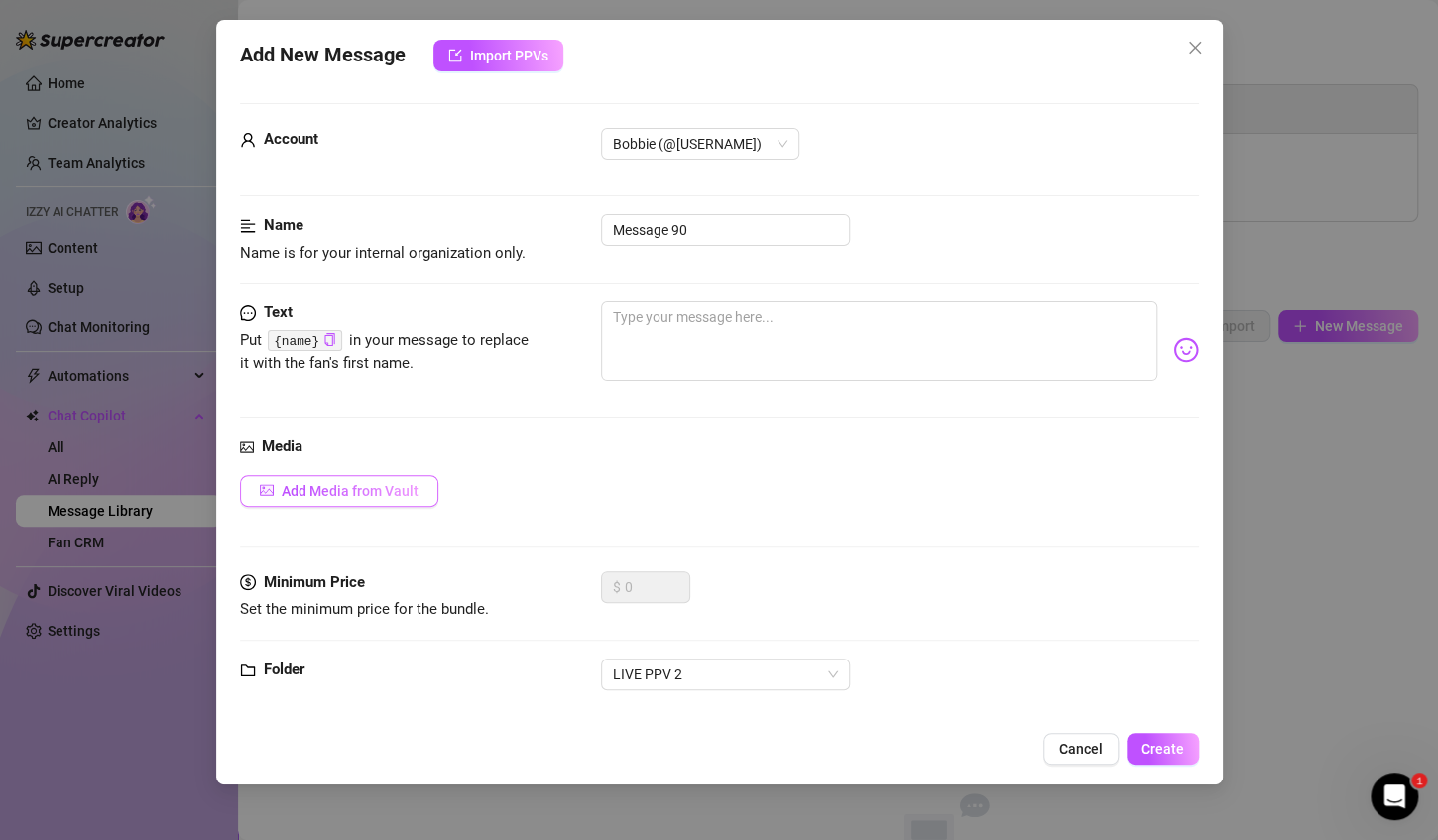 click on "Add Media from Vault" at bounding box center [350, 491] 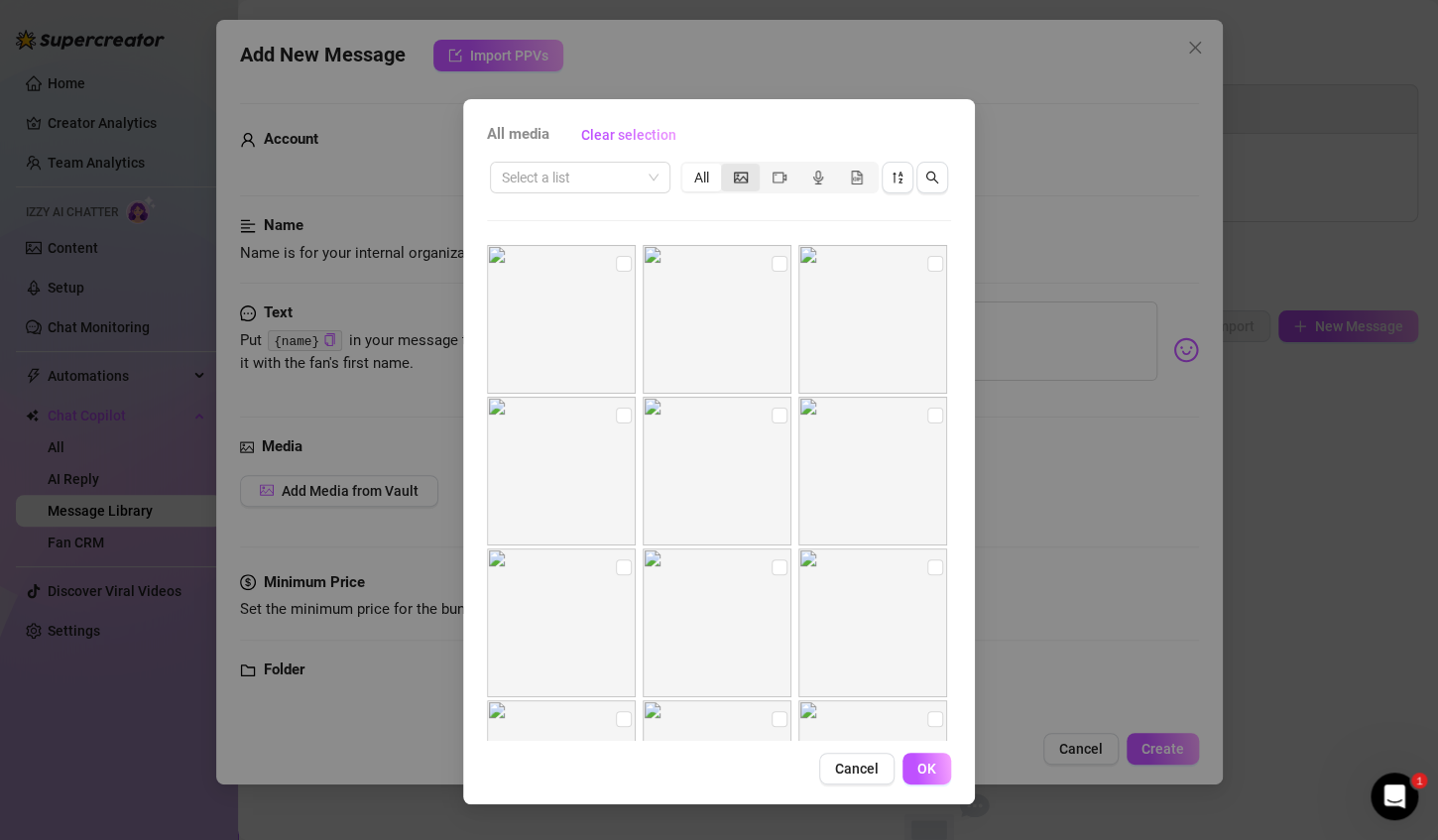 click at bounding box center [740, 178] 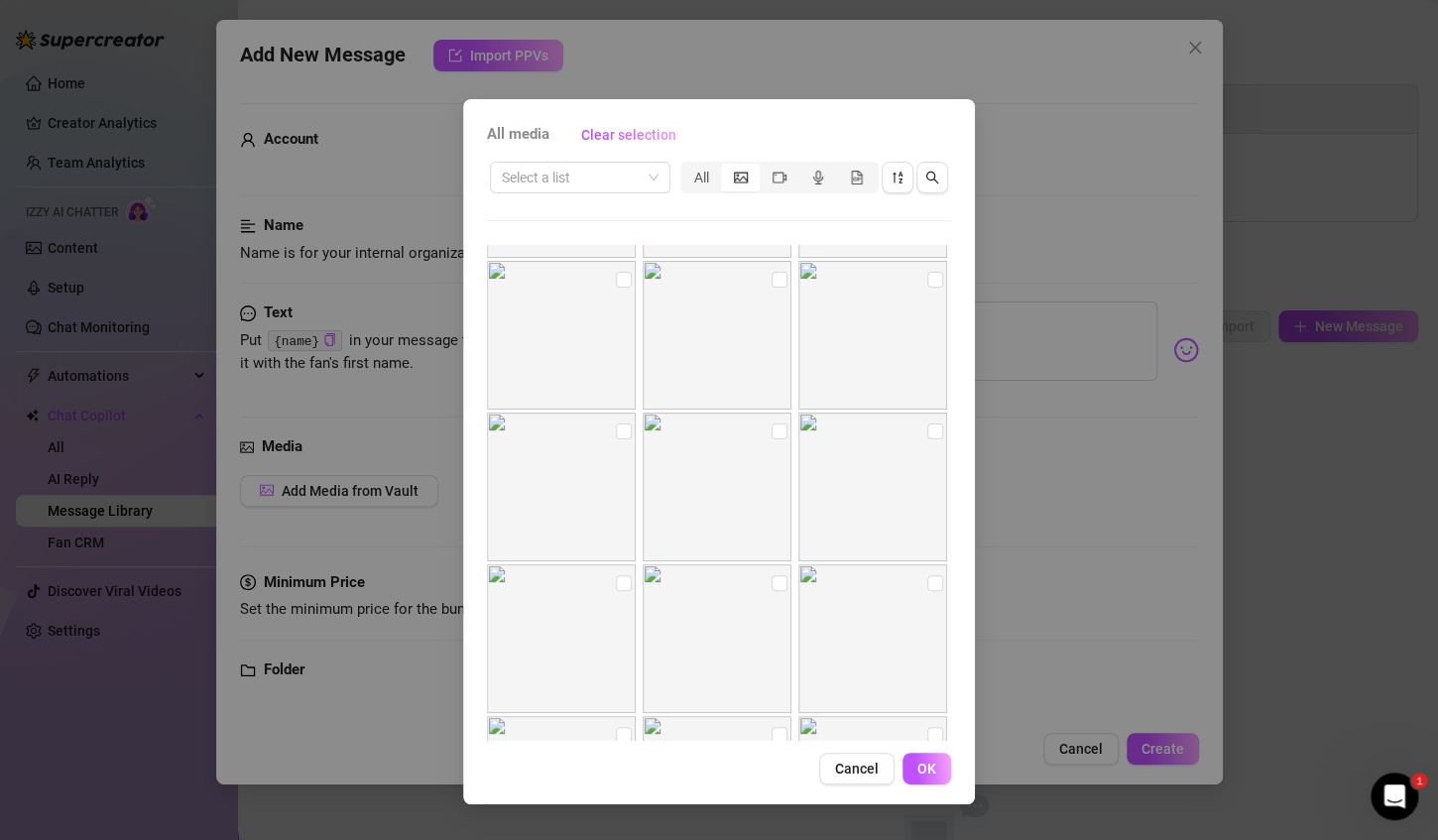 scroll, scrollTop: 747, scrollLeft: 0, axis: vertical 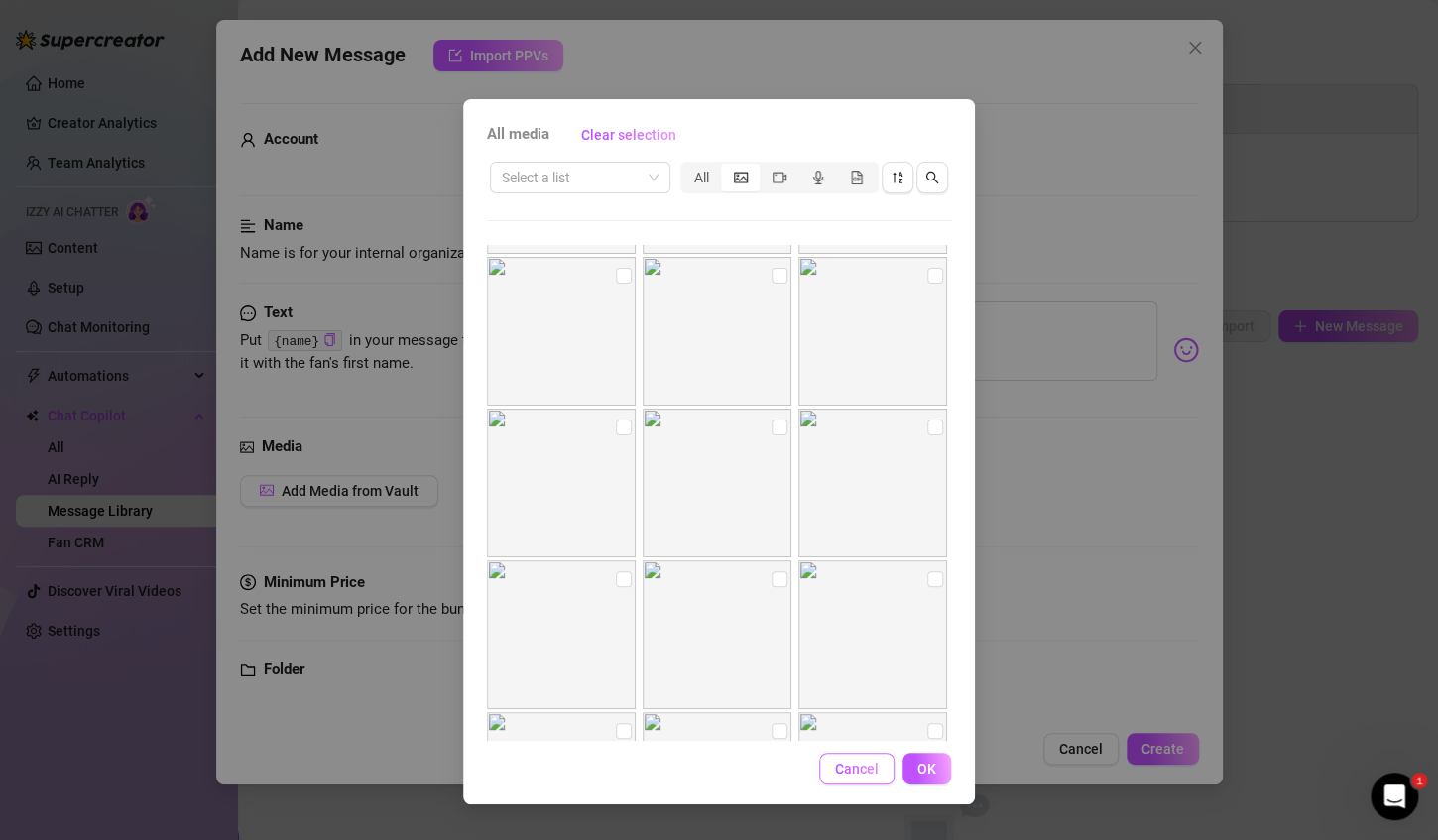 click on "Cancel" at bounding box center (857, 769) 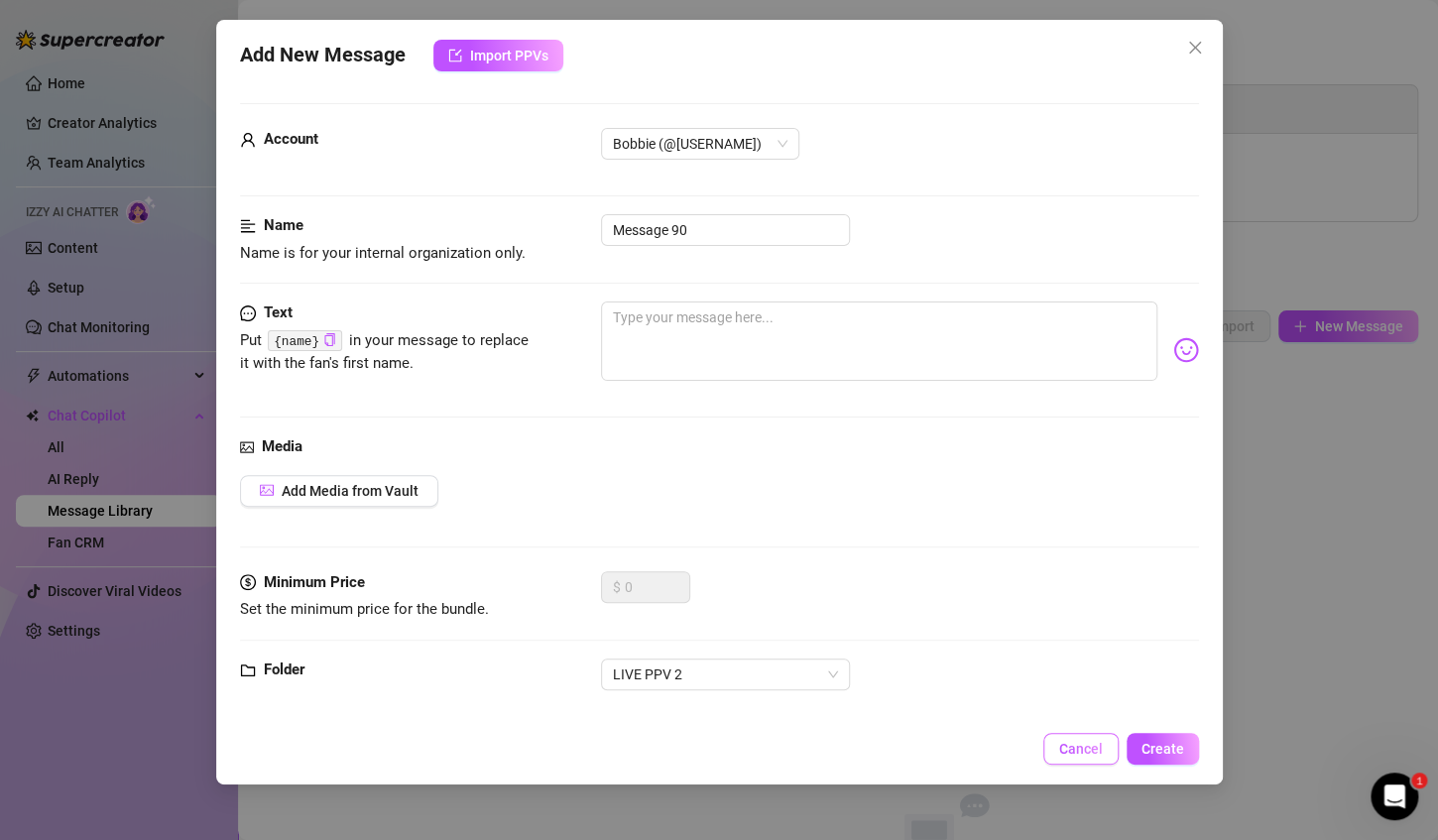 click on "Cancel" at bounding box center [1081, 749] 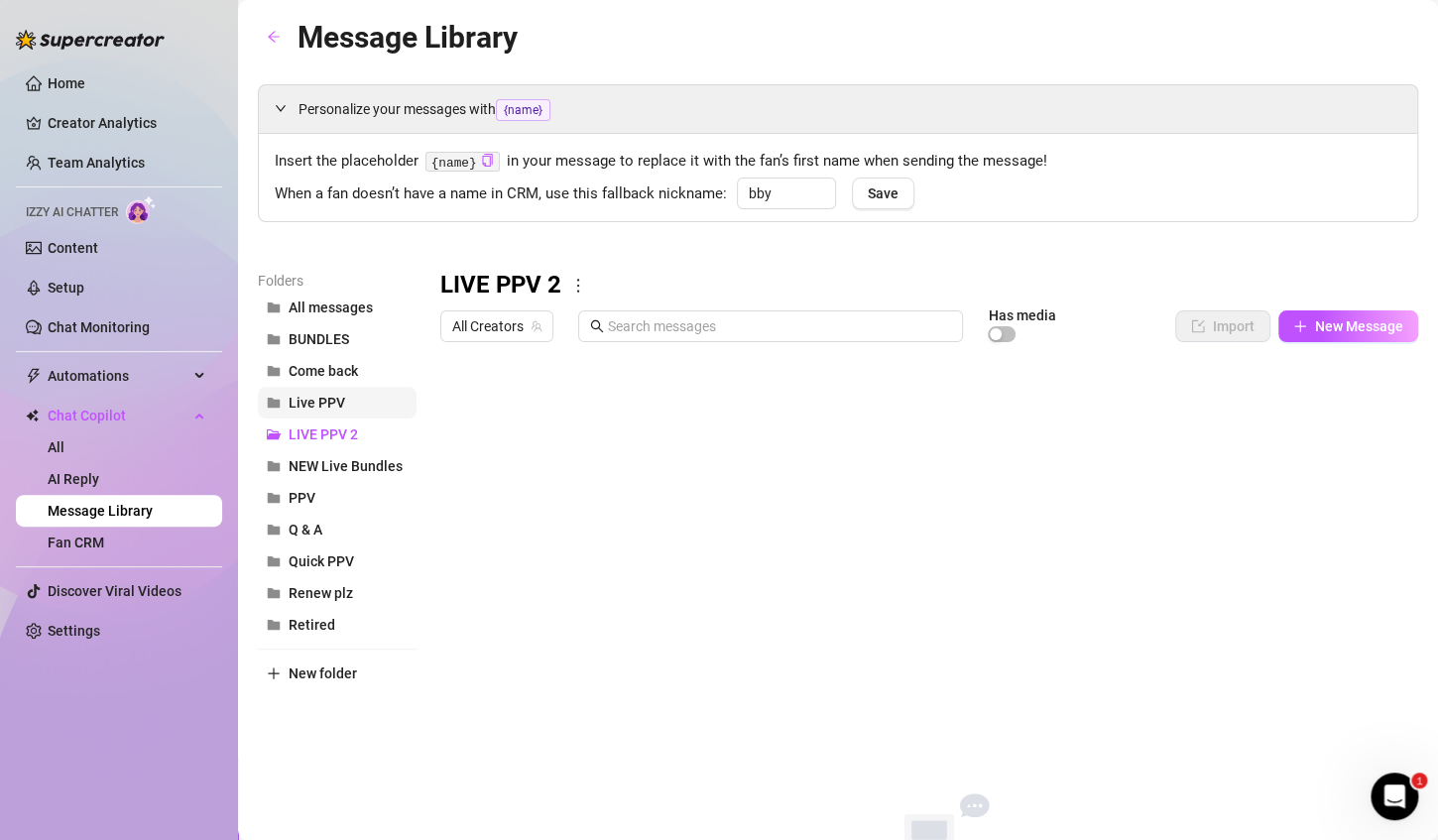 click on "Live PPV" at bounding box center [316, 403] 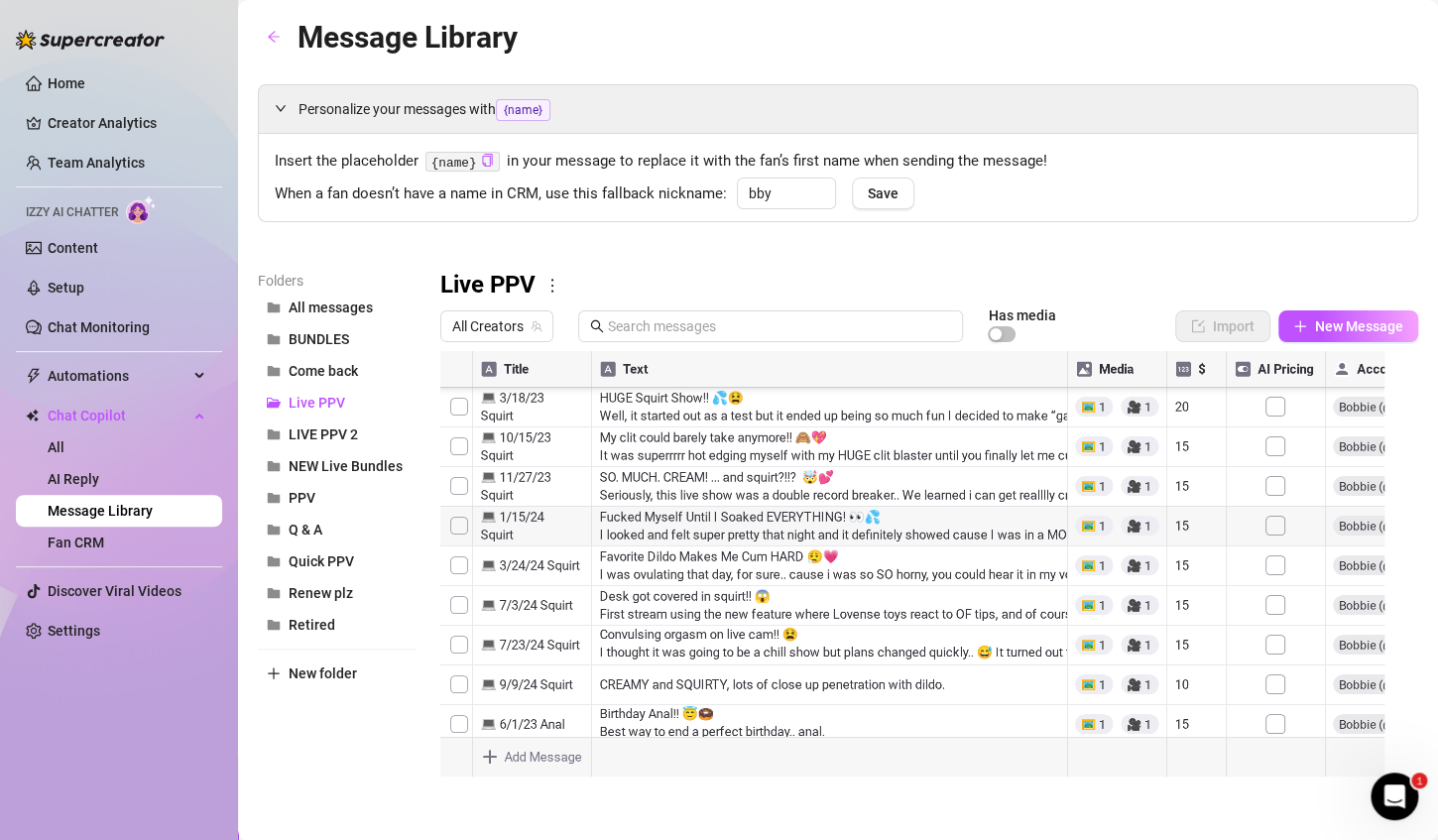 scroll, scrollTop: 611, scrollLeft: 0, axis: vertical 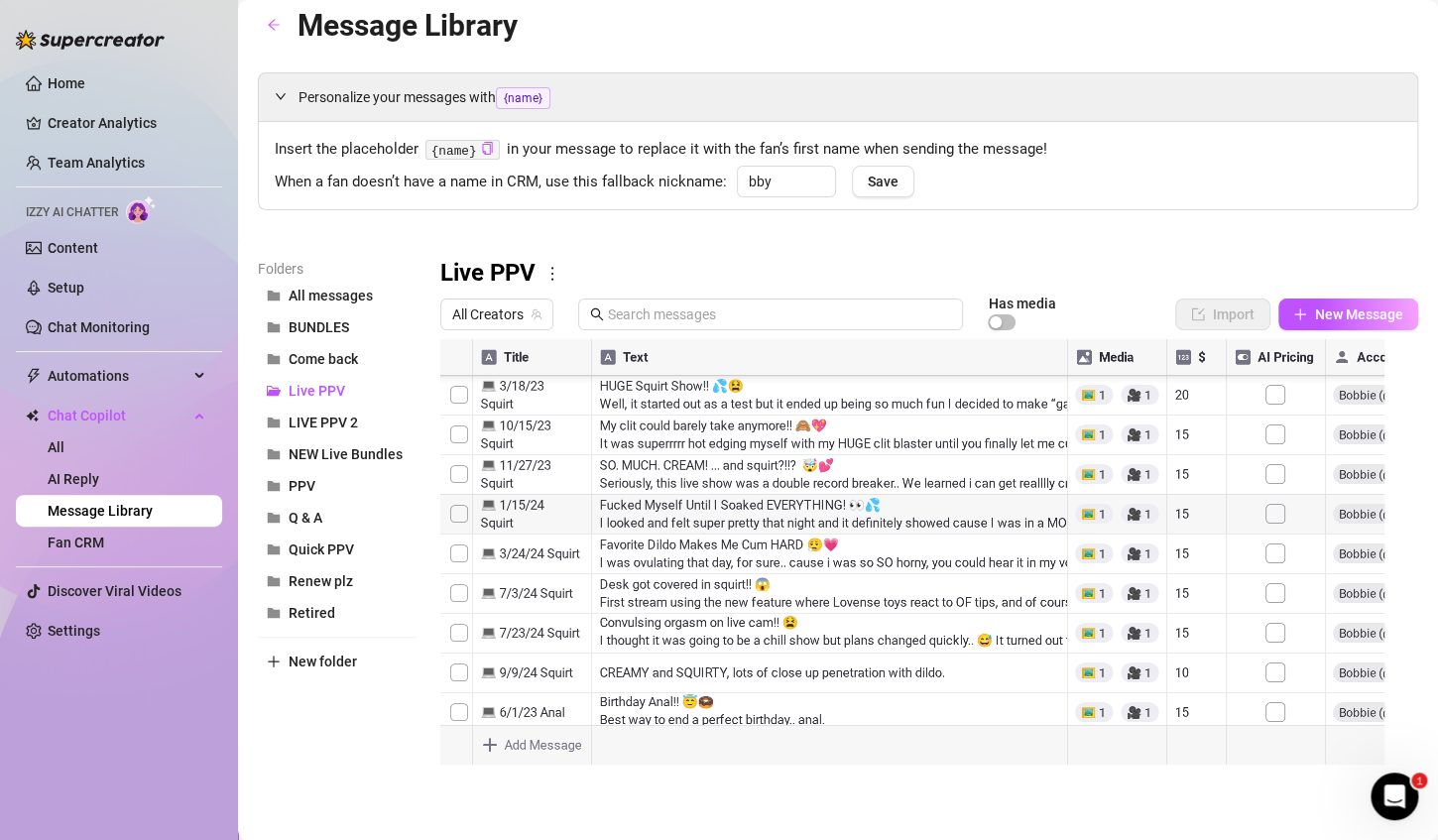 click at bounding box center [920, 560] 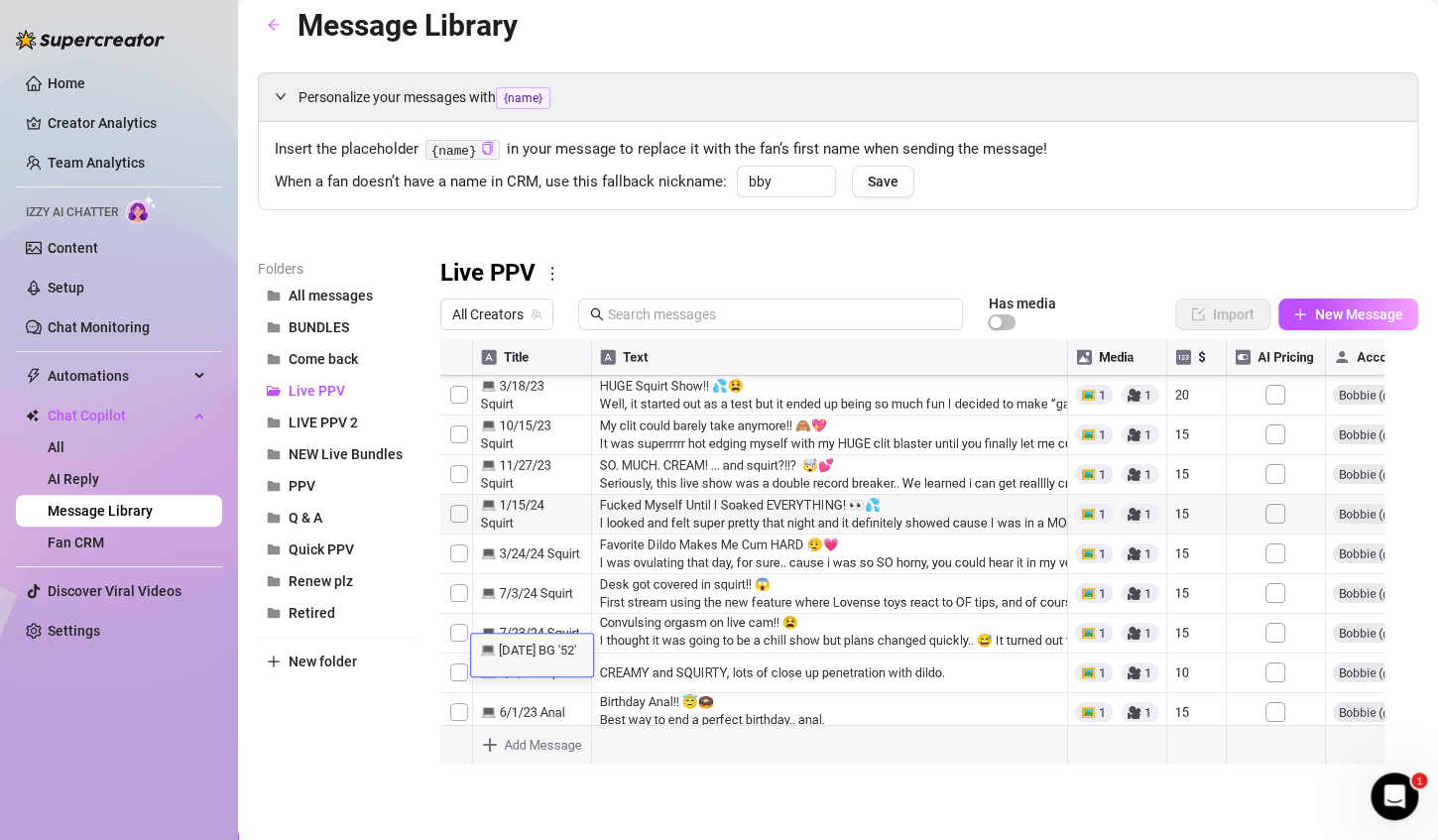 scroll, scrollTop: 0, scrollLeft: 0, axis: both 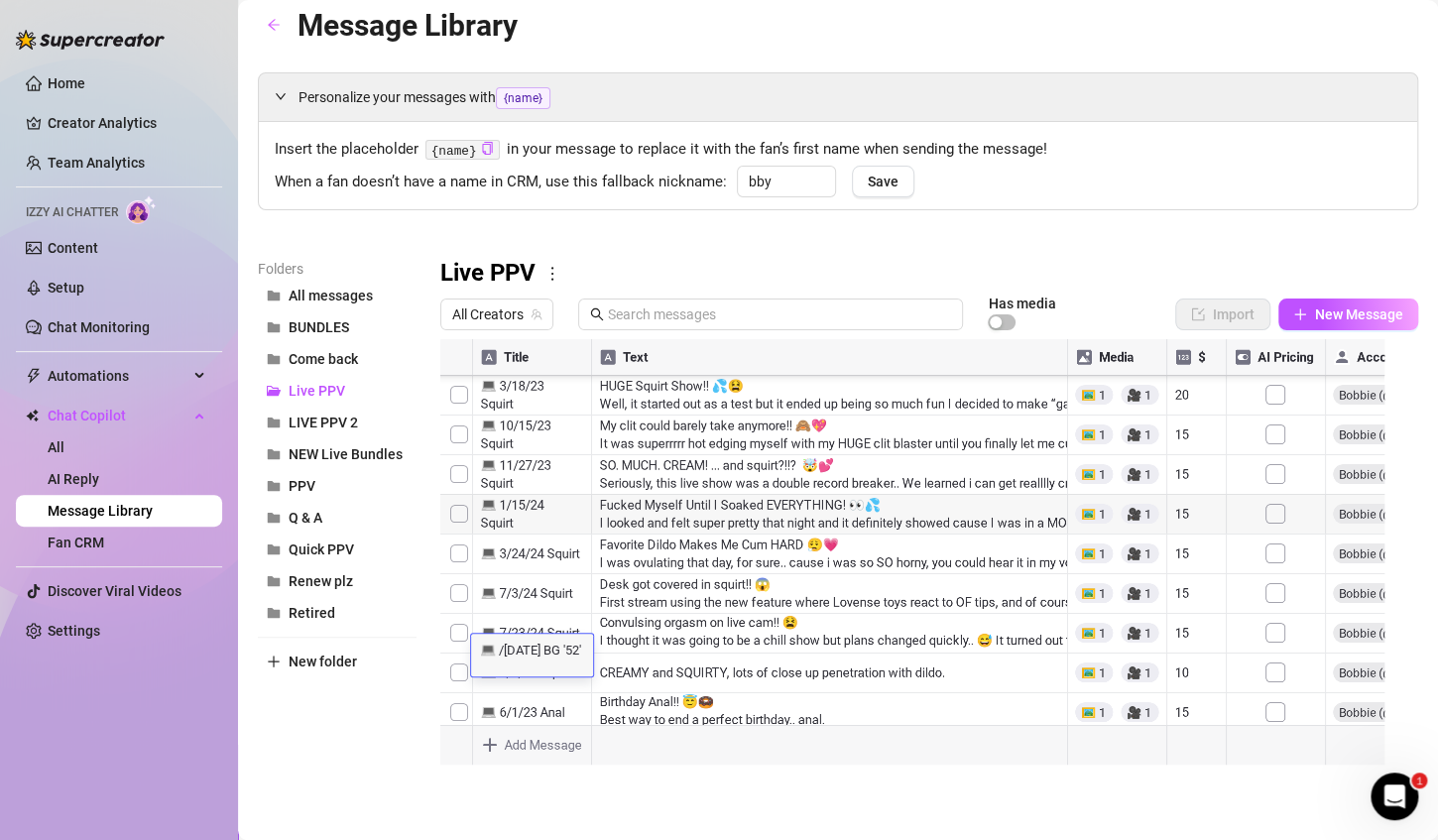 type on "💻 7/7/24 BG '52'" 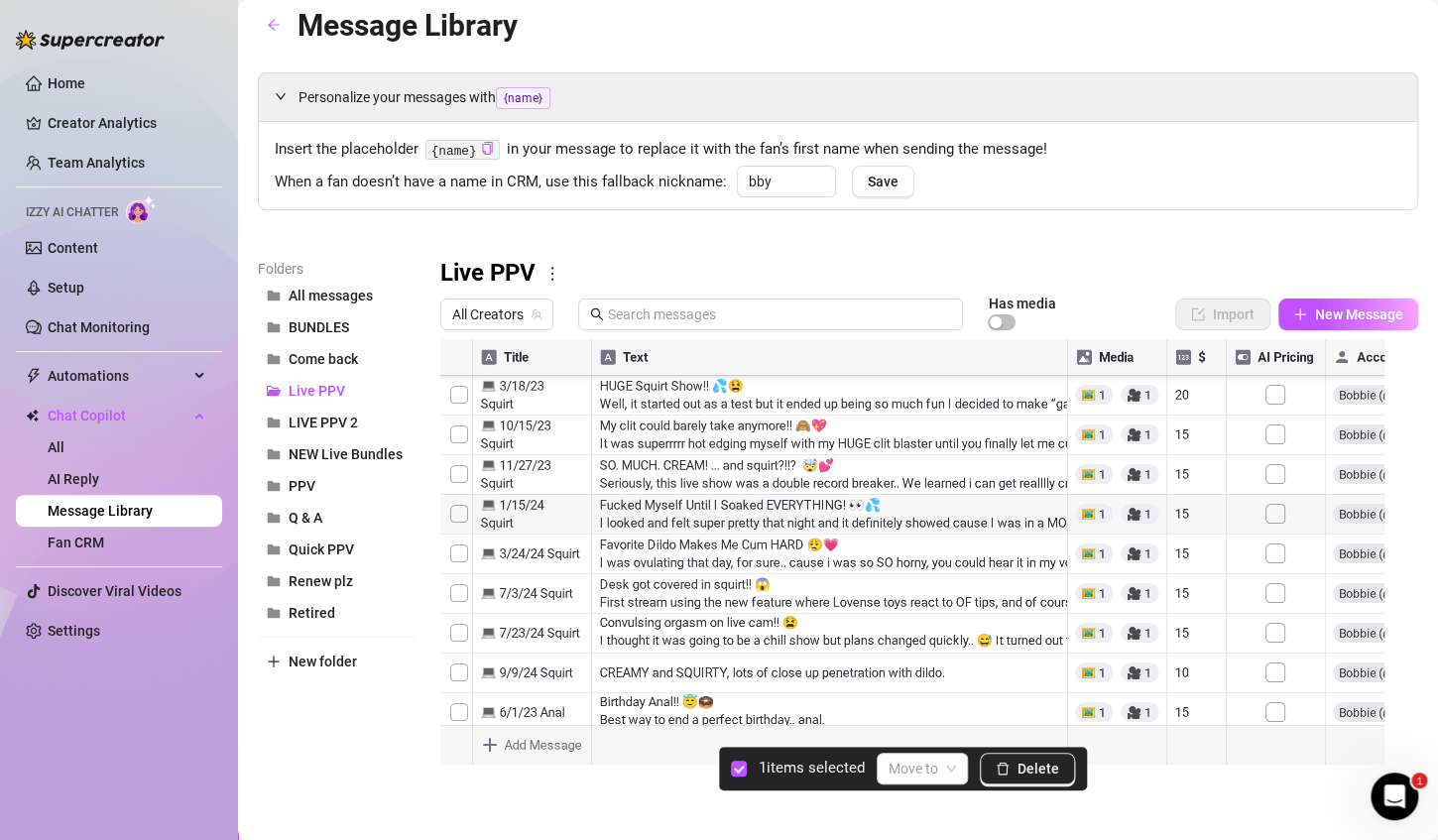 click at bounding box center [920, 560] 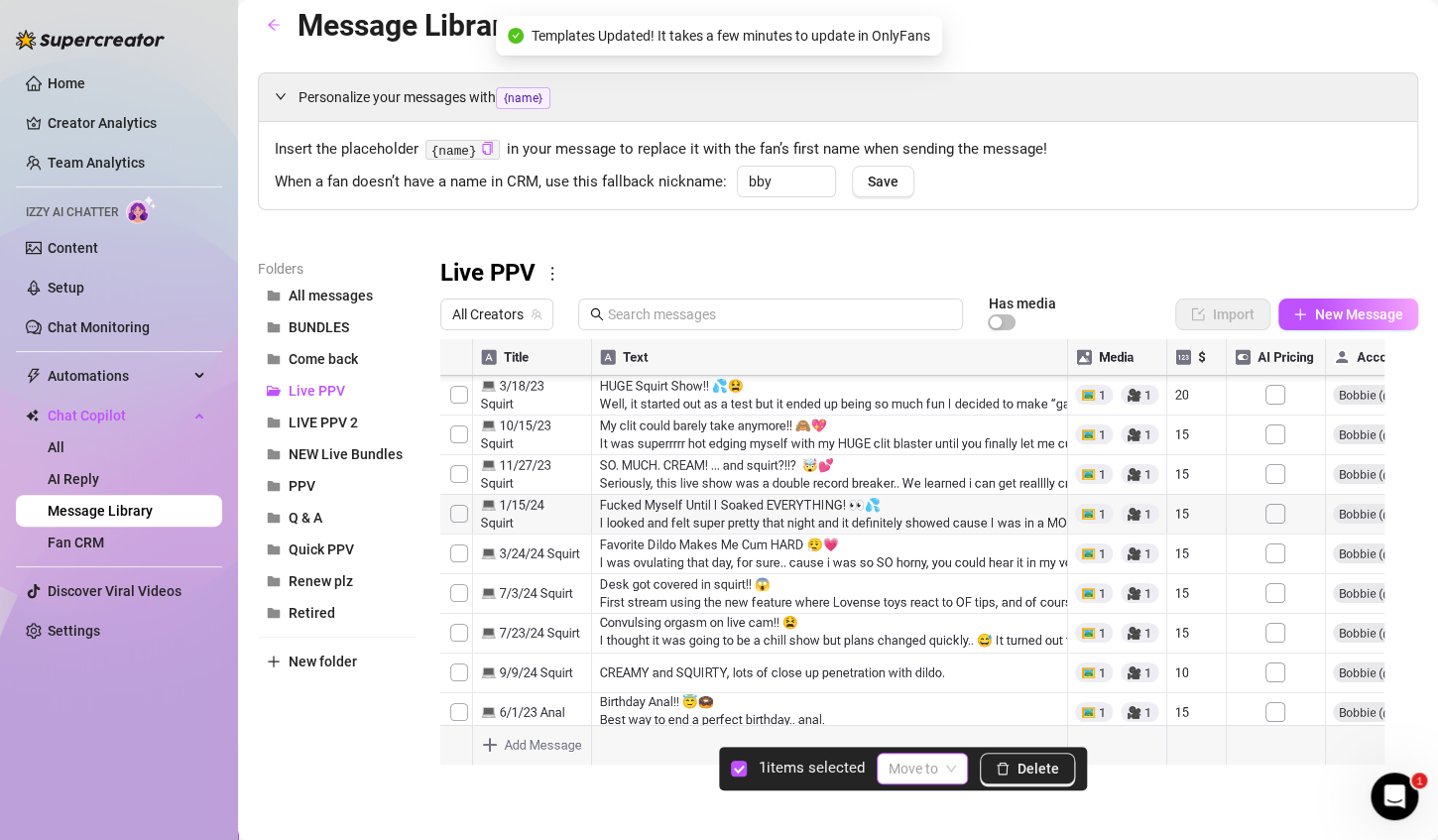 click at bounding box center (913, 769) 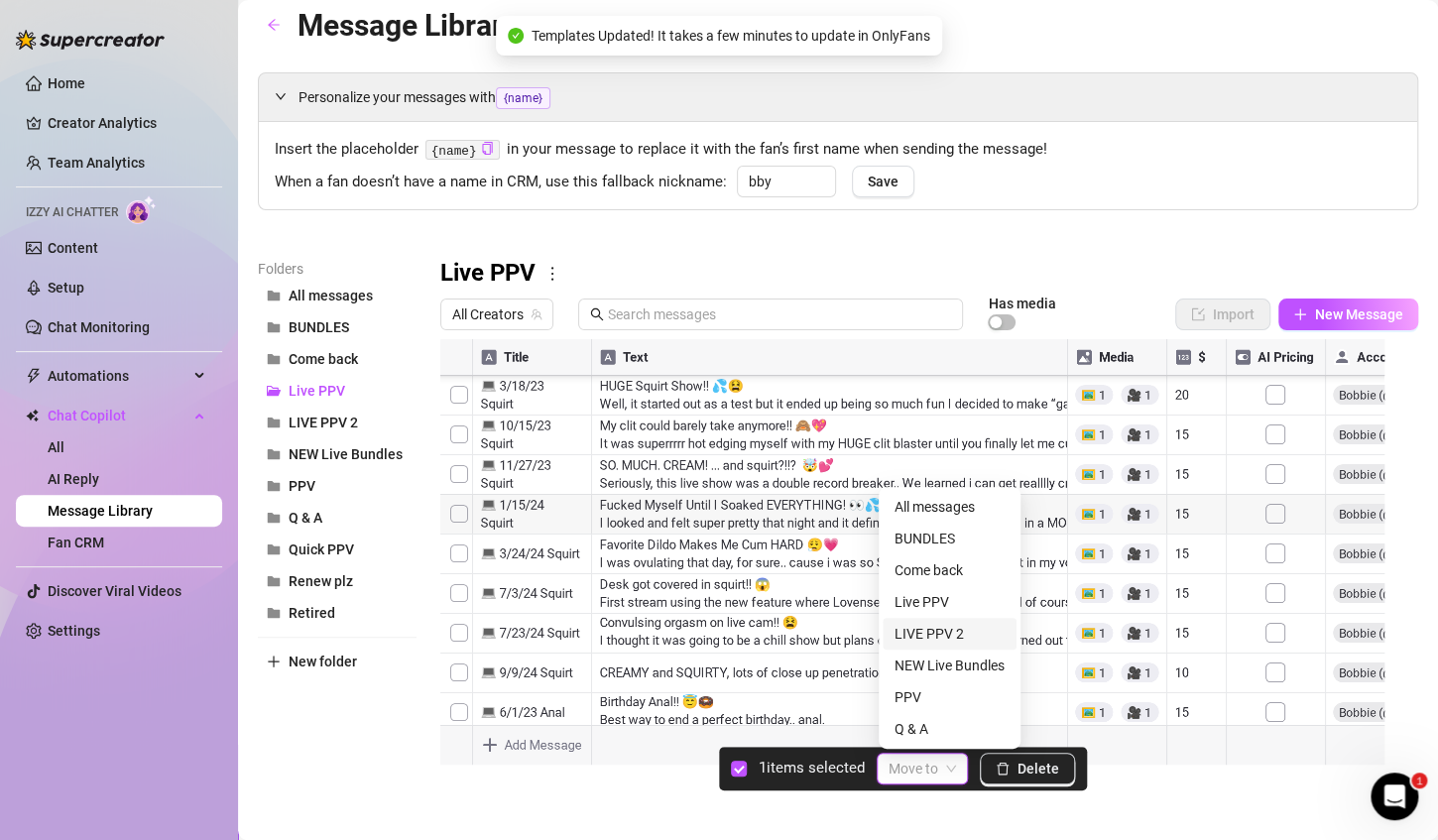 click on "LIVE PPV 2" at bounding box center (949, 634) 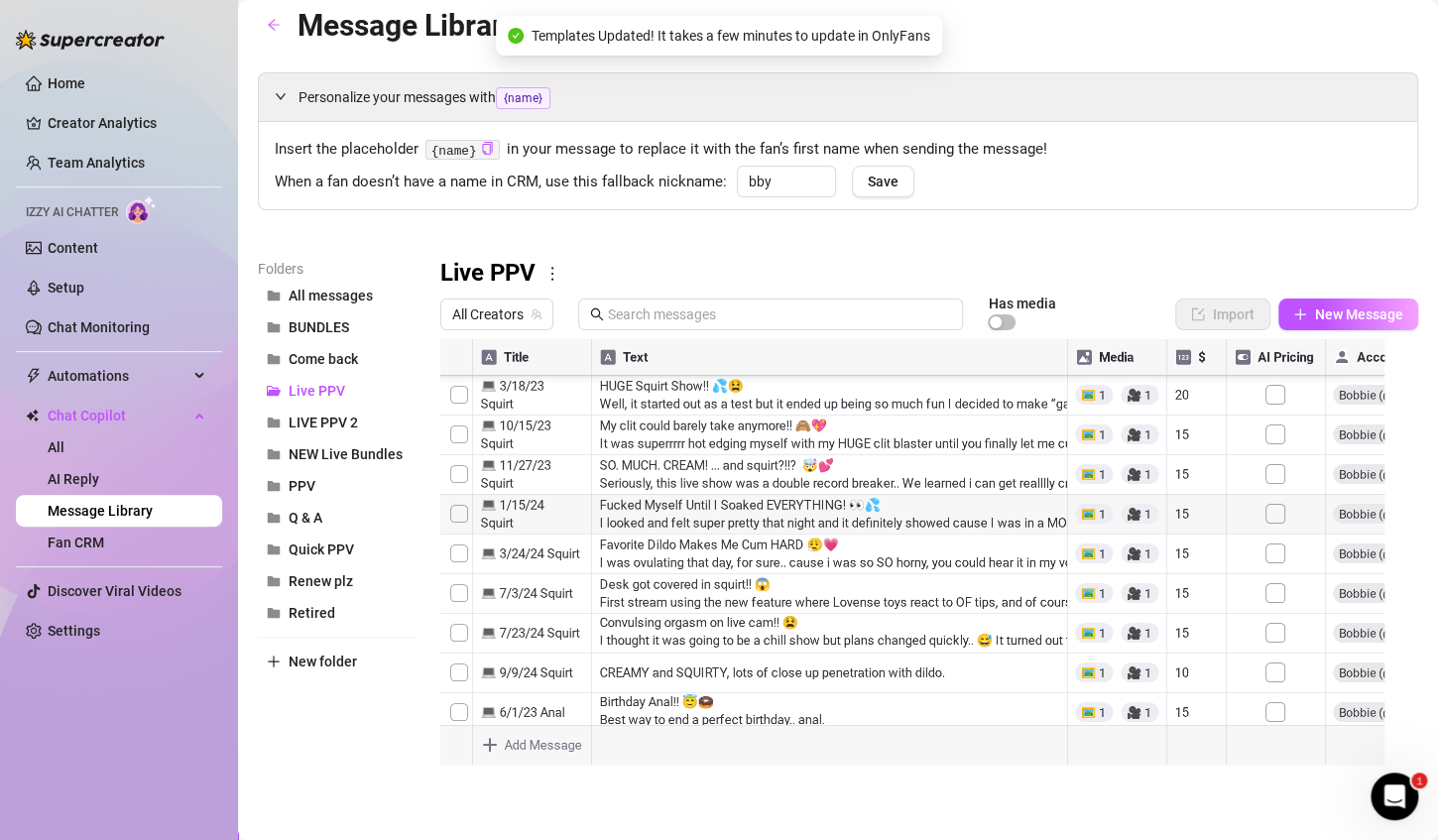 scroll, scrollTop: 571, scrollLeft: 0, axis: vertical 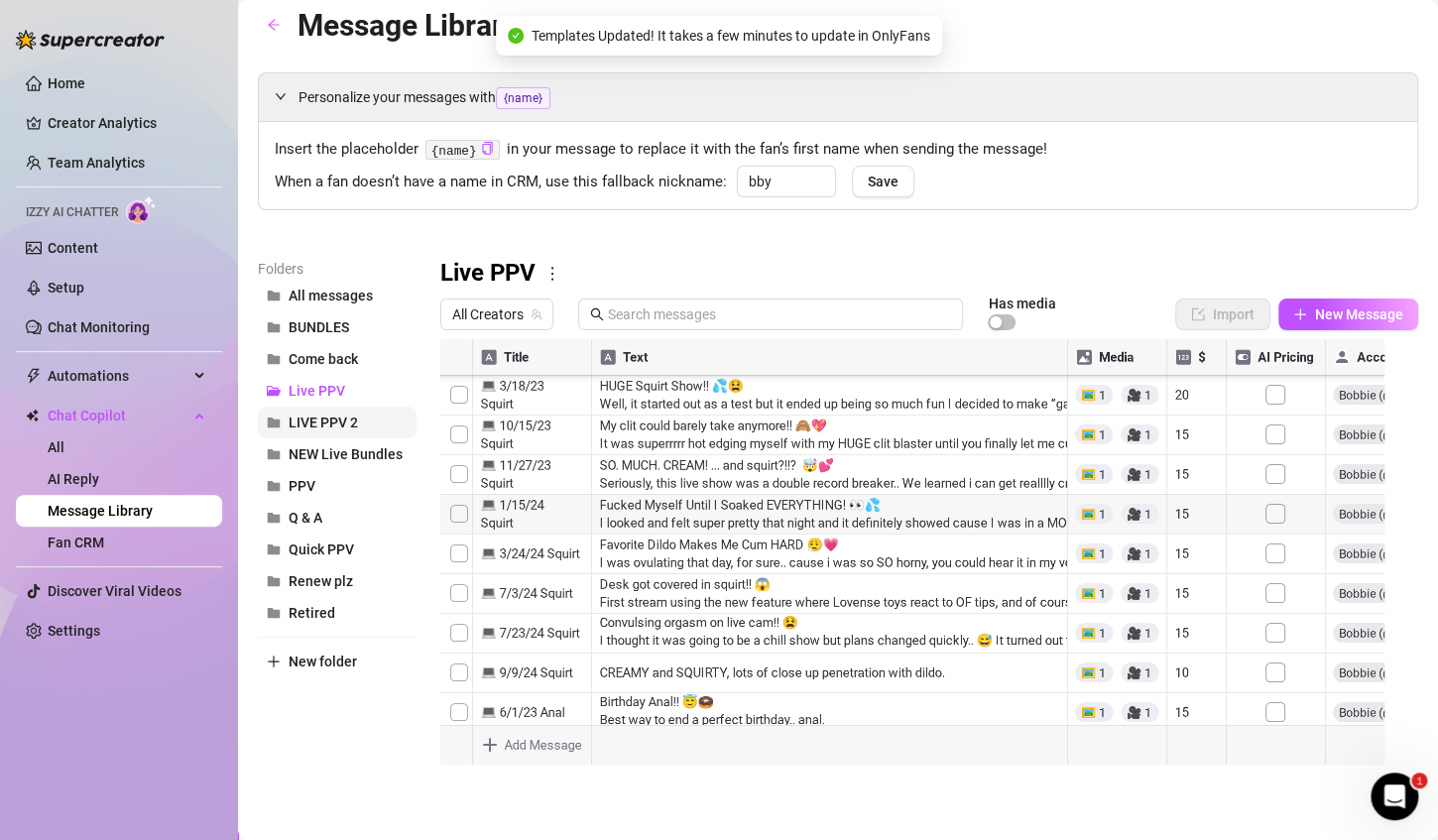click on "LIVE PPV 2" at bounding box center [337, 422] 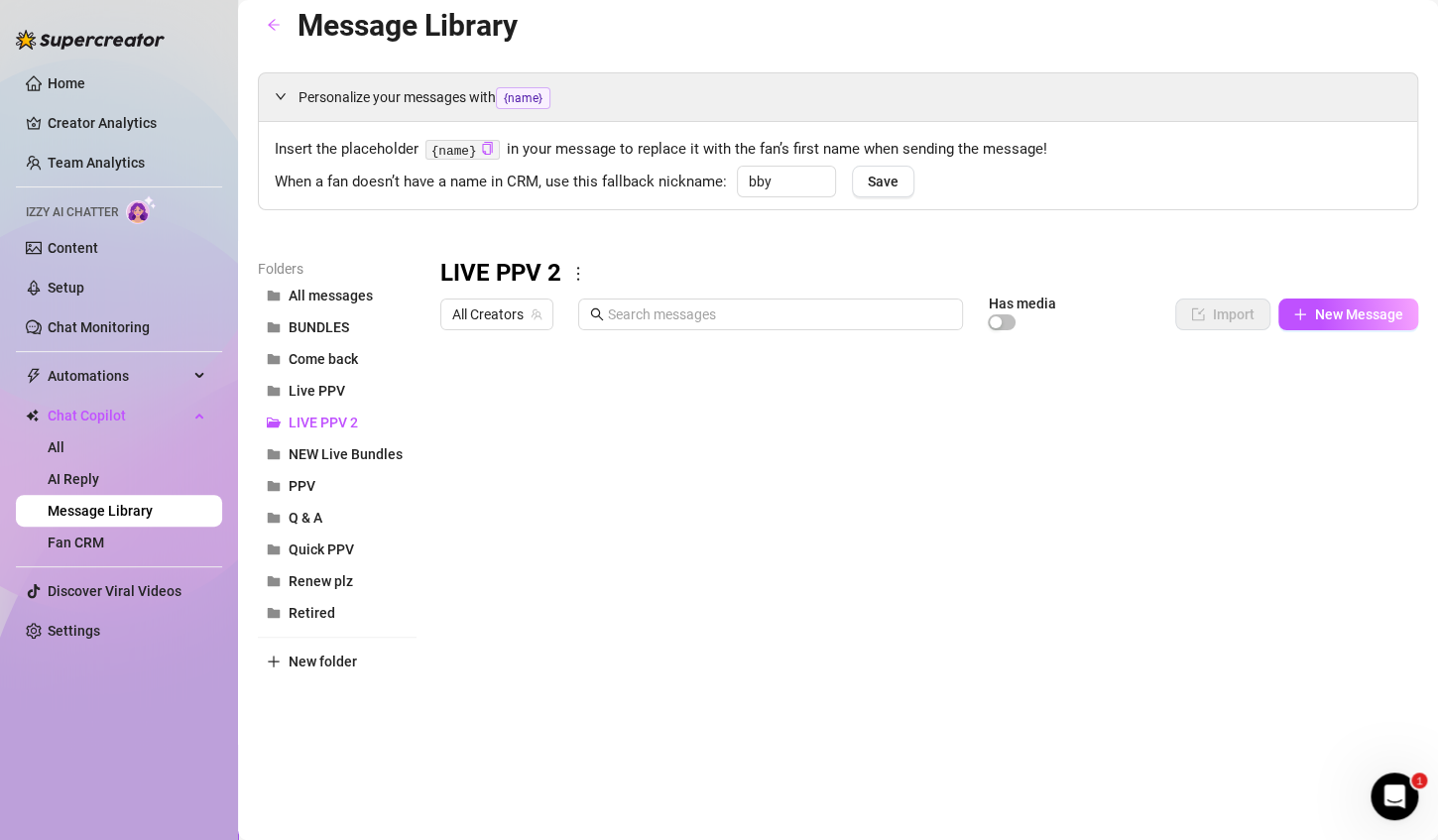 click at bounding box center [920, 560] 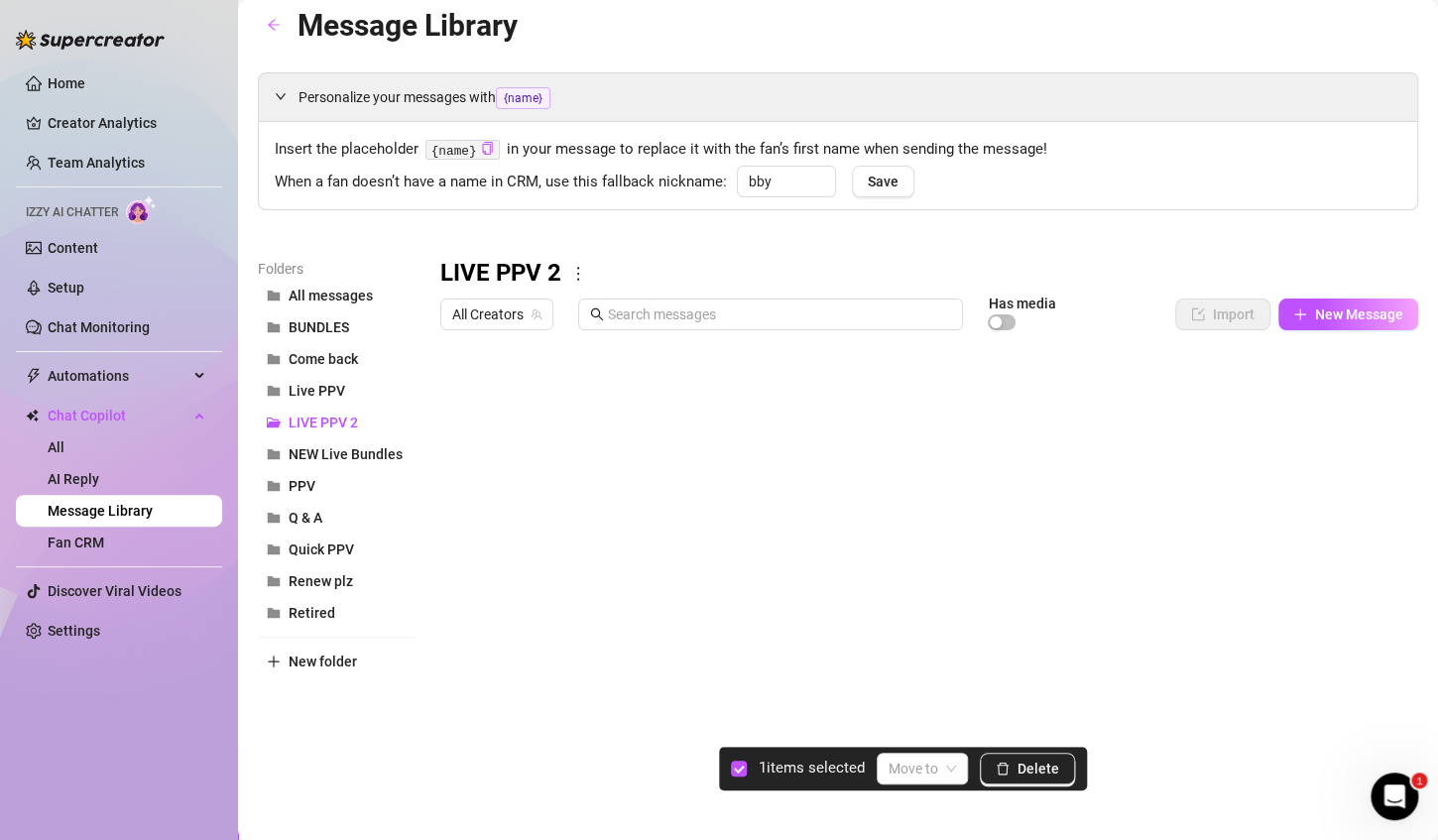 click at bounding box center (920, 560) 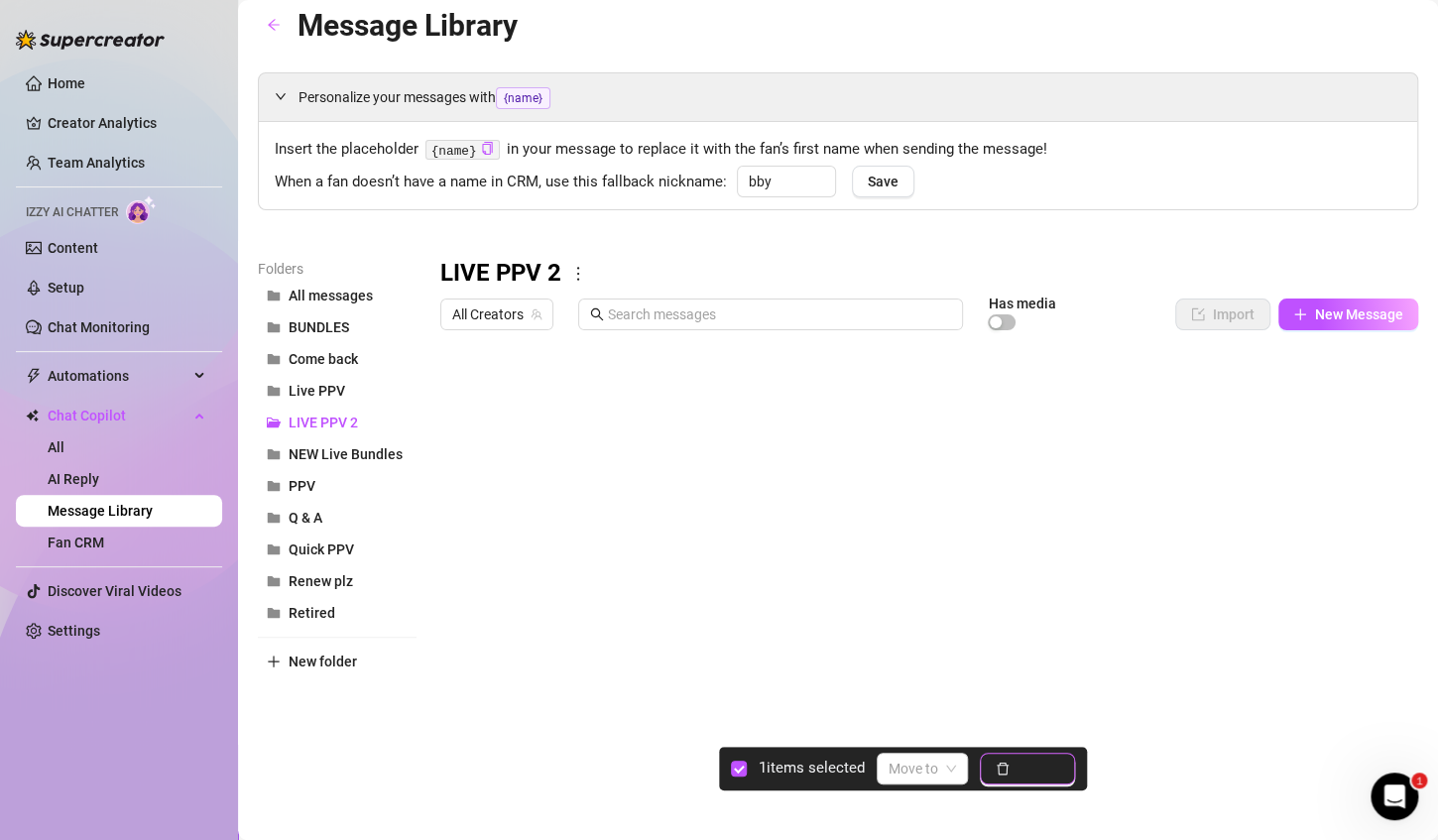 click on "Delete" at bounding box center (1027, 769) 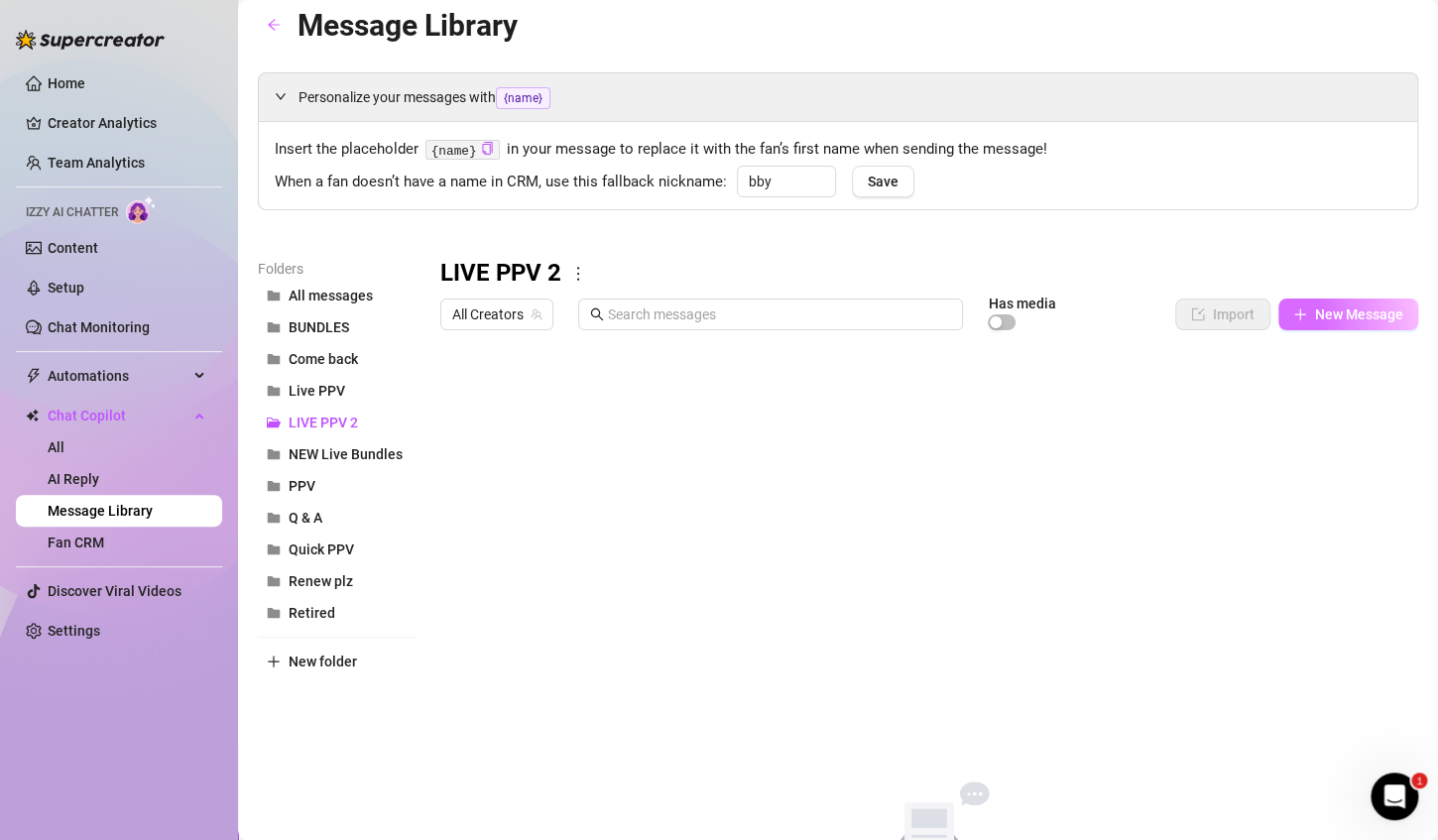 click on "New Message" at bounding box center [1359, 314] 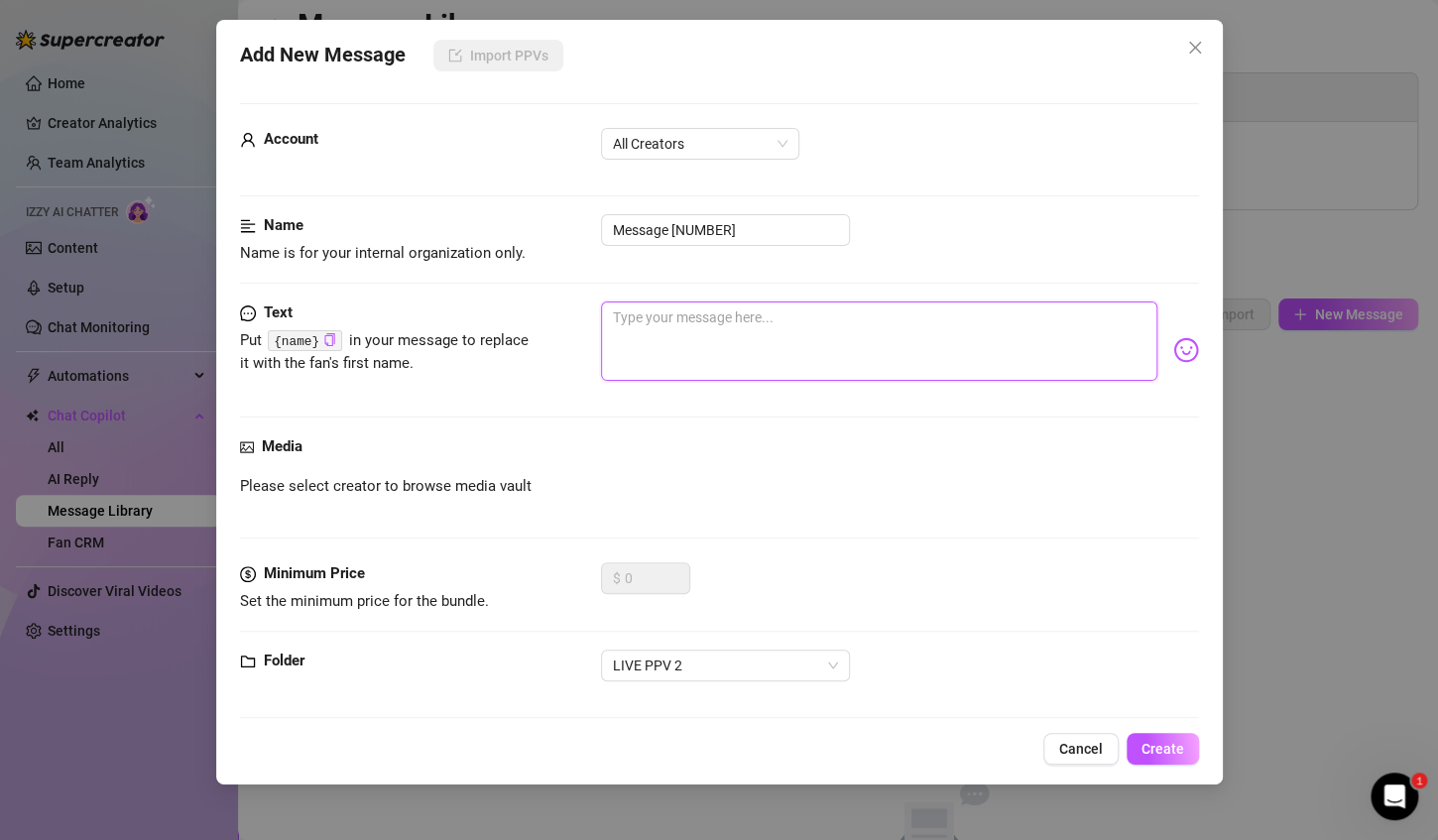 paste on "POV BG with a creampie ending?? The first time we ever made the B/G portion fully POV and it turned out so hot! There’s intense fucking in all kinds of positions, a little bit of mild cuck talk.. and a super hot drippy bubbly creampie ending. OH! And I put my lush in my butt! LOL!" 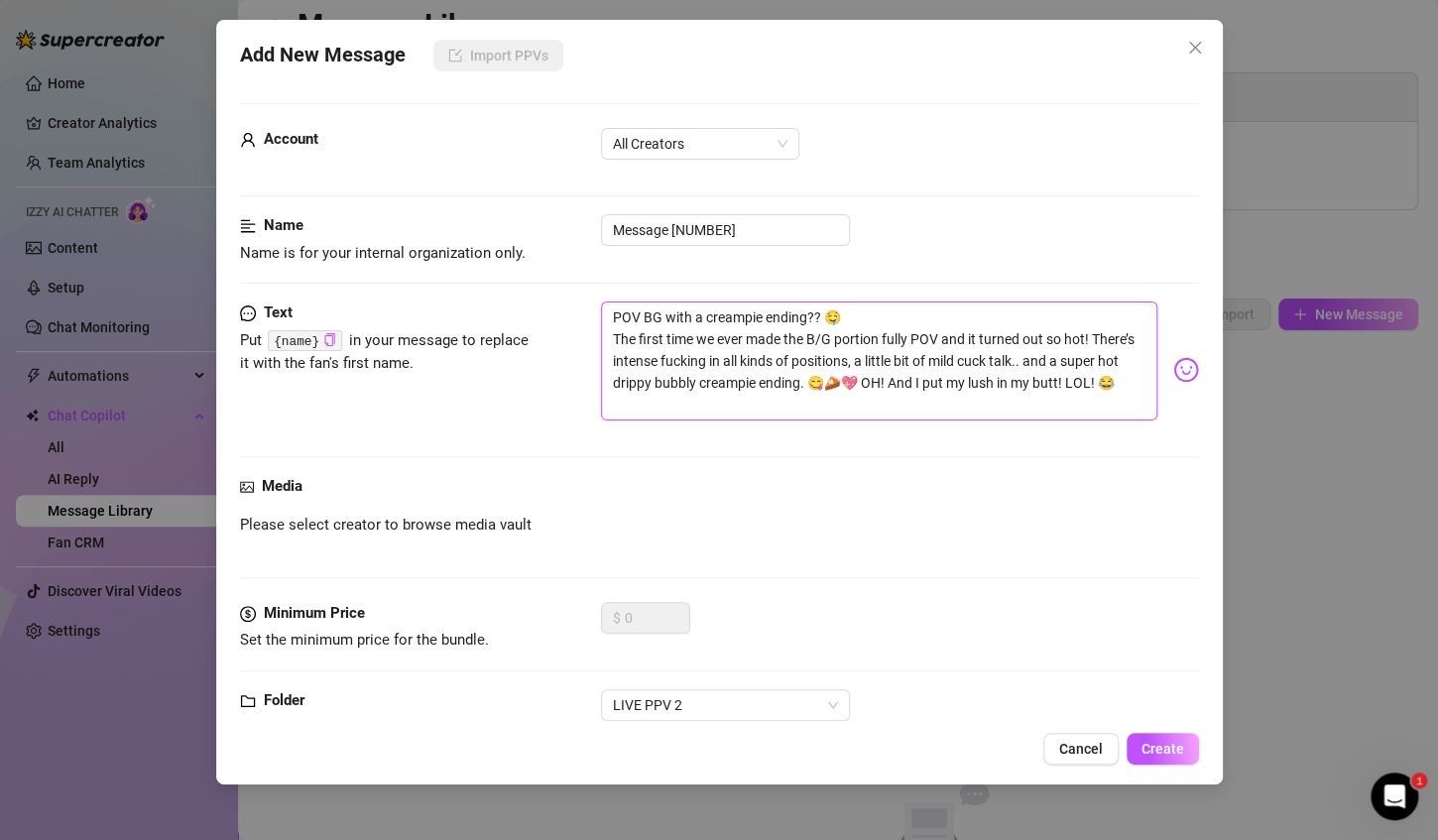 scroll, scrollTop: 0, scrollLeft: 0, axis: both 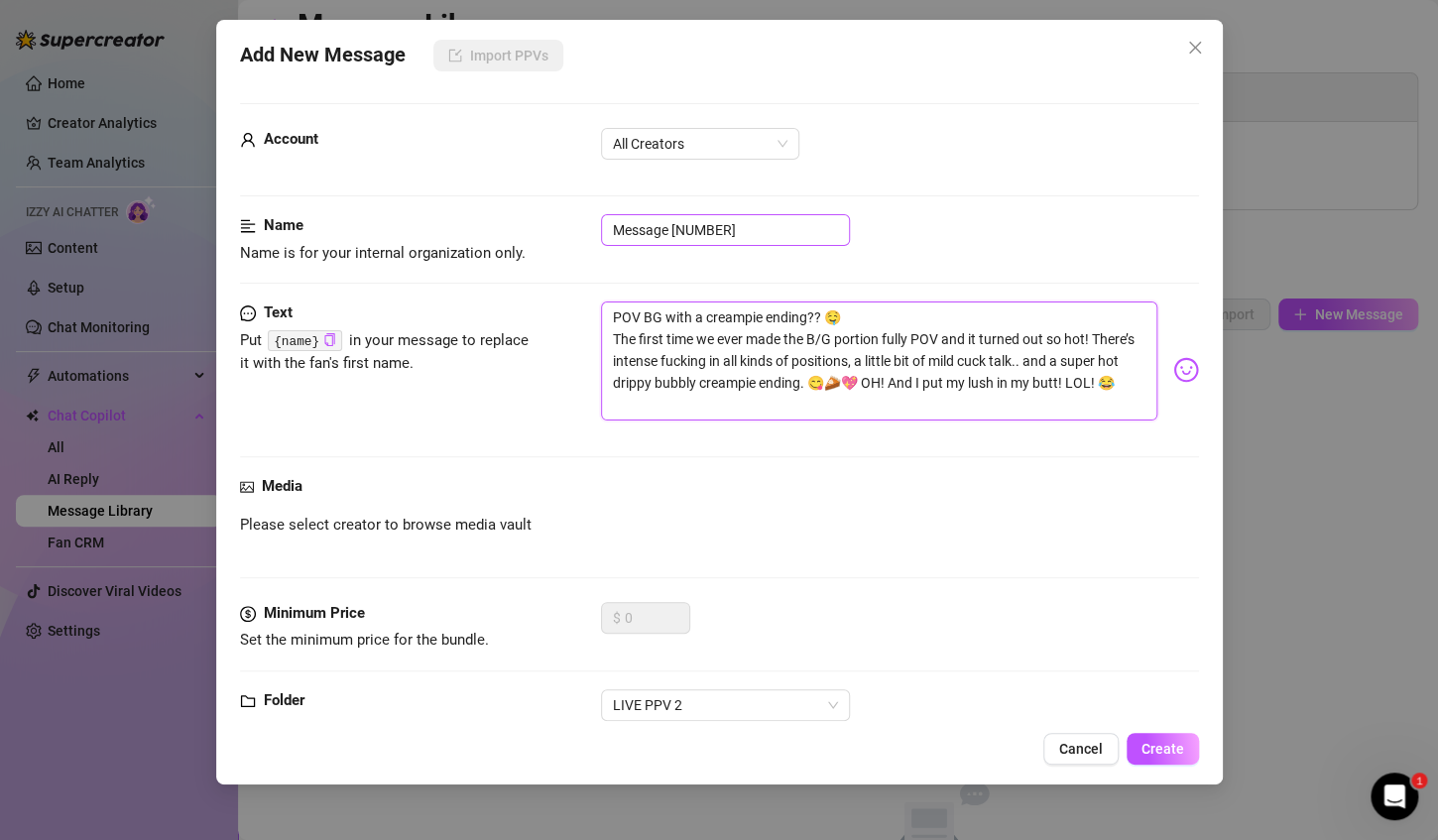 type on "POV BG with a creampie ending?? The first time we ever made the B/G portion fully POV and it turned out so hot! There’s intense fucking in all kinds of positions, a little bit of mild cuck talk.. and a super hot drippy bubbly creampie ending. OH! And I put my lush in my butt! LOL!" 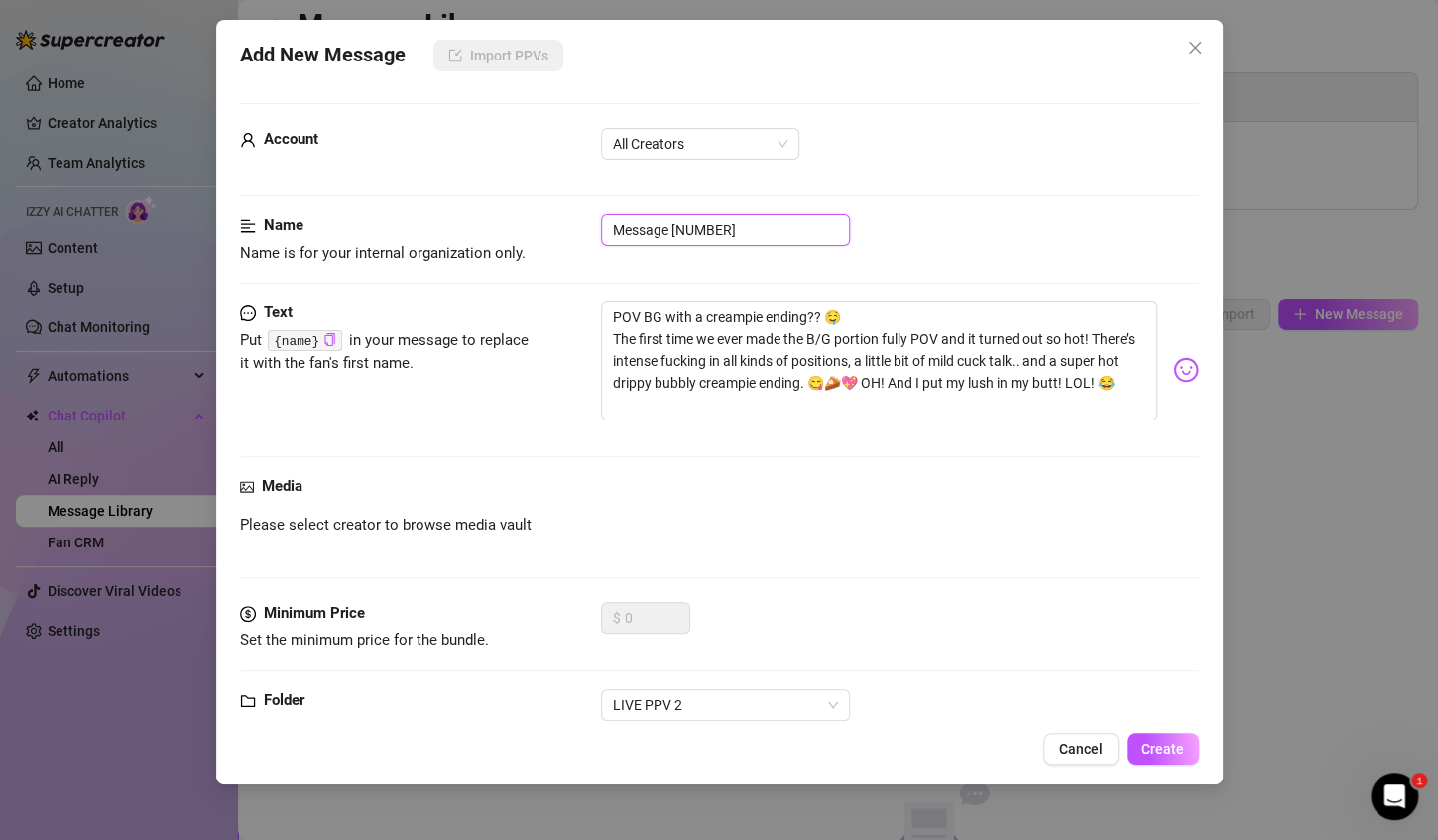 drag, startPoint x: 672, startPoint y: 224, endPoint x: 541, endPoint y: 219, distance: 131.09539 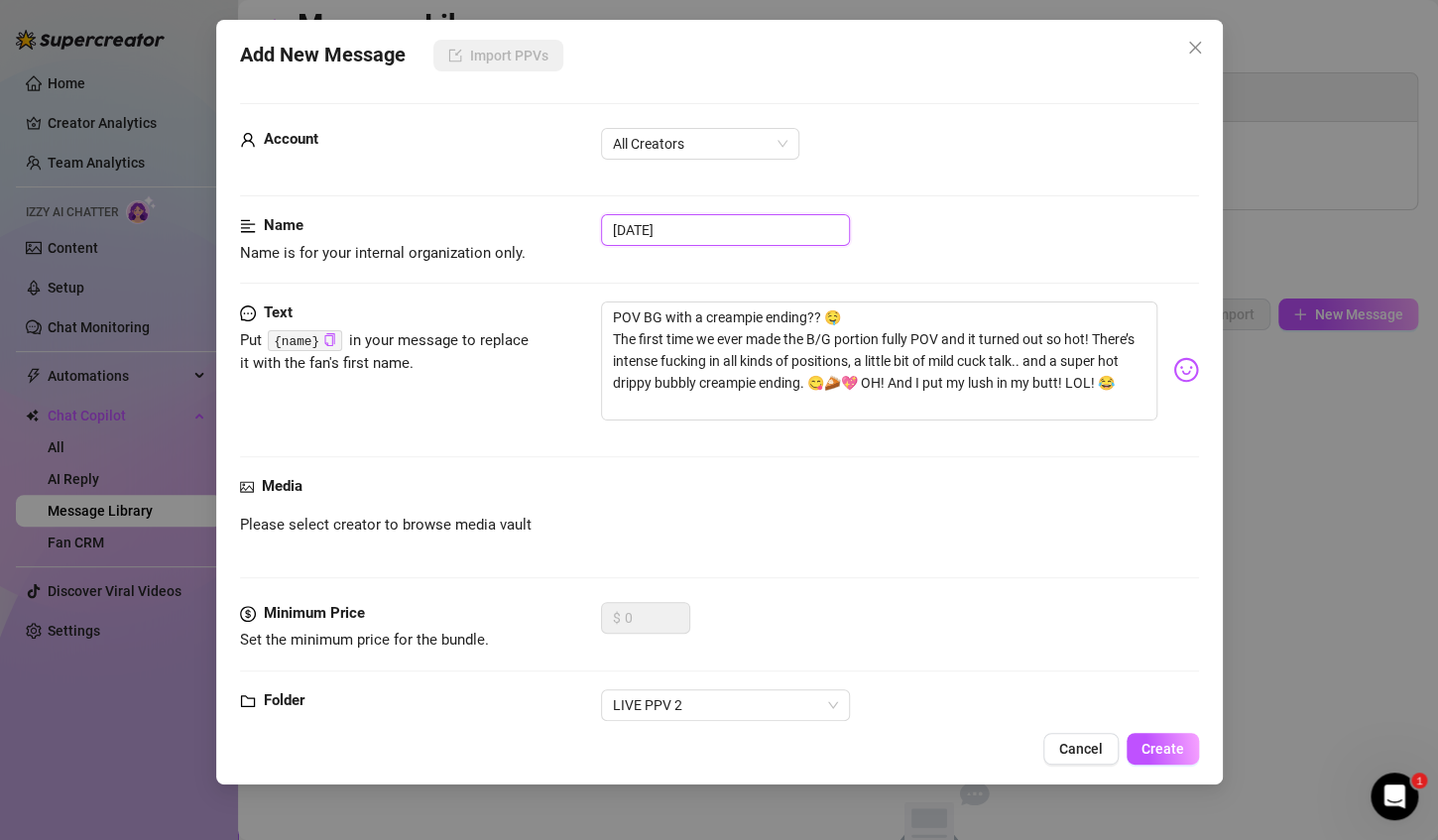 type on "7/17/22" 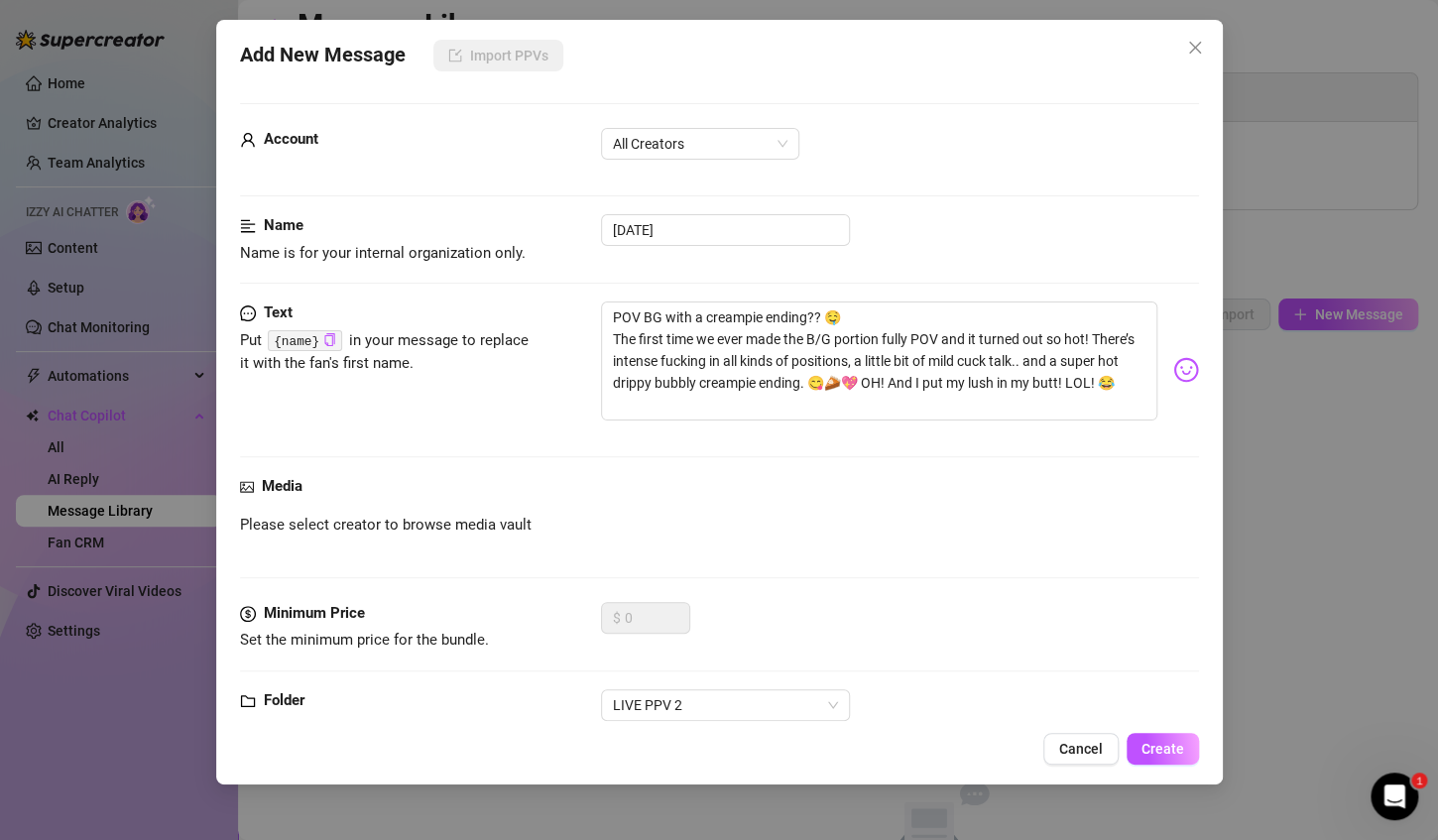 click on "Account All Creators Name Name is for your internal organization only. 7/17/22 Text Put   {name}   in your message to replace it with the fan's first name. POV BG with a creampie ending?? 🤤
The first time we ever made the B/G portion fully POV and it turned out so hot! There’s intense fucking in all kinds of positions, a little bit of mild cuck talk.. and a super hot drippy bubbly creampie ending. 😋🥧💖 OH! And I put my lush in my butt! LOL! 😂 Media Please select creator to browse media vault Minimum Price Set the minimum price for the bundle. $ 0 Folder LIVE PPV 2" at bounding box center (719, 439) 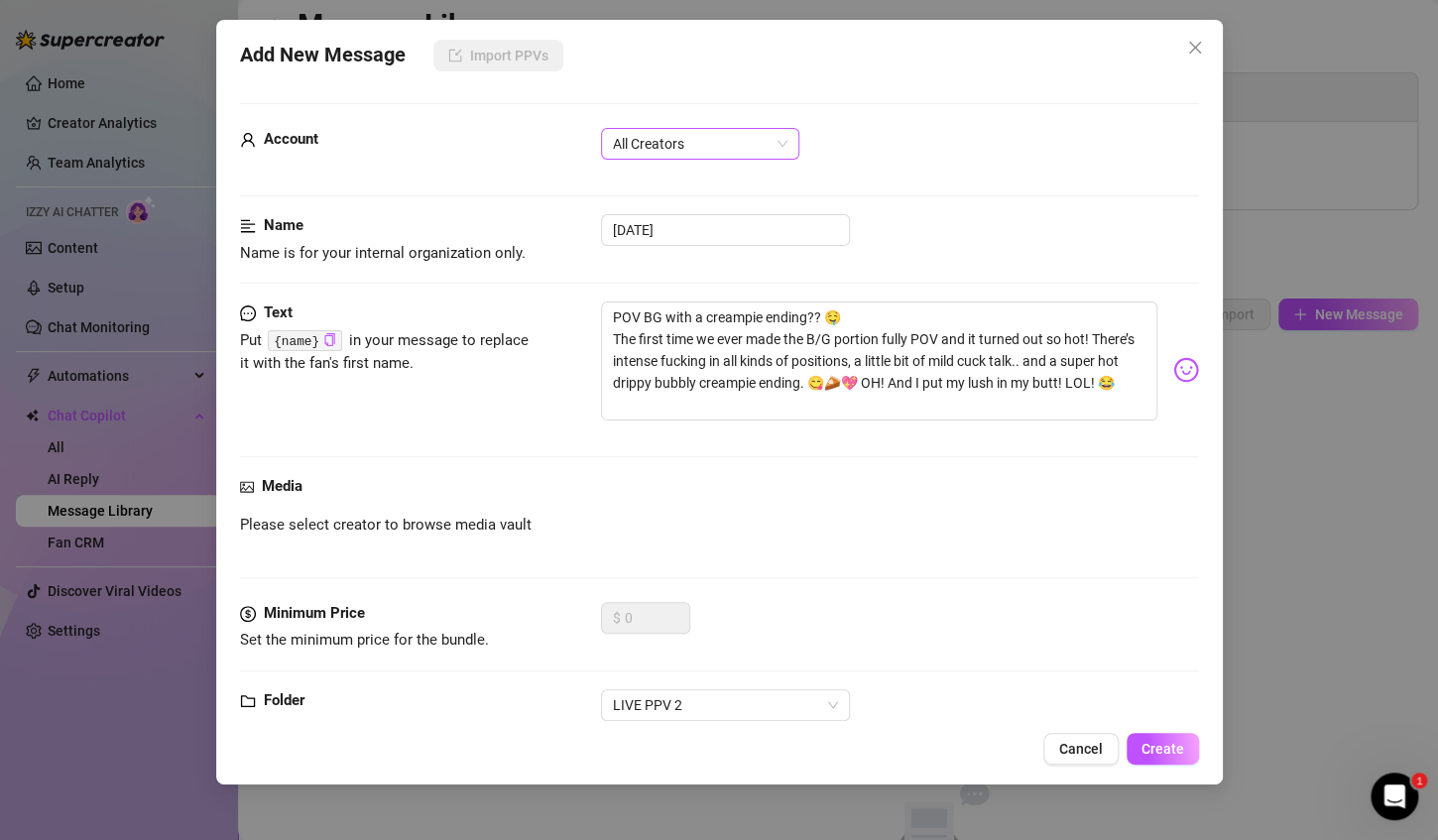 click on "All Creators" at bounding box center (700, 144) 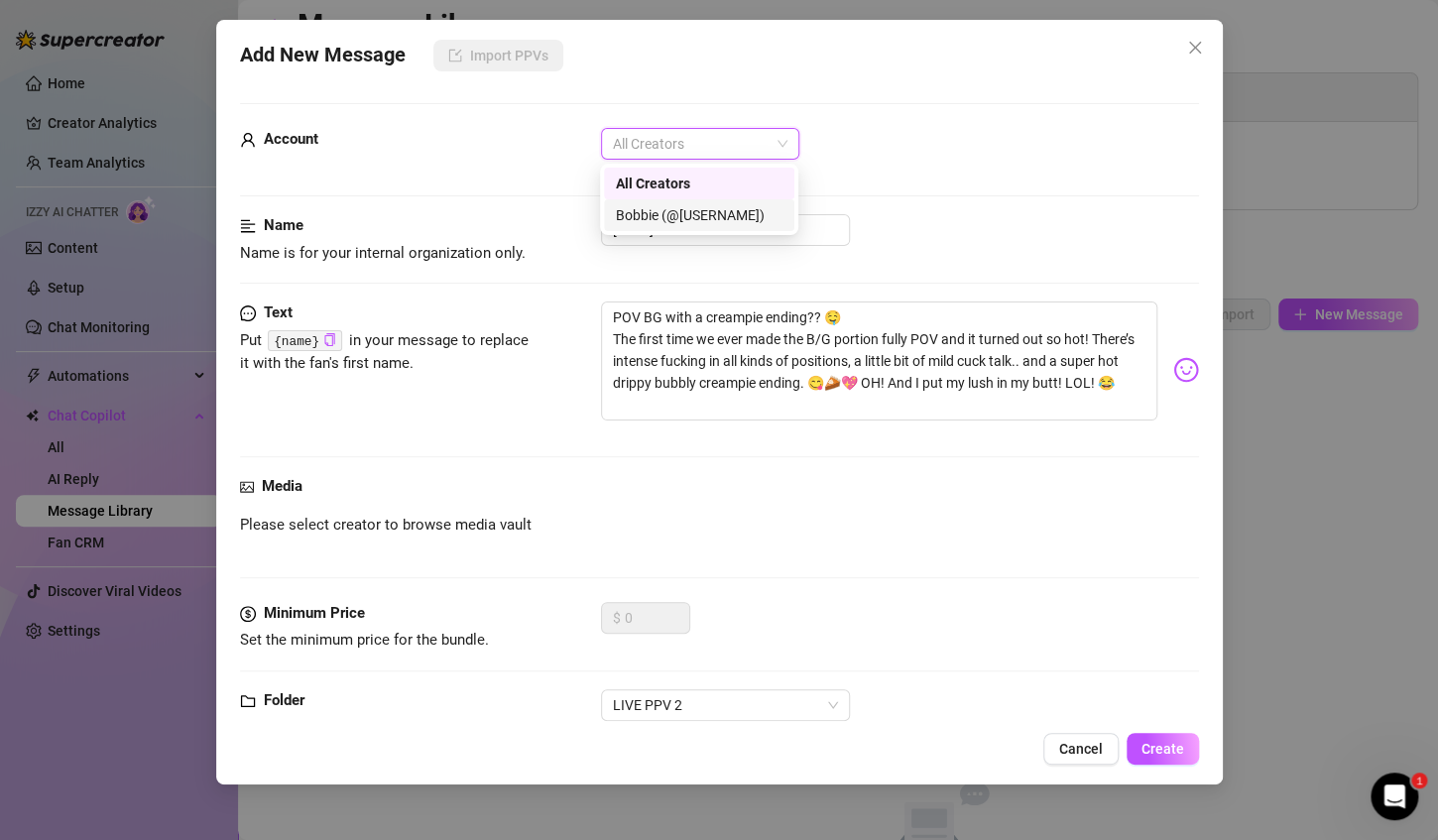 click on "[FIRST] (@[USERNAME])" at bounding box center [699, 215] 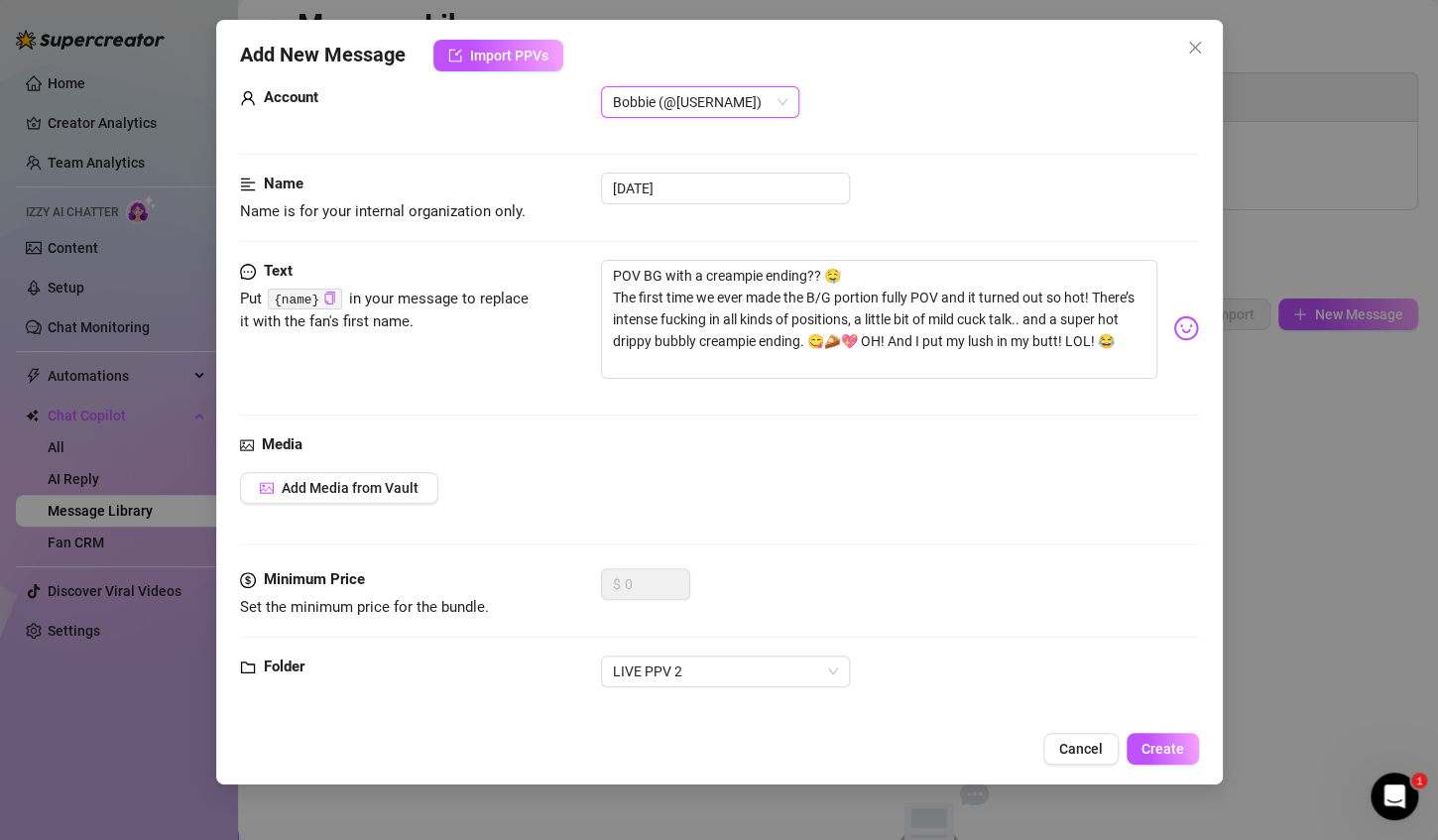 scroll, scrollTop: 60, scrollLeft: 0, axis: vertical 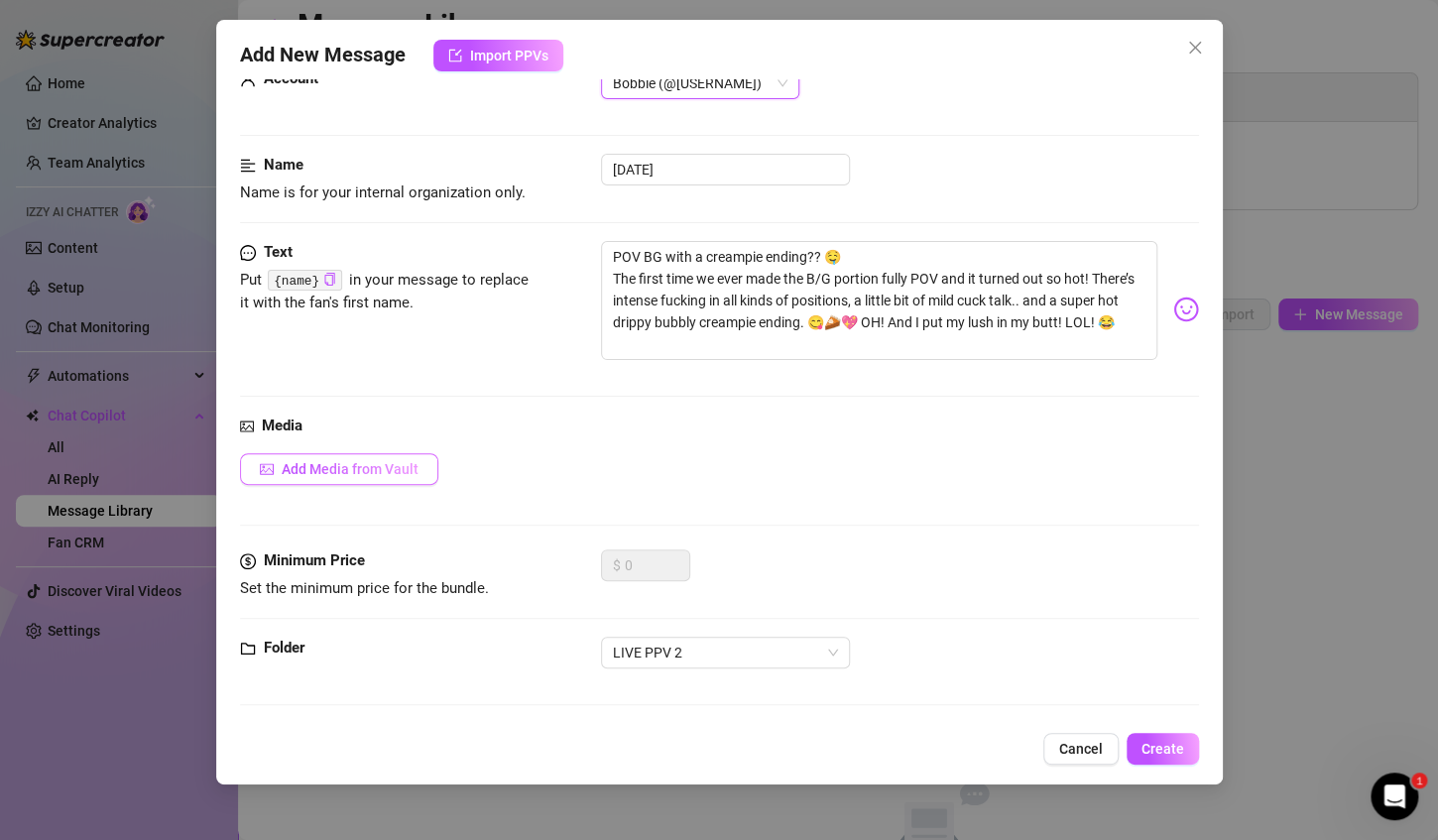 click on "Add Media from Vault" at bounding box center [339, 469] 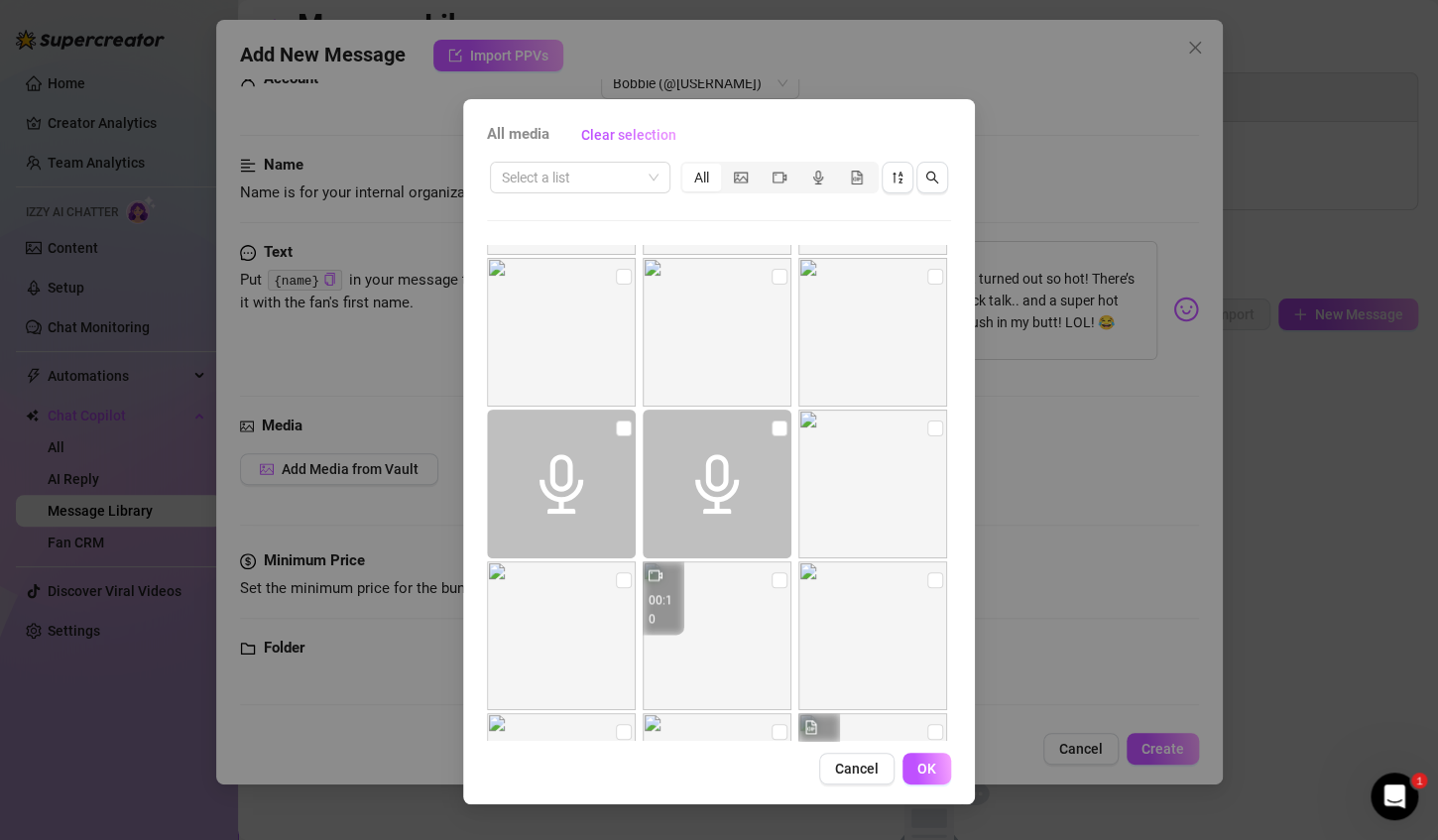 scroll, scrollTop: 1012, scrollLeft: 0, axis: vertical 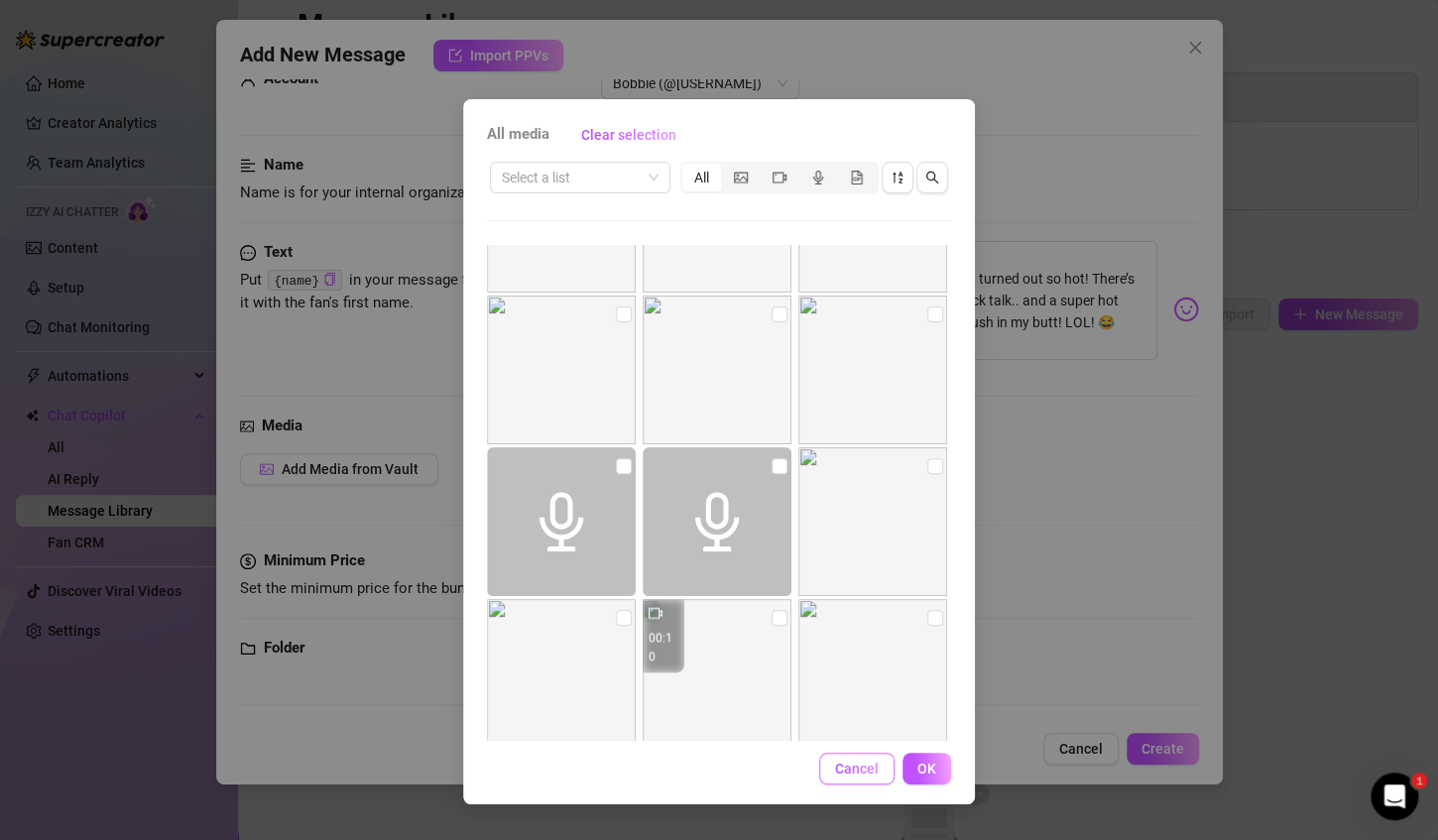 click on "Cancel" at bounding box center (857, 769) 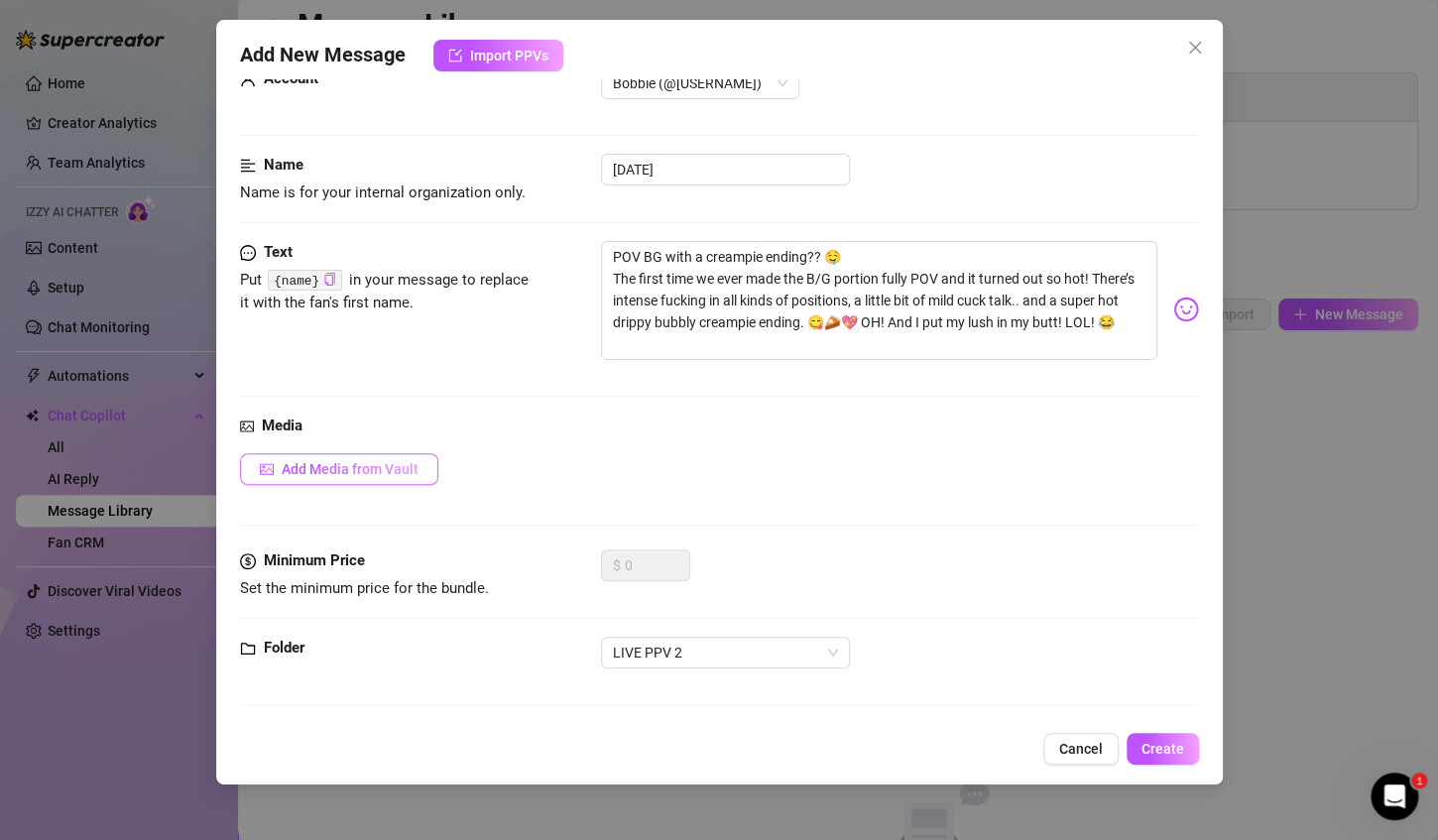 click on "Add Media from Vault" at bounding box center [350, 469] 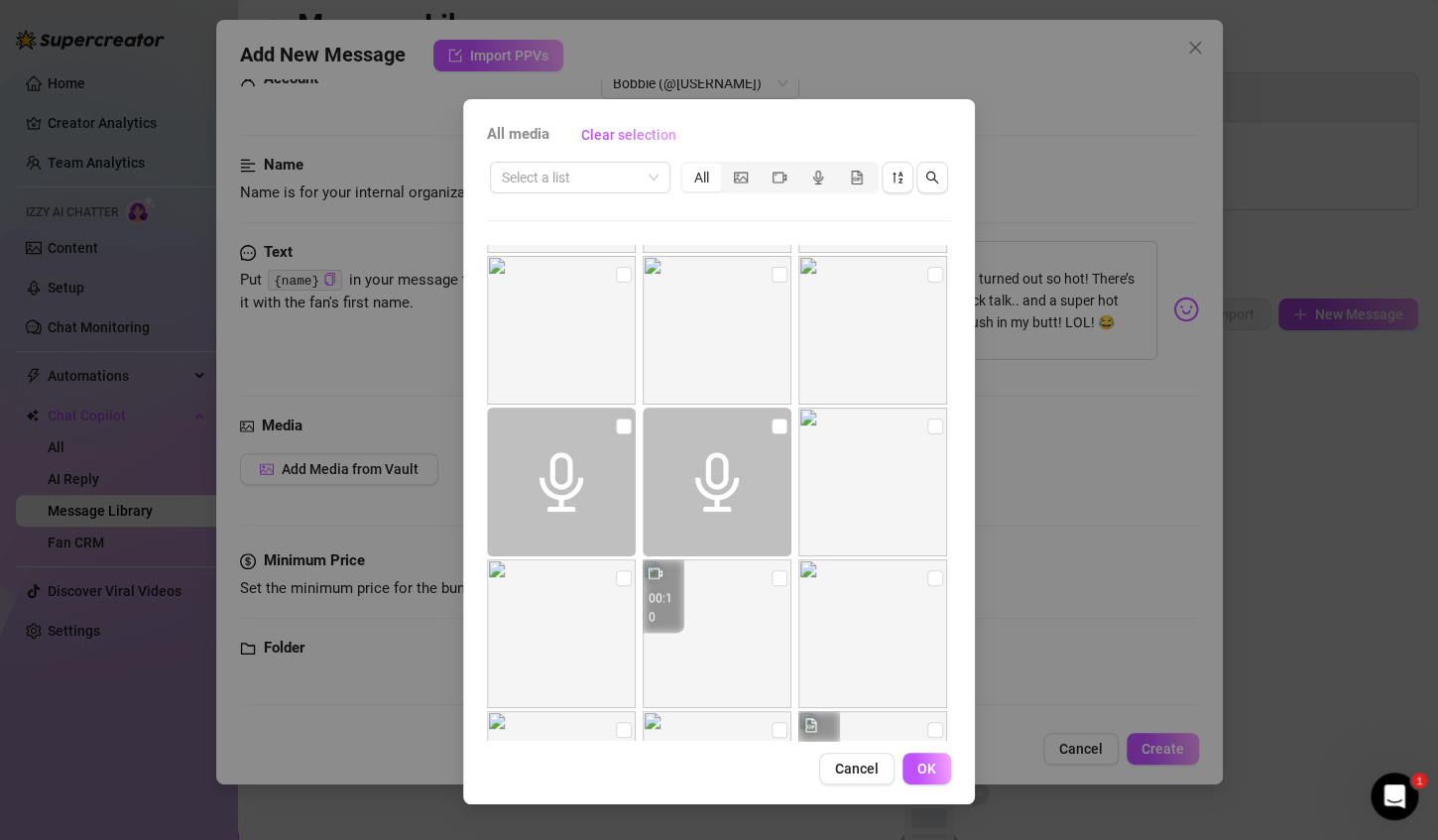 scroll, scrollTop: 397, scrollLeft: 0, axis: vertical 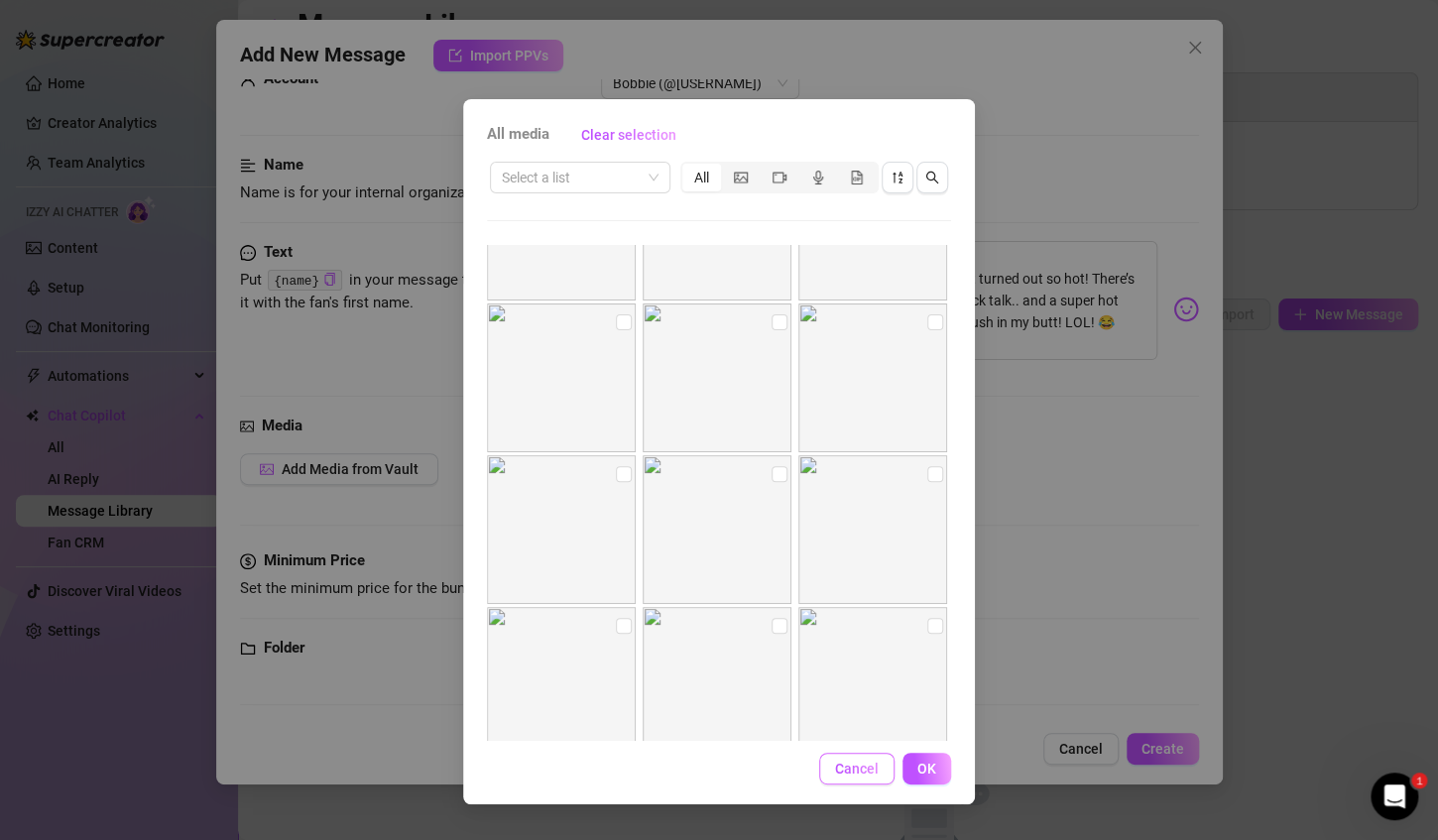 click on "Cancel" at bounding box center (857, 769) 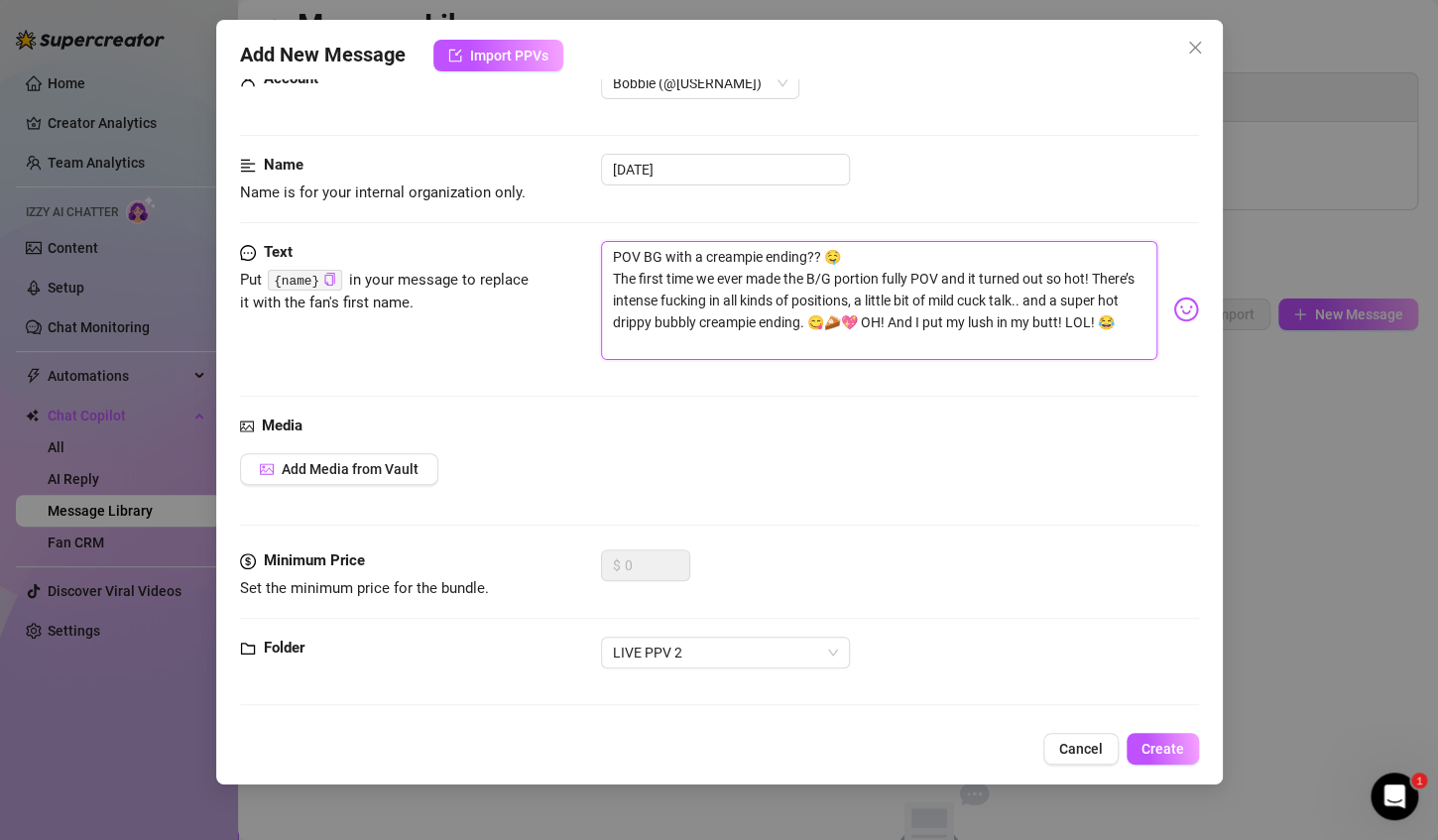 click on "POV BG with a creampie ending?? The first time we ever made the B/G portion fully POV and it turned out so hot! There’s intense fucking in all kinds of positions, a little bit of mild cuck talk.. and a super hot drippy bubbly creampie ending. OH! And I put my lush in my butt! LOL!" at bounding box center [879, 300] 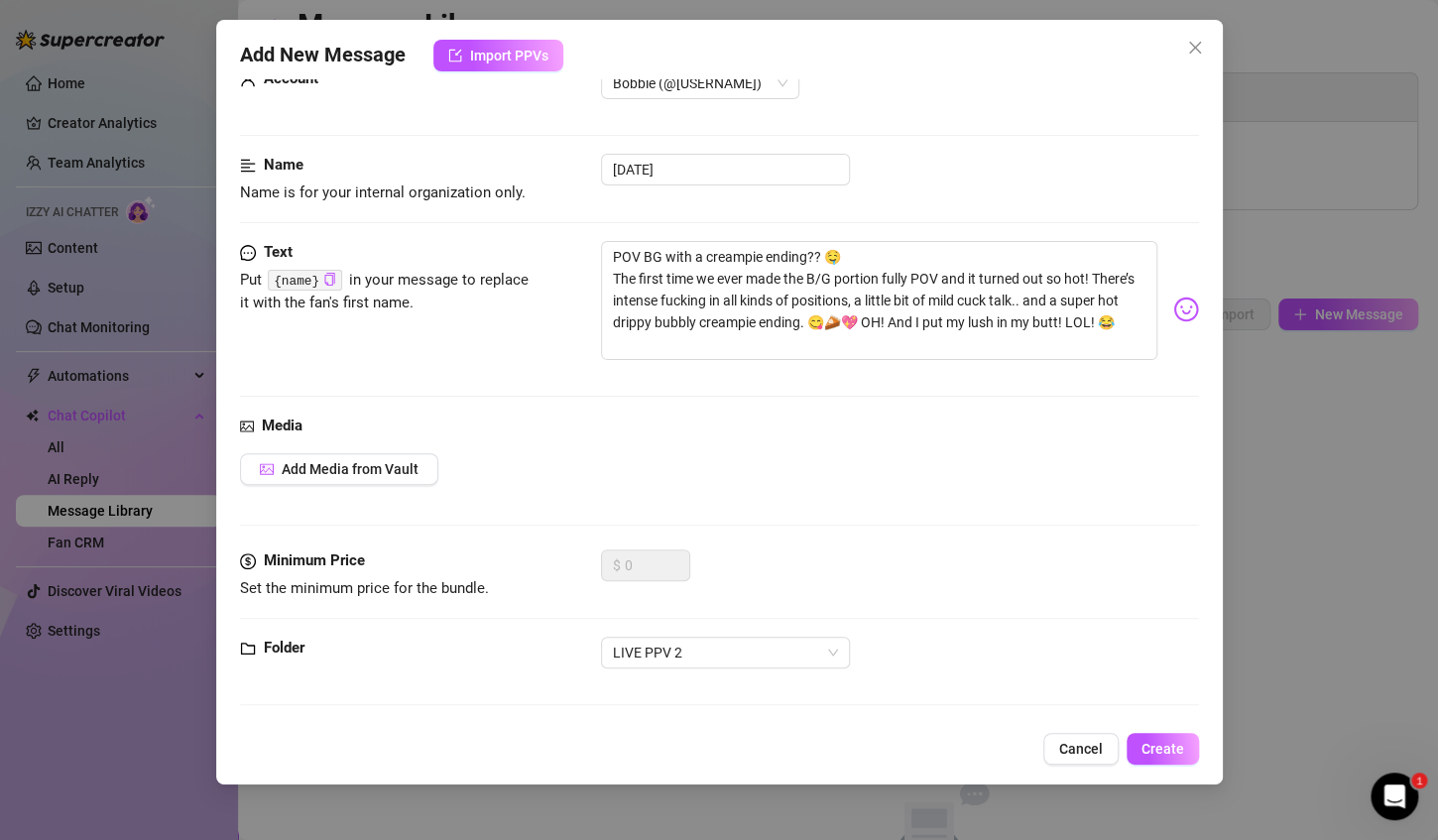 click on "Media Add Media from Vault" at bounding box center [719, 482] 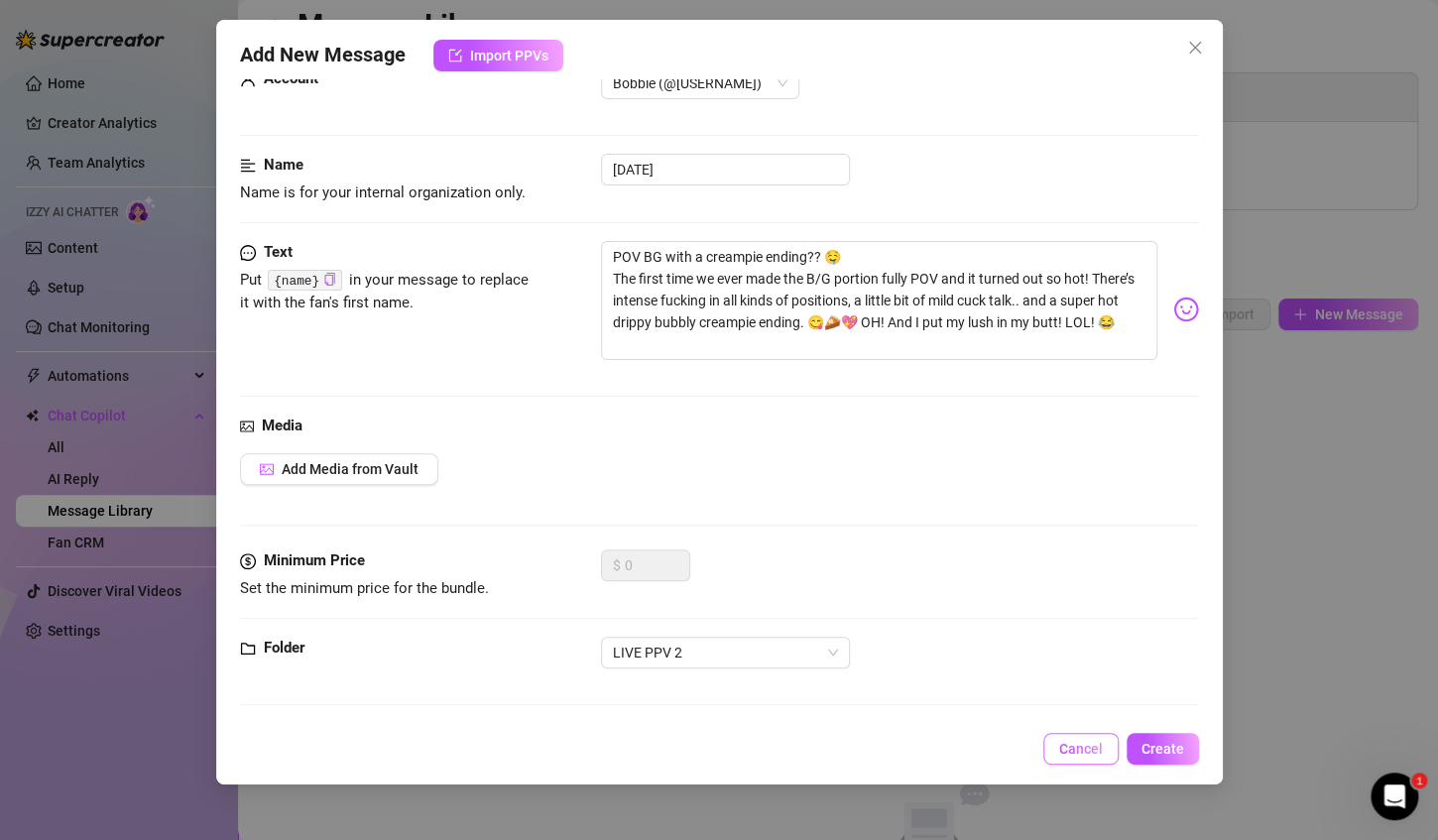 click on "Cancel" at bounding box center (1081, 749) 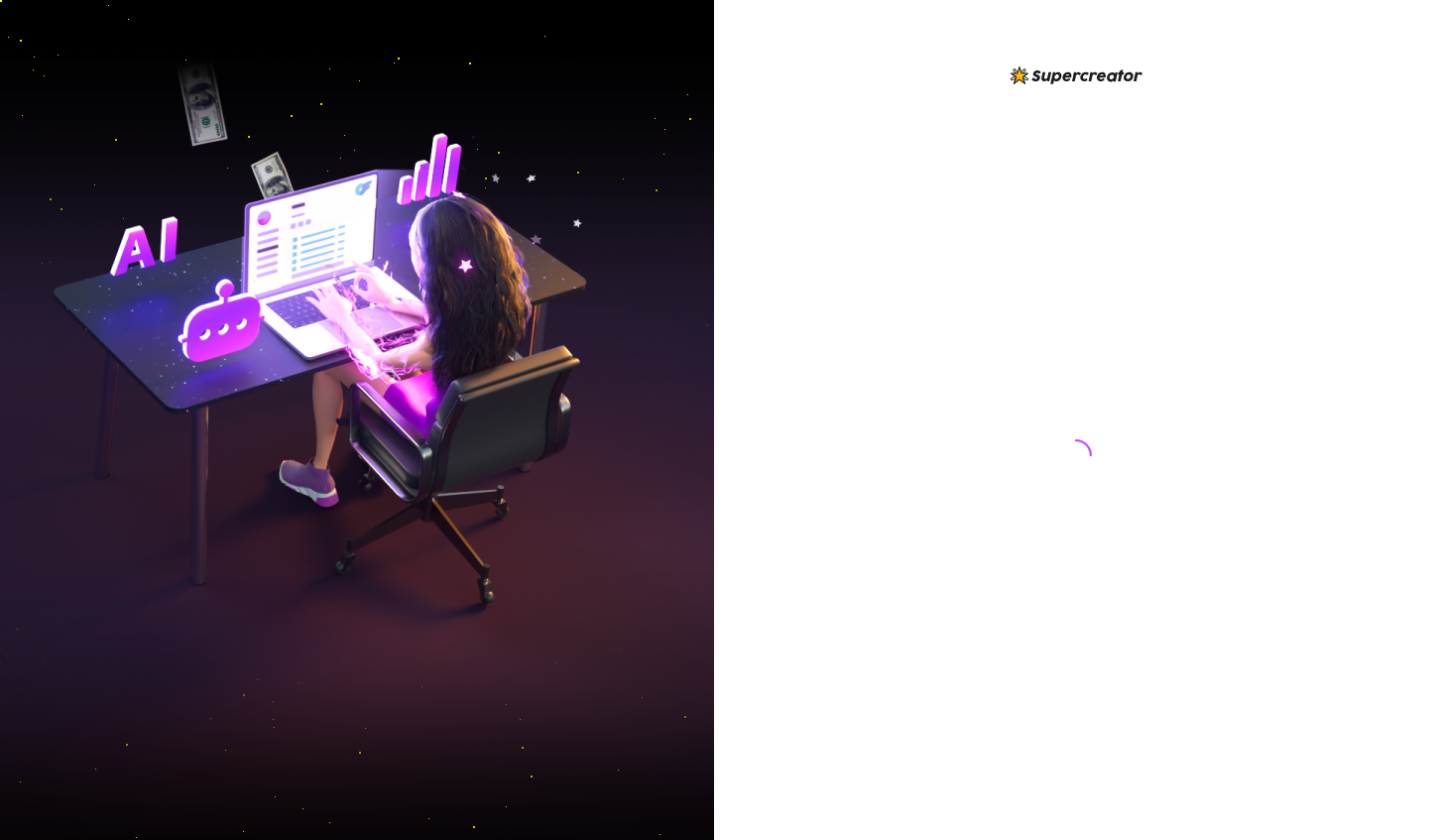 scroll, scrollTop: 0, scrollLeft: 0, axis: both 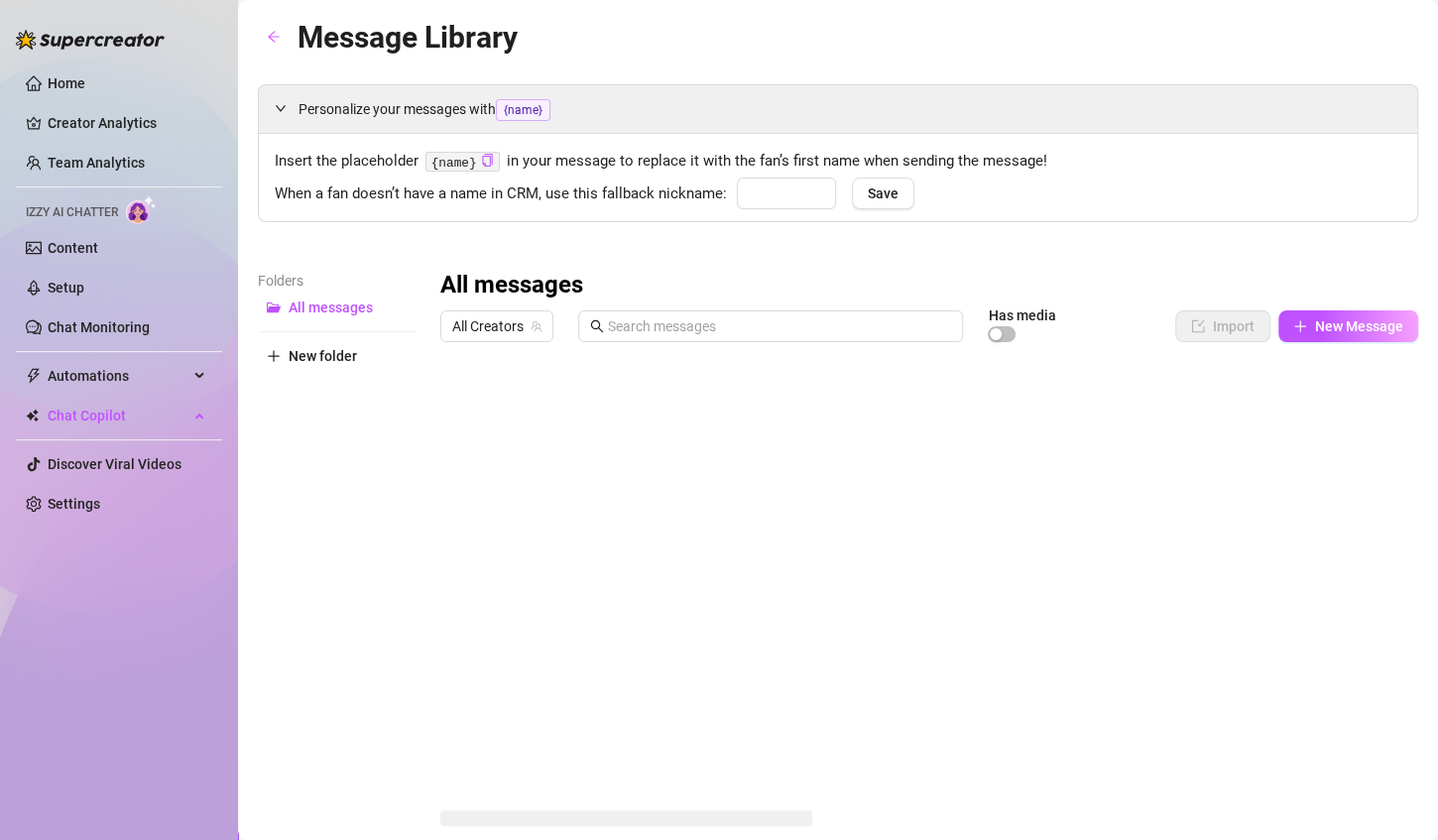 type on "bby" 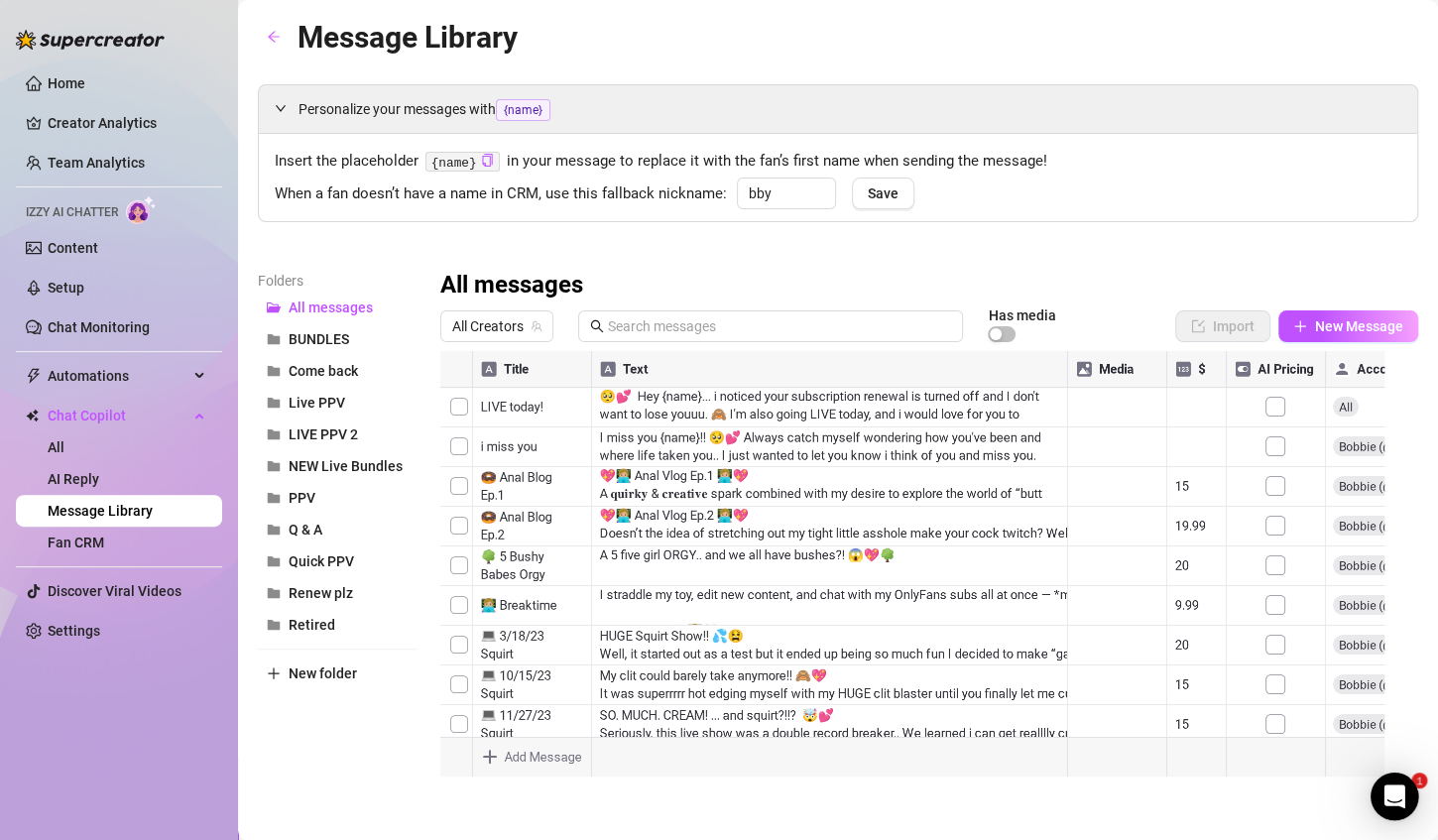 scroll, scrollTop: 0, scrollLeft: 0, axis: both 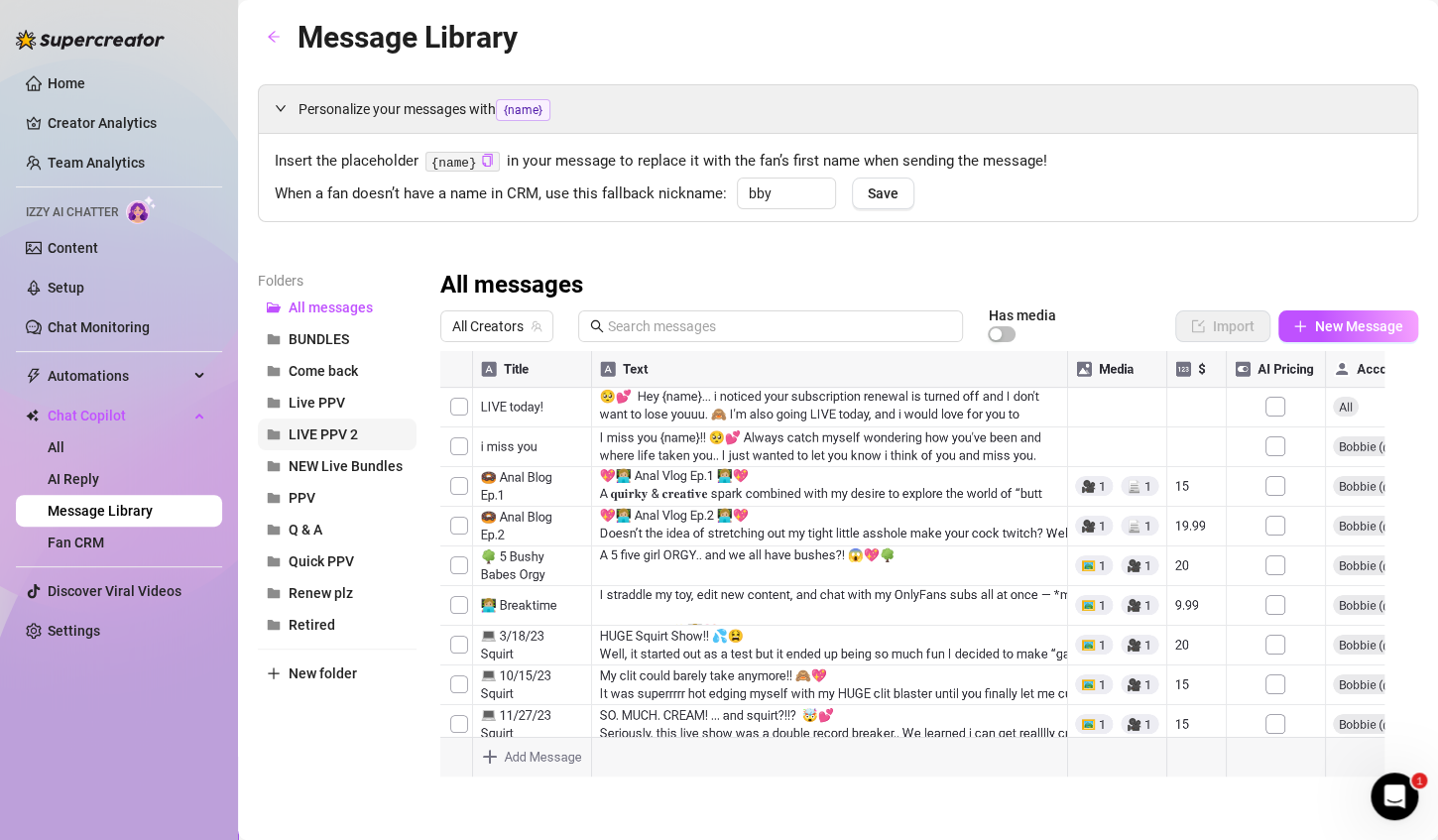 click on "LIVE PPV 2" at bounding box center (323, 434) 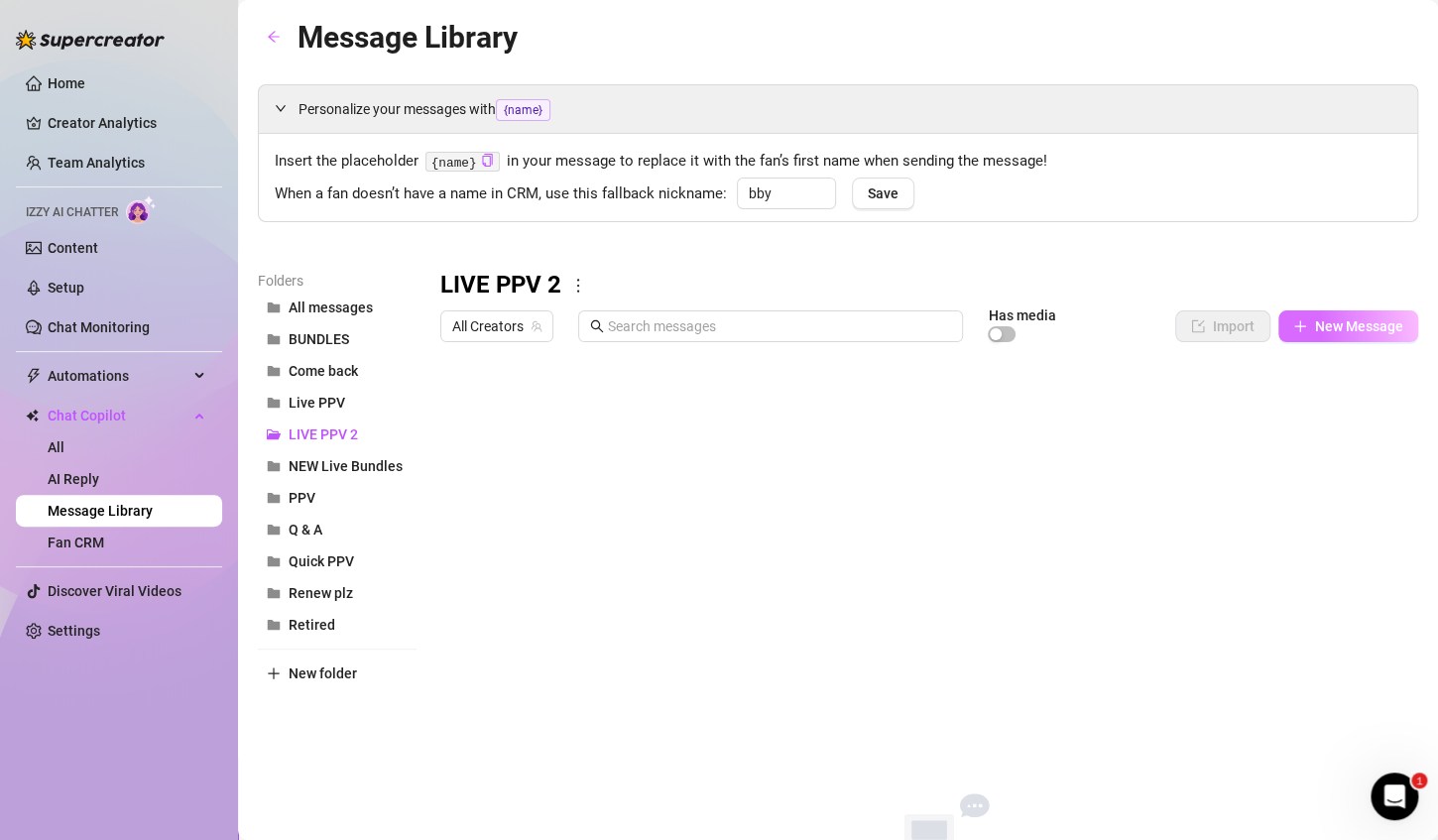 click on "New Message" at bounding box center [1348, 326] 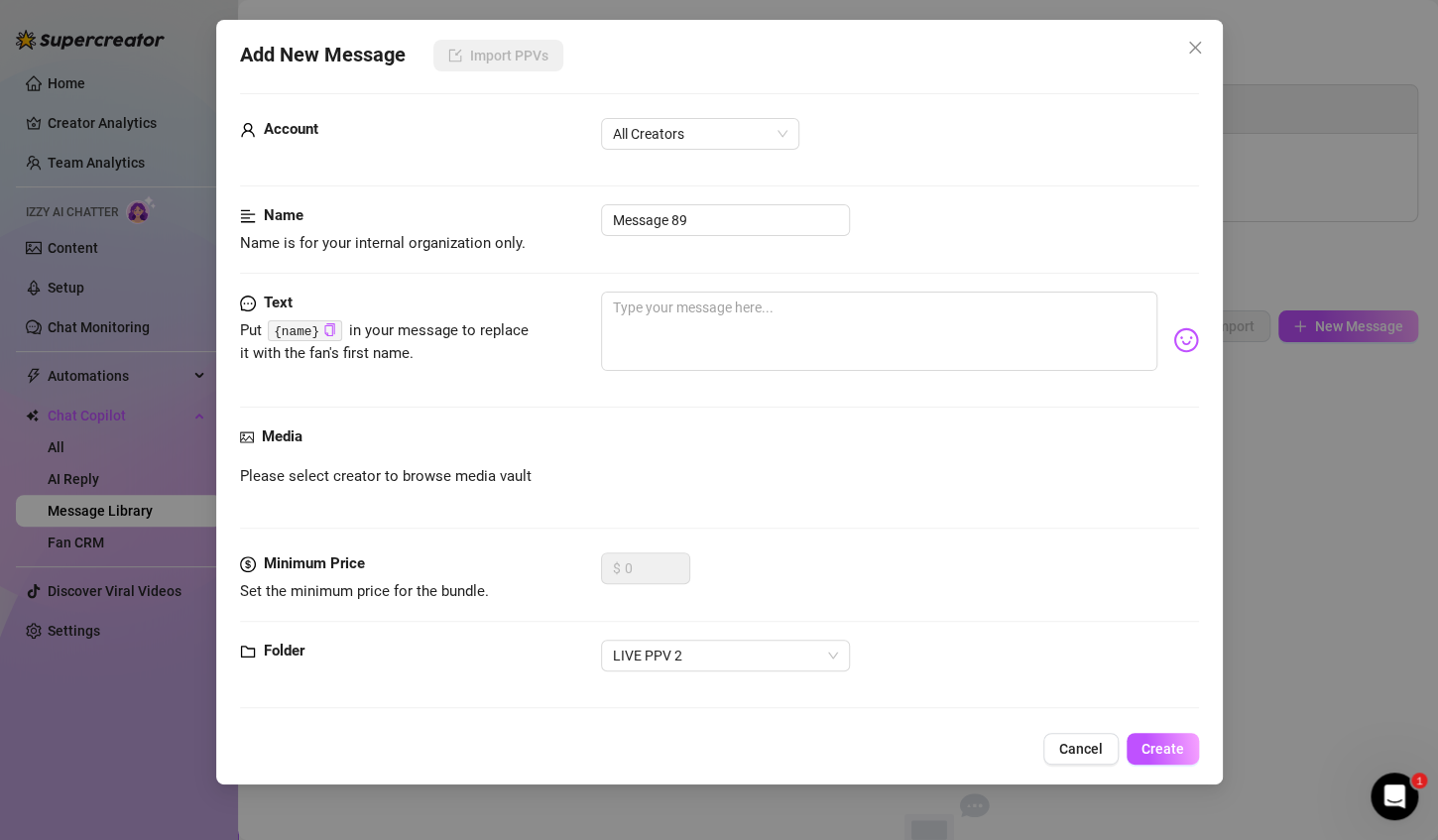 scroll, scrollTop: 13, scrollLeft: 0, axis: vertical 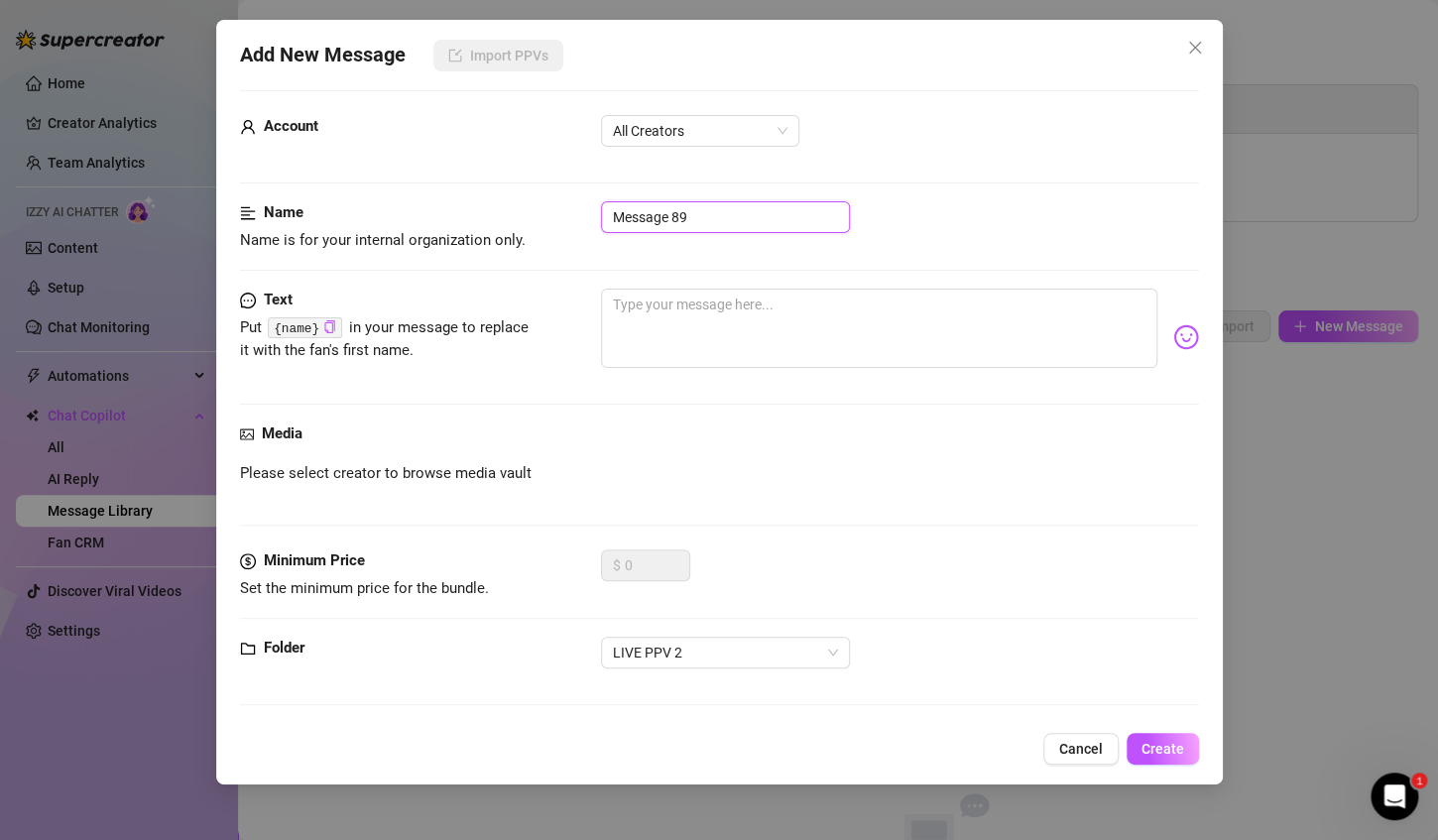 click on "Message 89" at bounding box center [725, 217] 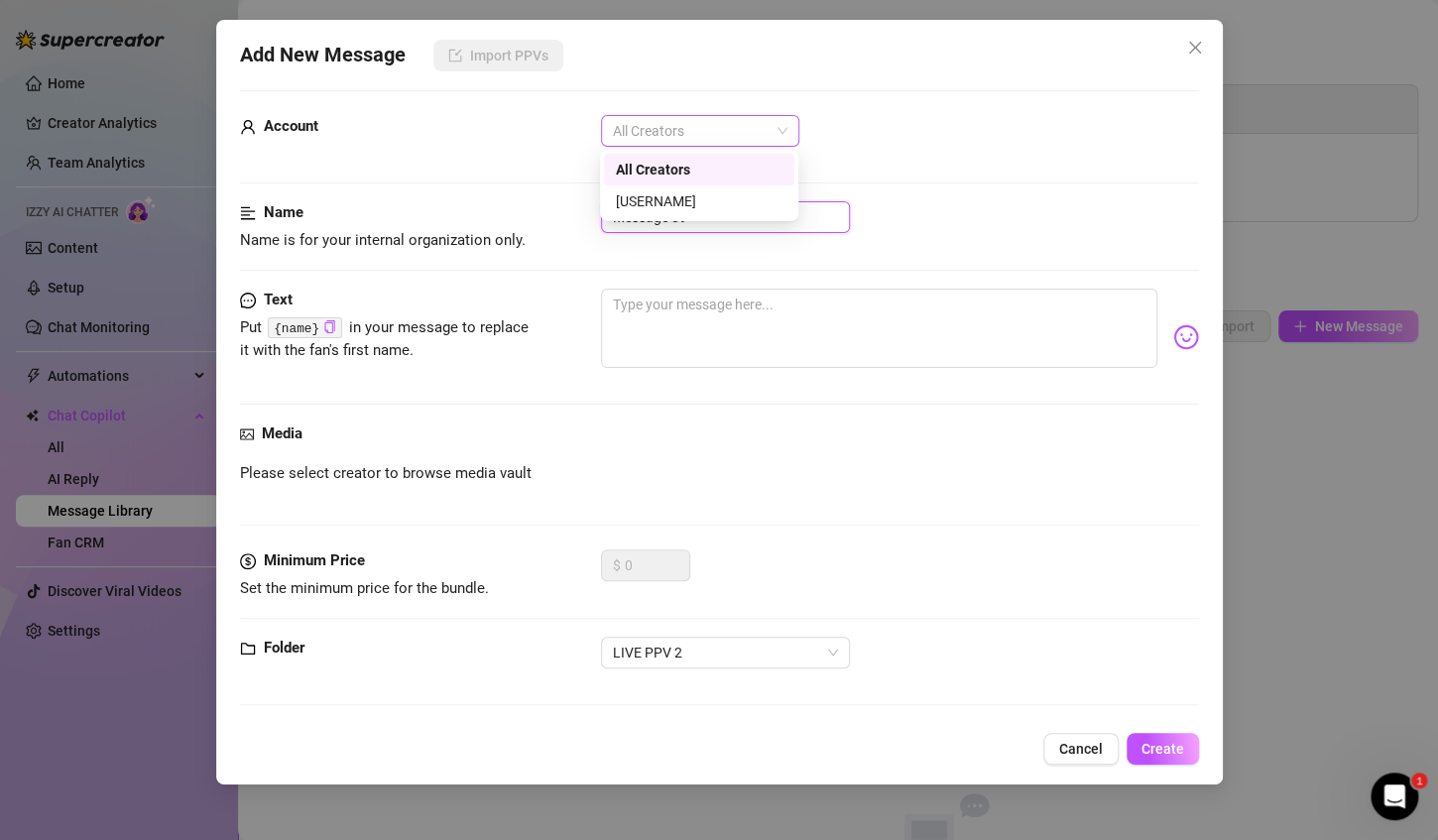 click on "All Creators" at bounding box center [700, 131] 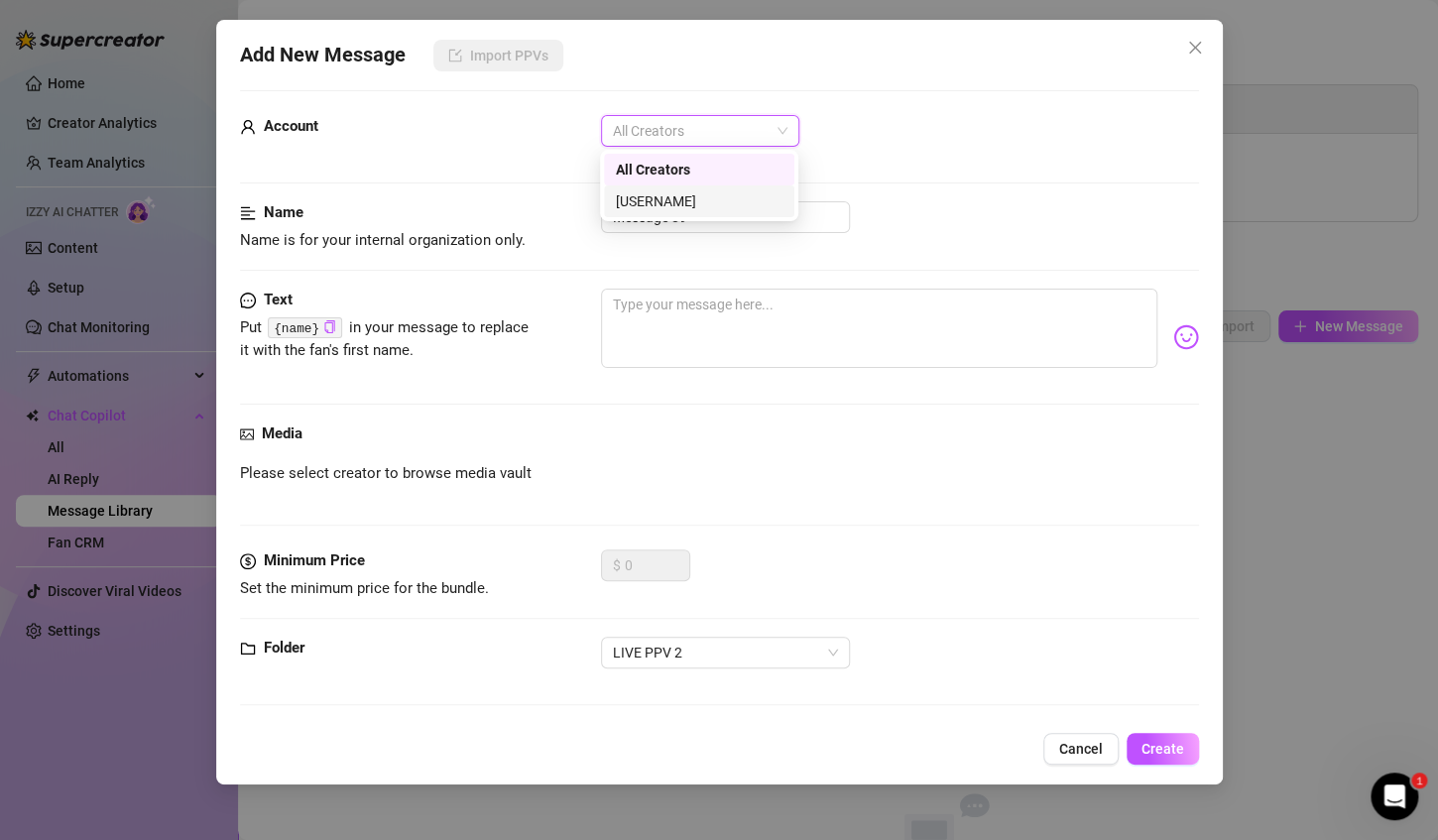 click on "Bobbie‎ (@[USERNAME])" at bounding box center (699, 201) 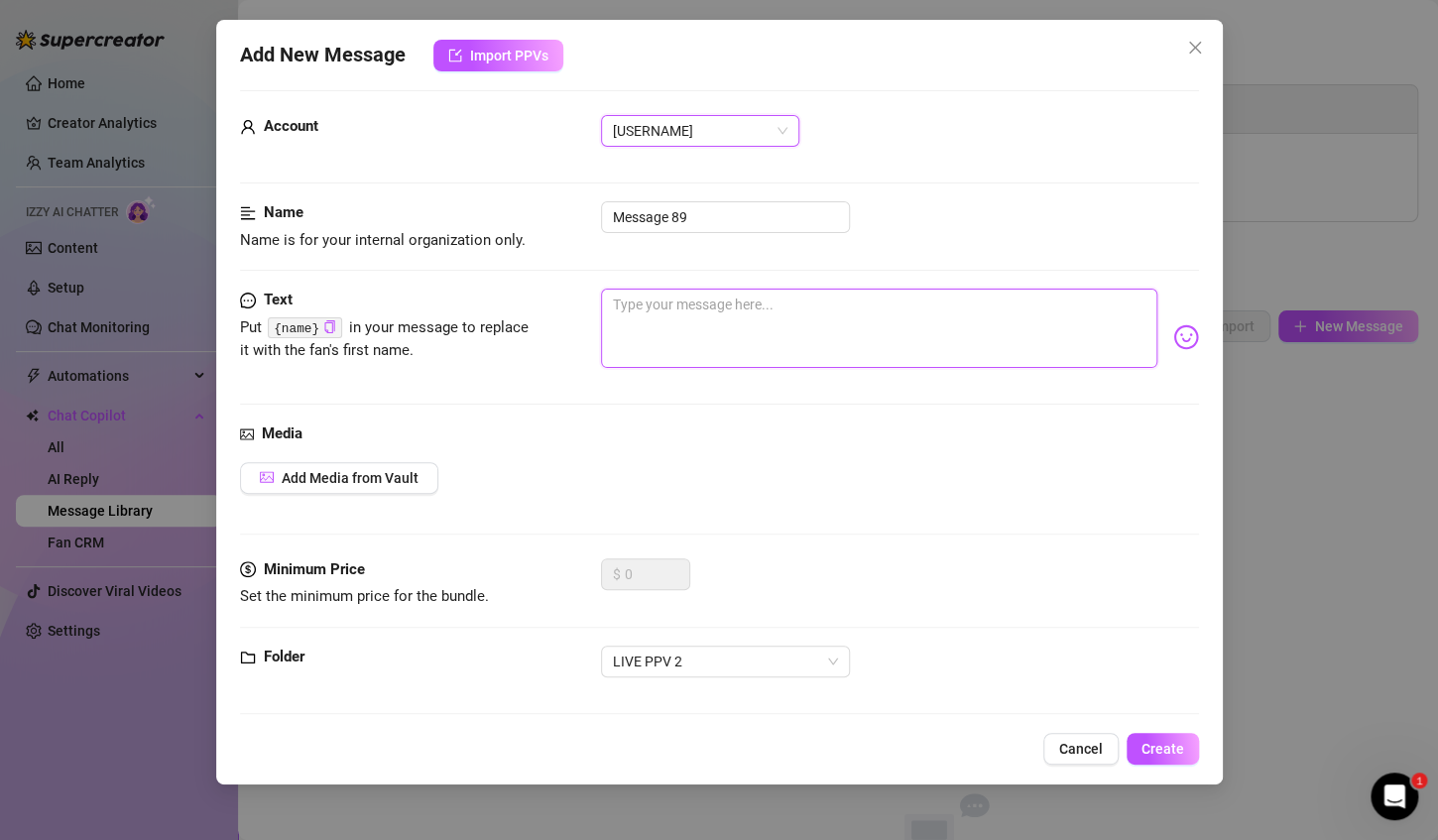 click at bounding box center (879, 328) 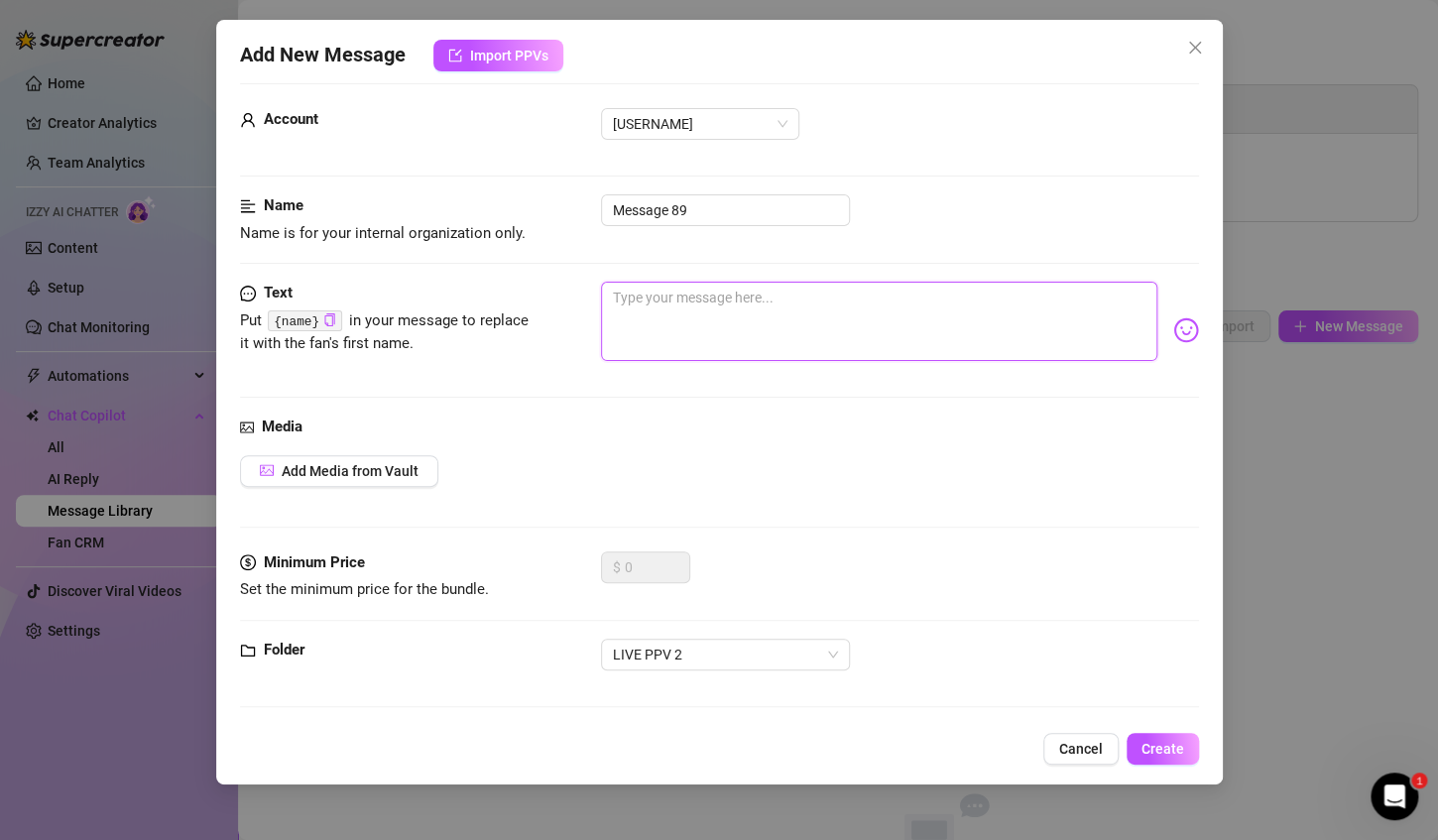 scroll, scrollTop: 22, scrollLeft: 0, axis: vertical 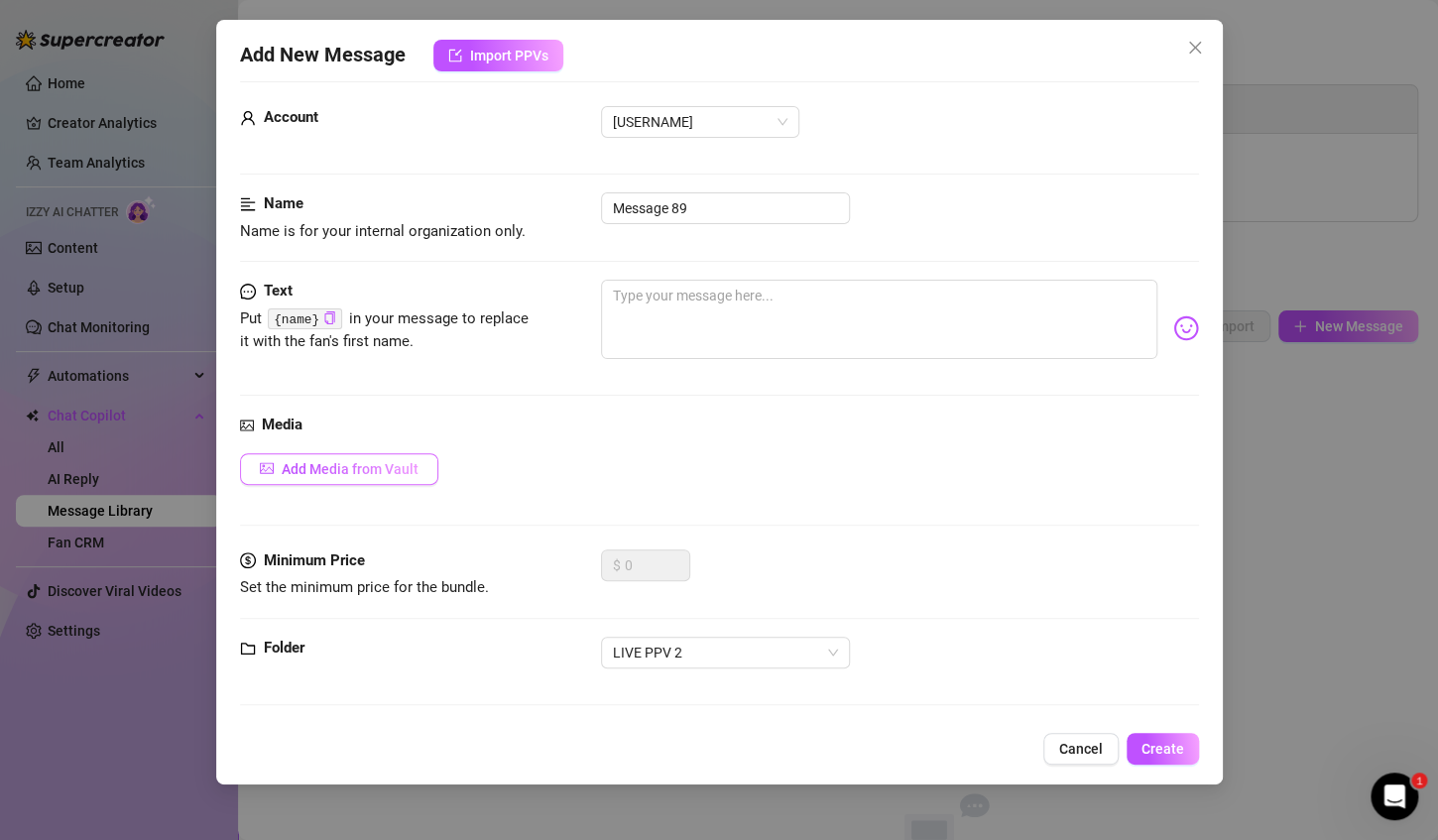 click on "Add Media from Vault" at bounding box center (339, 469) 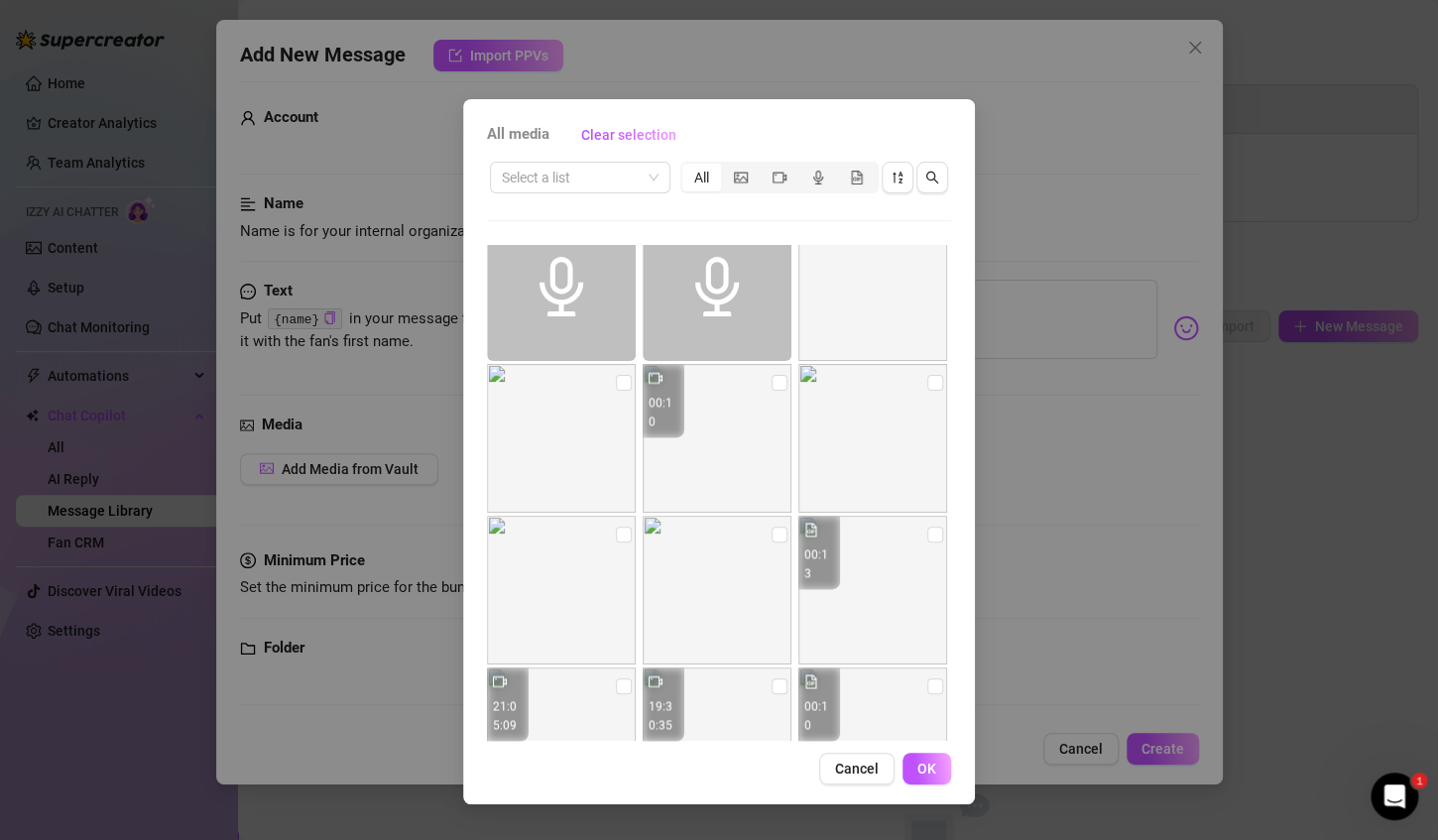scroll, scrollTop: 1012, scrollLeft: 0, axis: vertical 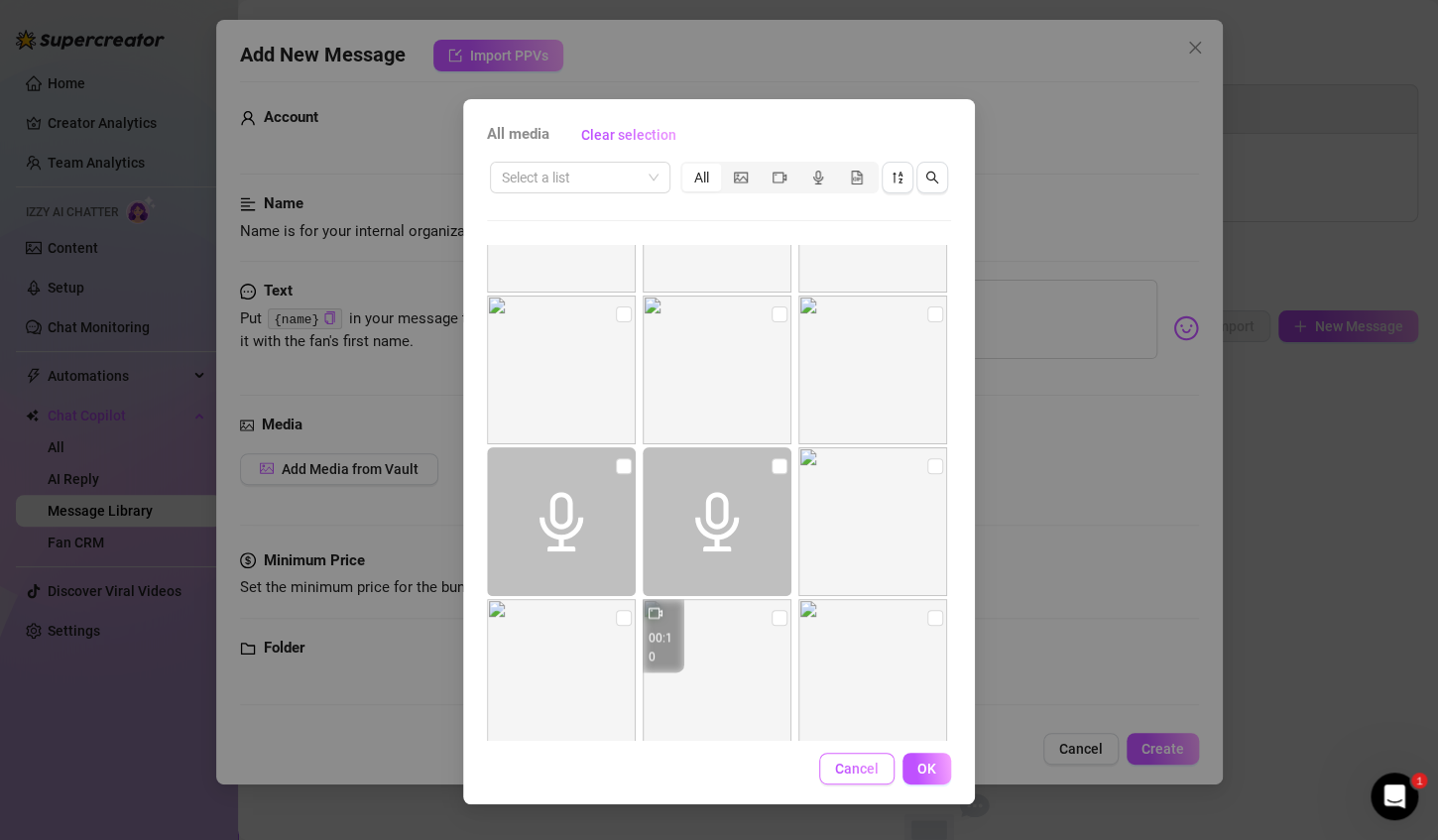 click on "Cancel" at bounding box center (857, 769) 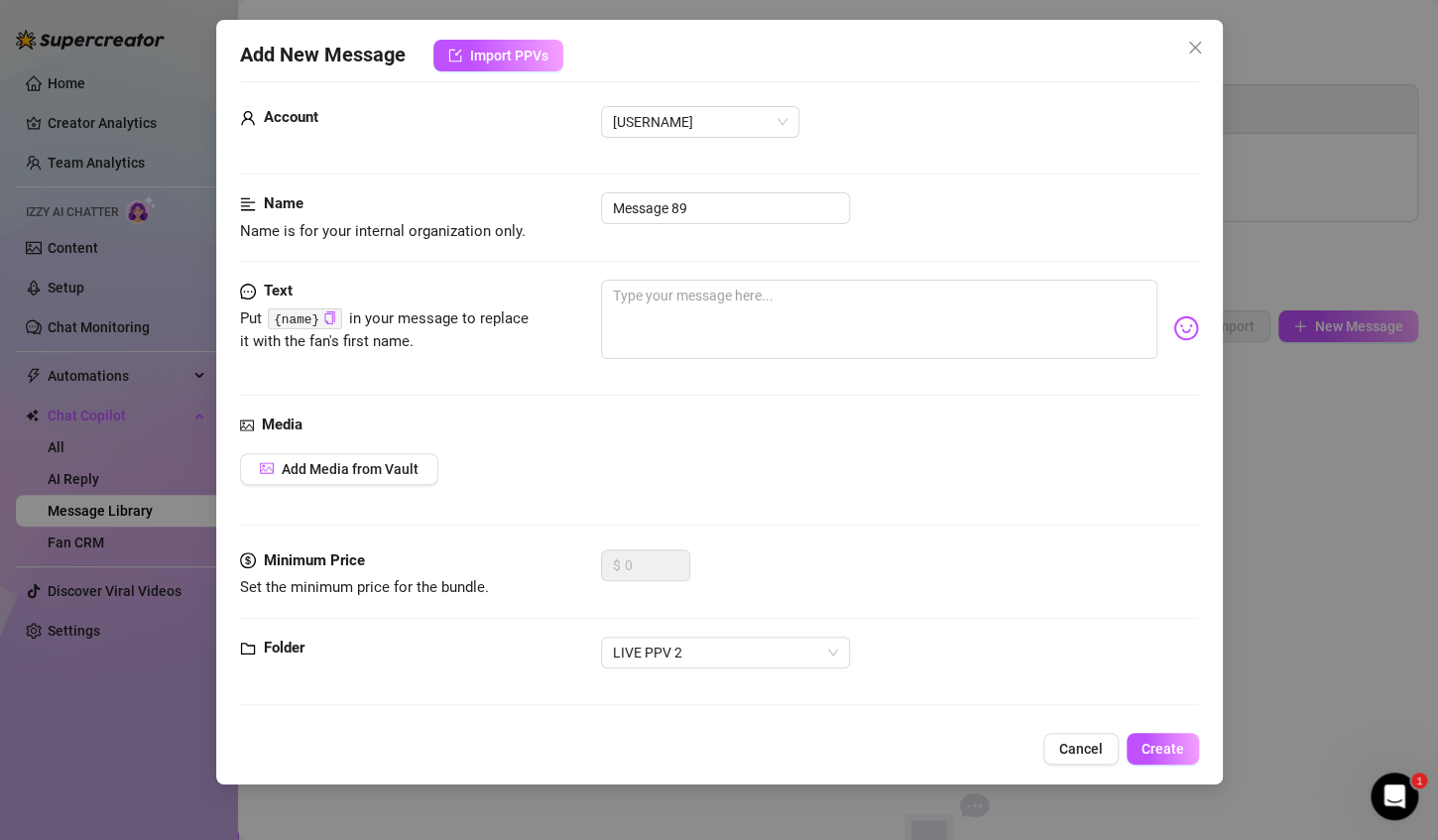 click on "Add New Message Import PPVs Account Bobbie‎ (@bobbielavender) Name Name is for your internal organization only. Message 89 Text Put   {name}   in your message to replace it with the fan's first name. Media Add Media from Vault Minimum Price Set the minimum price for the bundle. $ 0 Folder LIVE PPV 2 Cancel Create" at bounding box center (719, 402) 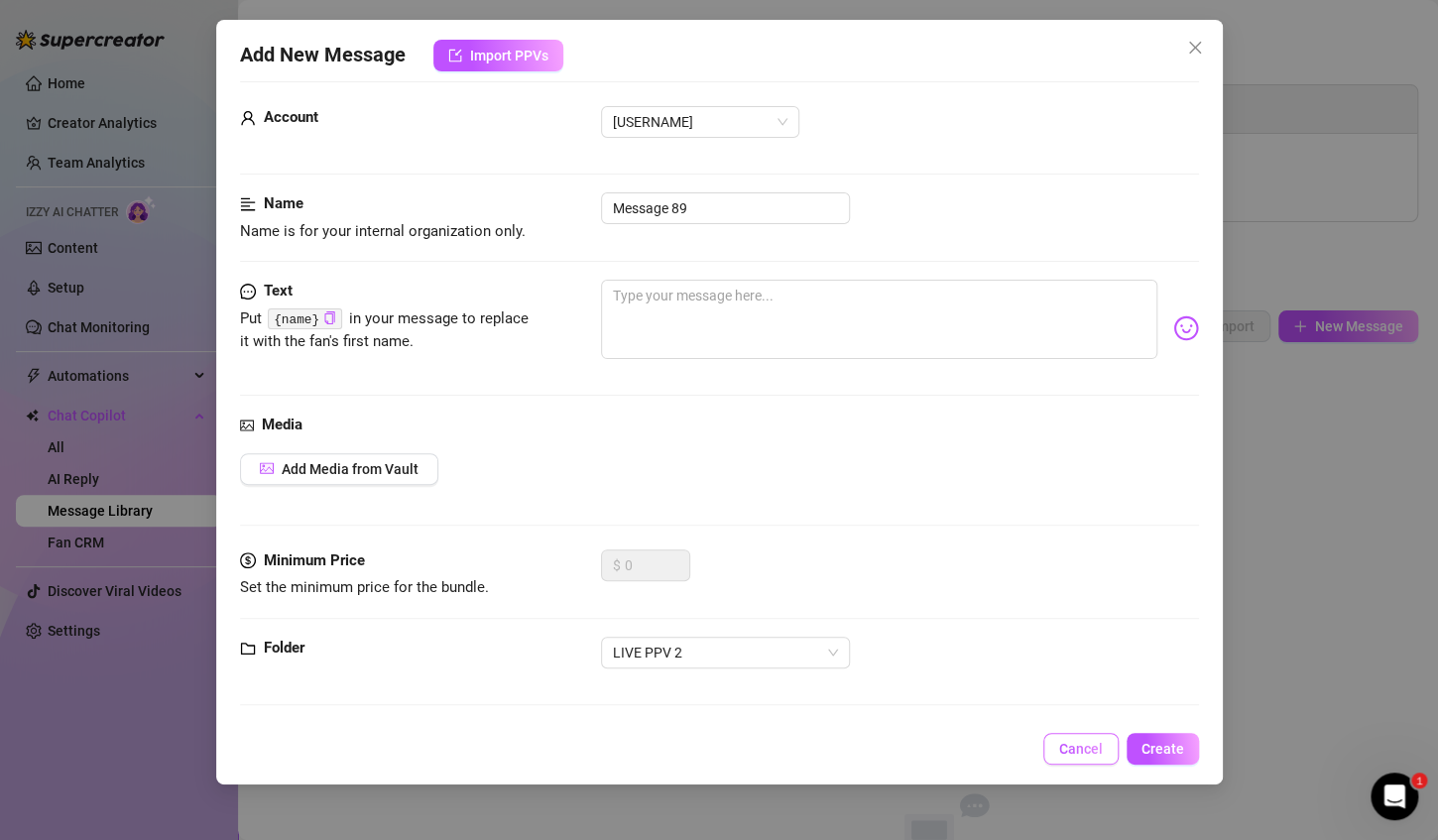 click on "Cancel" at bounding box center [1081, 749] 